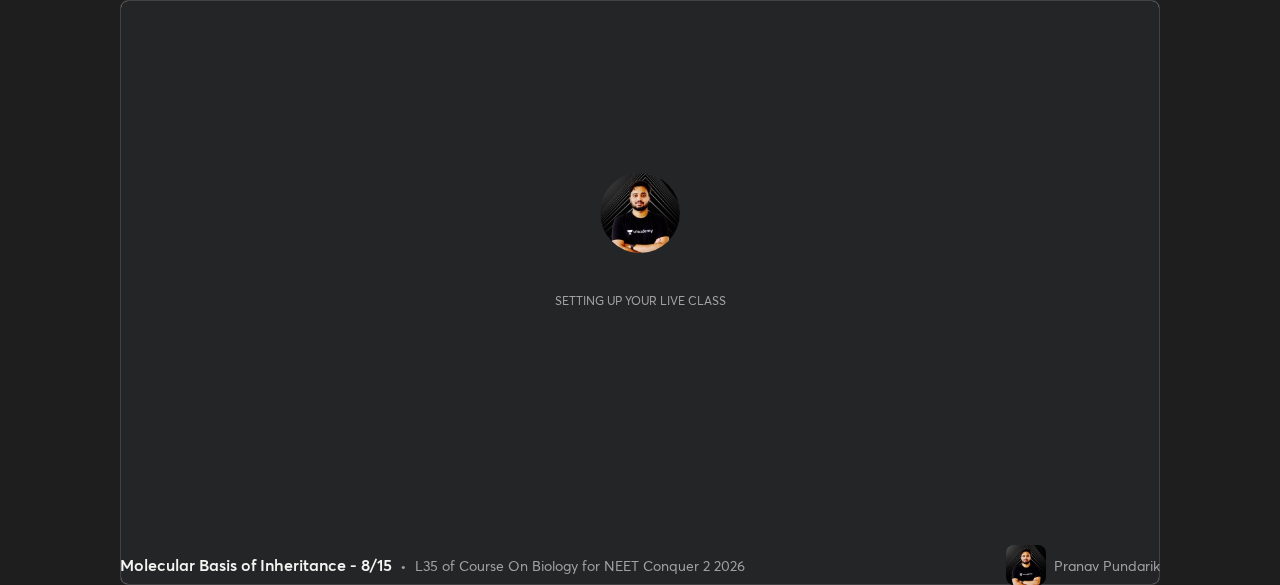 scroll, scrollTop: 0, scrollLeft: 0, axis: both 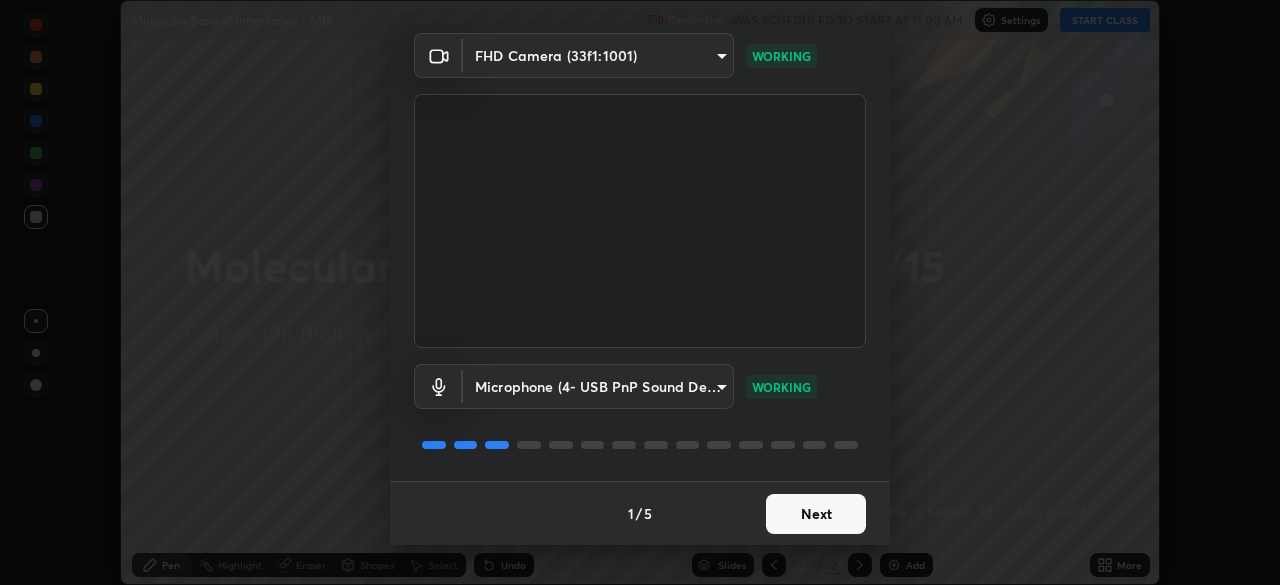 click on "Next" at bounding box center [816, 514] 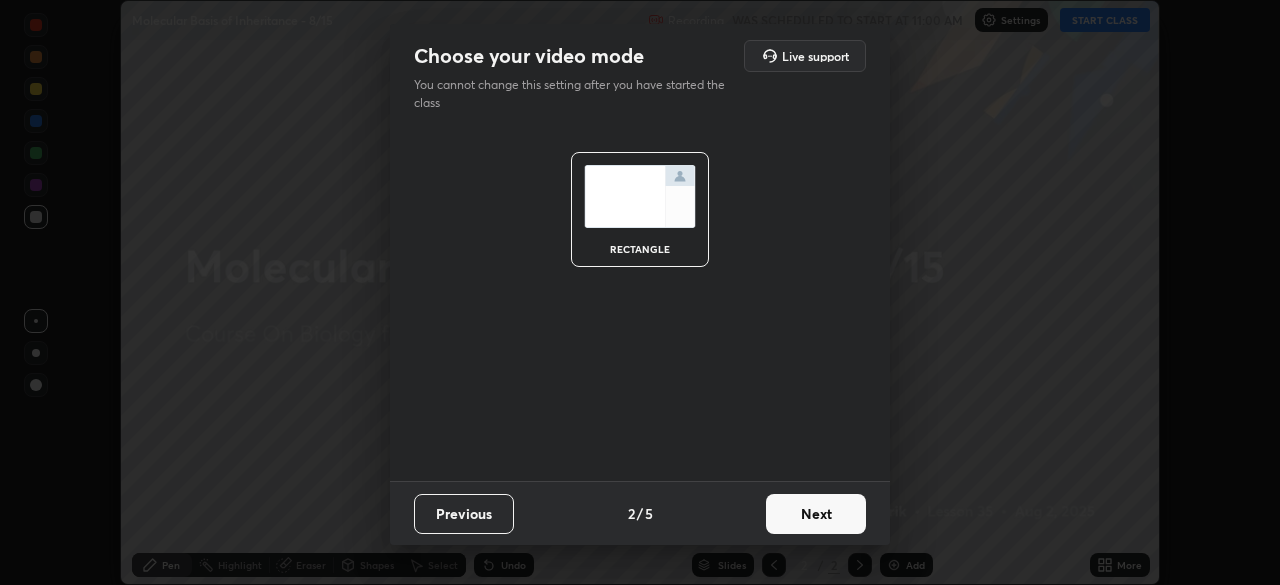 click on "Next" at bounding box center [816, 514] 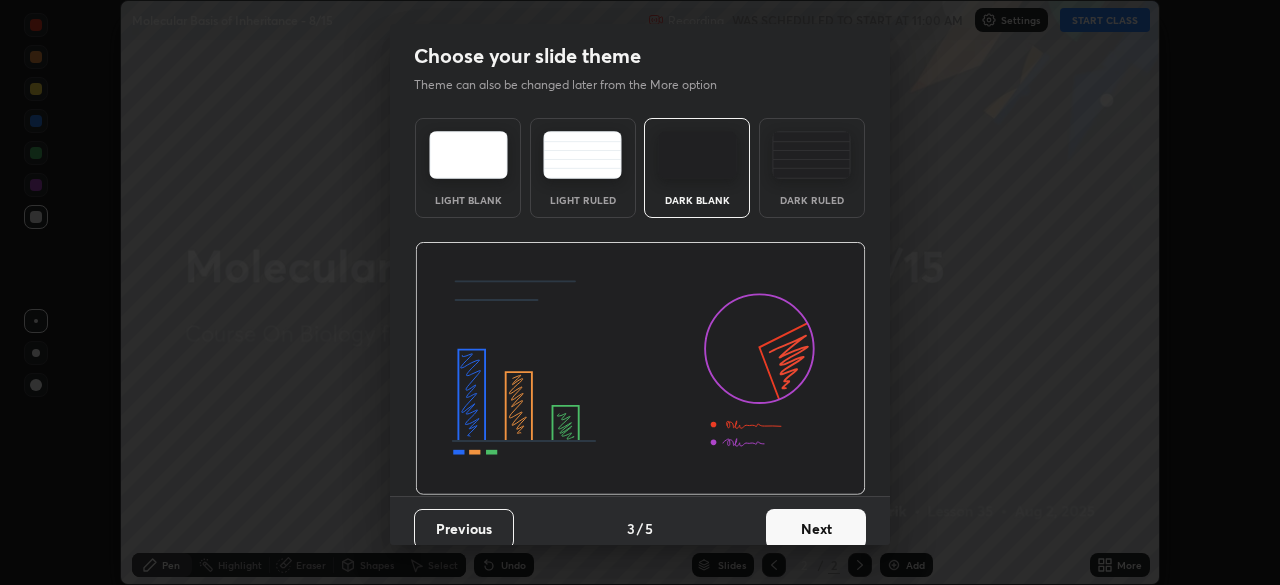 click on "Next" at bounding box center [816, 529] 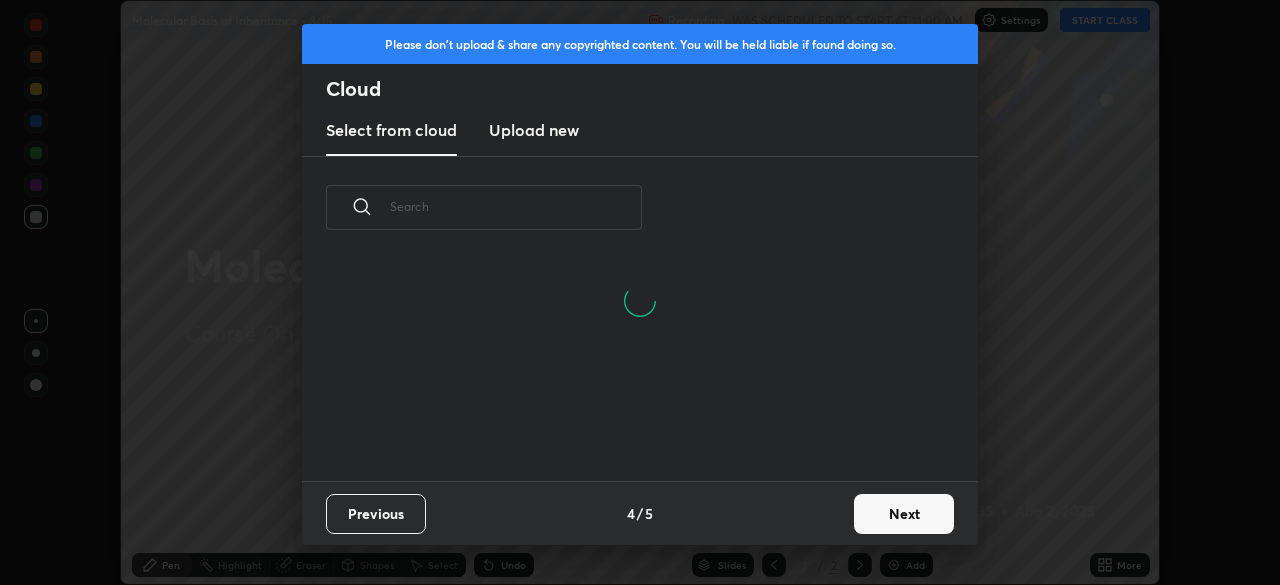 click at bounding box center (516, 206) 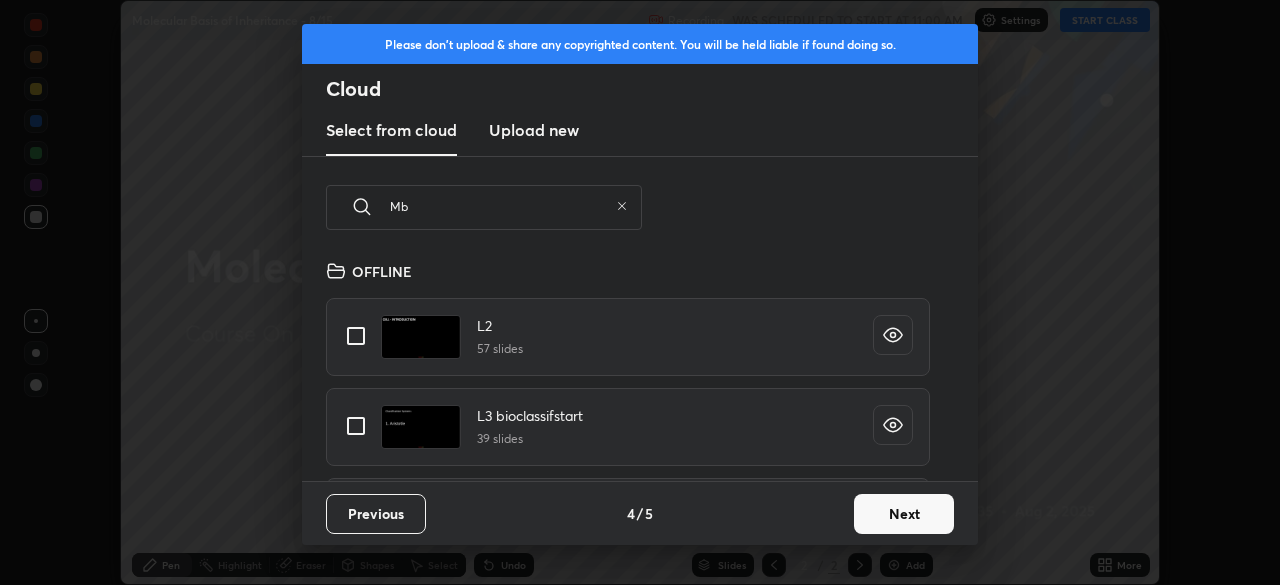 scroll, scrollTop: 7, scrollLeft: 11, axis: both 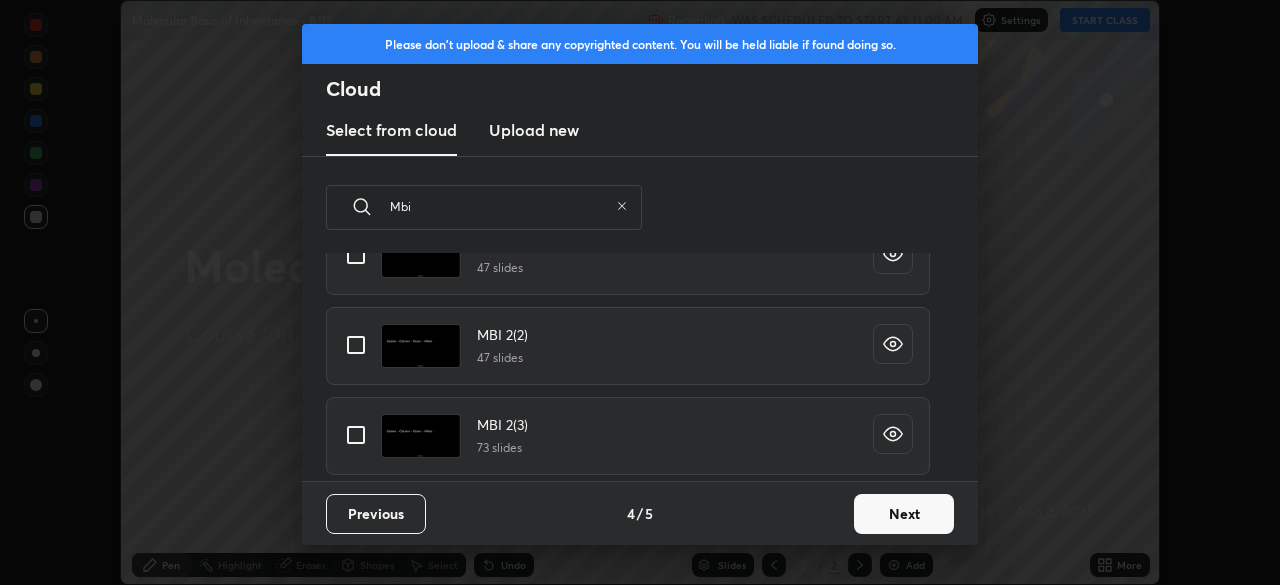 type on "Mbi" 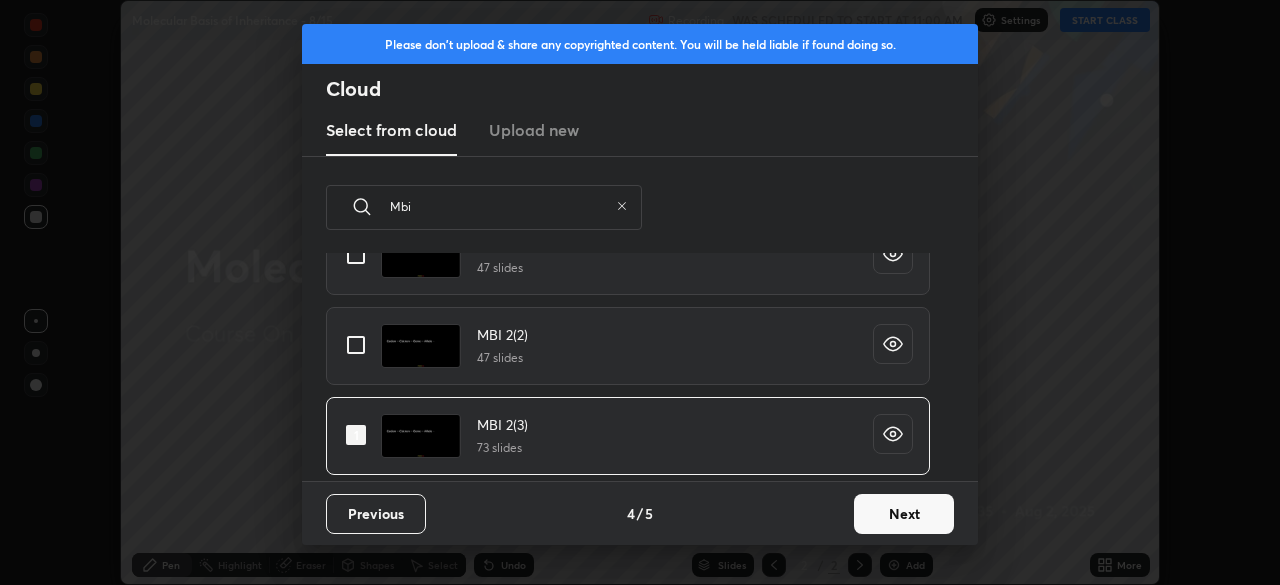 click on "Next" at bounding box center [904, 514] 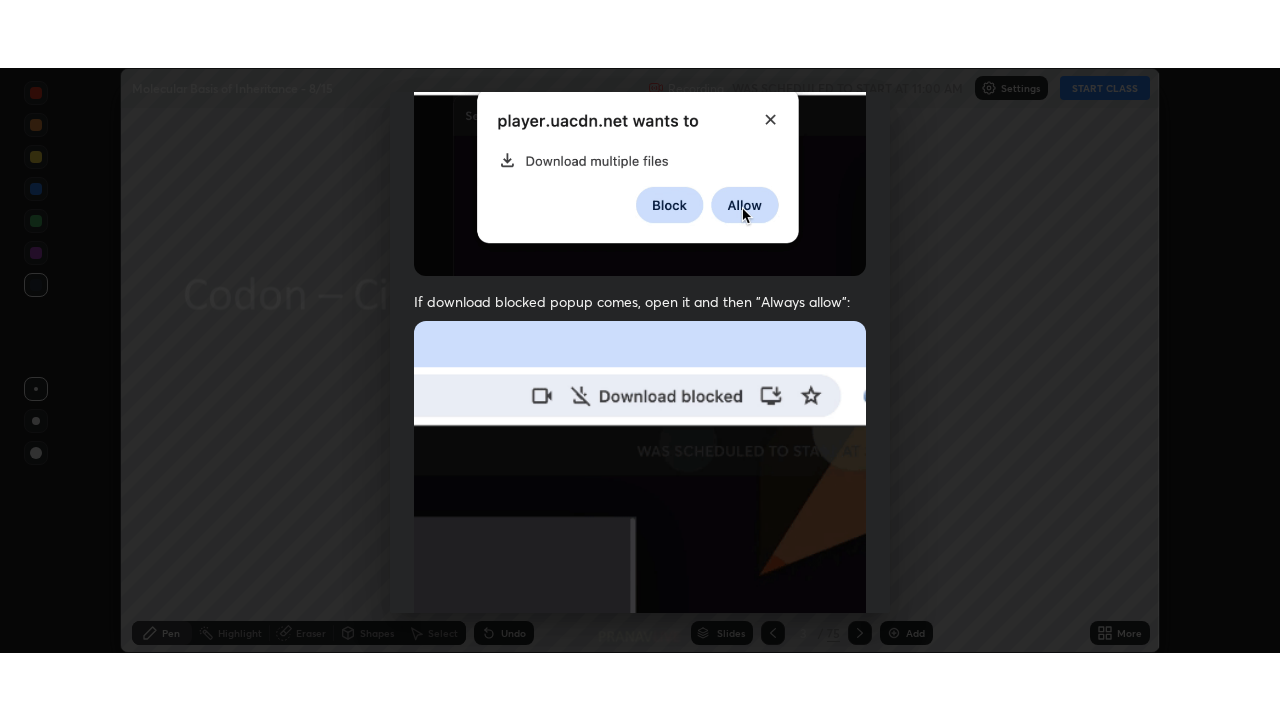 scroll, scrollTop: 479, scrollLeft: 0, axis: vertical 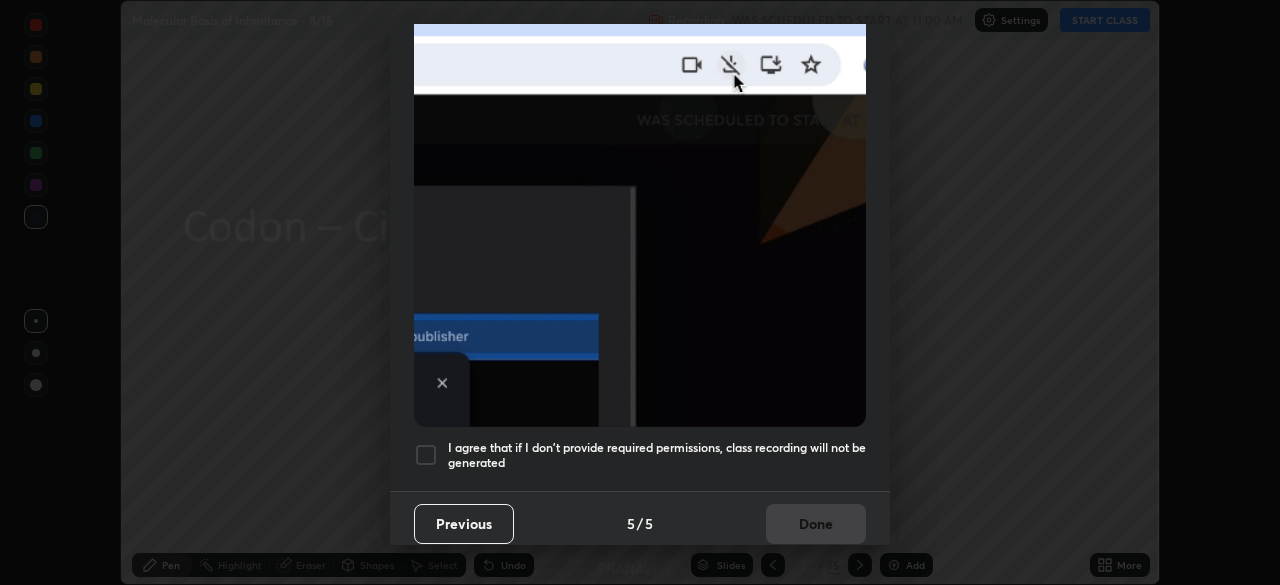 click on "I agree that if I don't provide required permissions, class recording will not be generated" at bounding box center [657, 455] 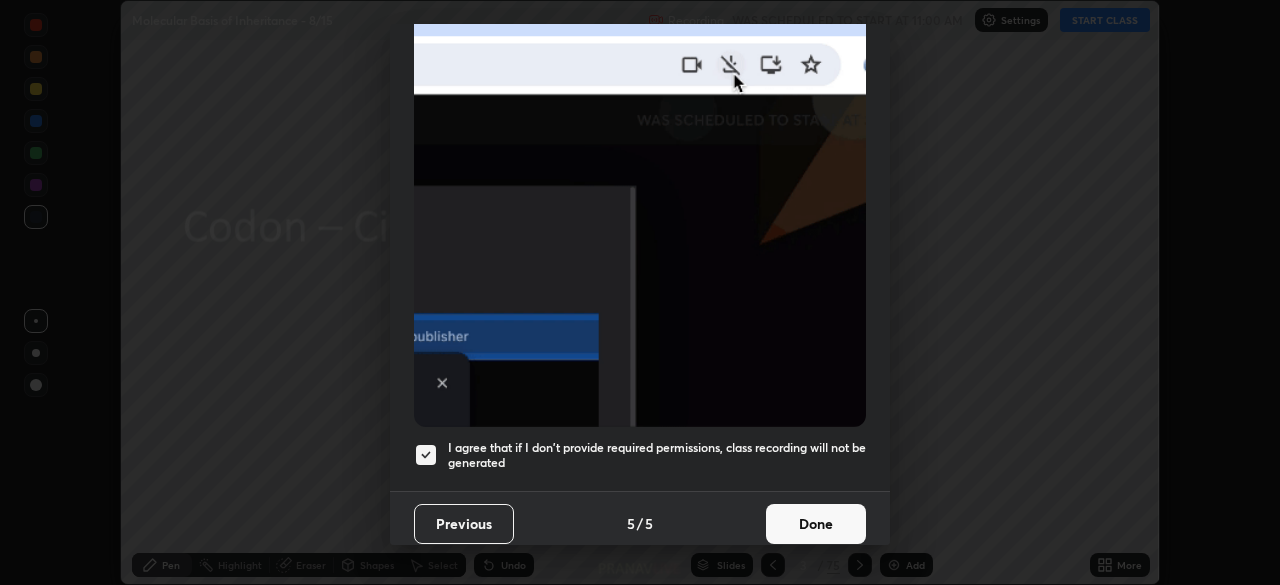 click on "Done" at bounding box center (816, 524) 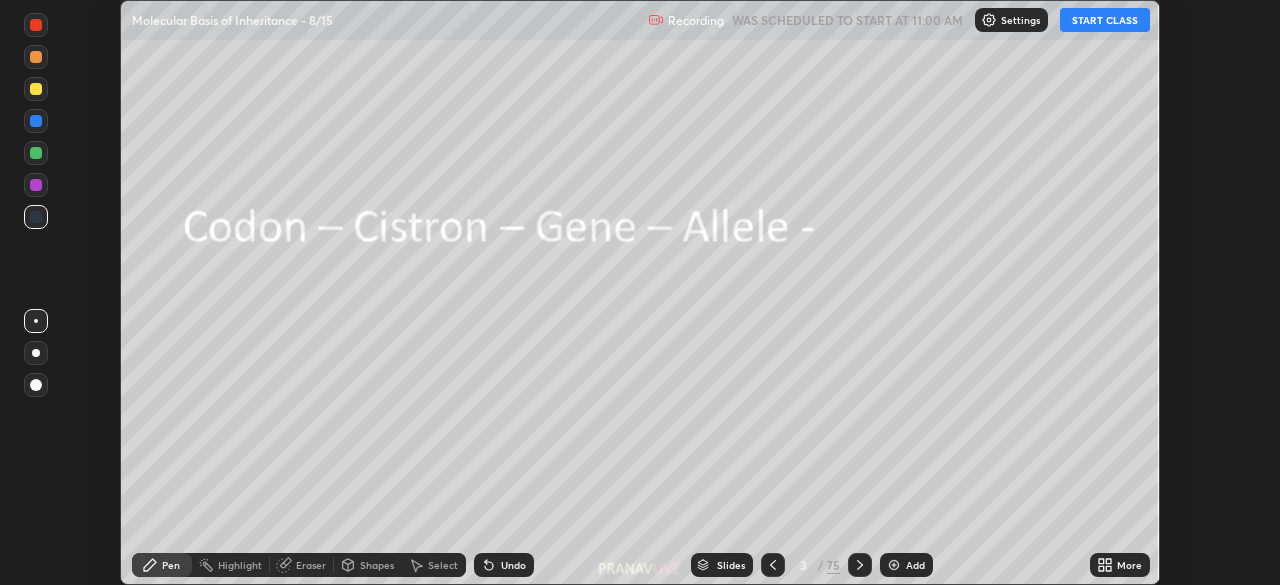 click 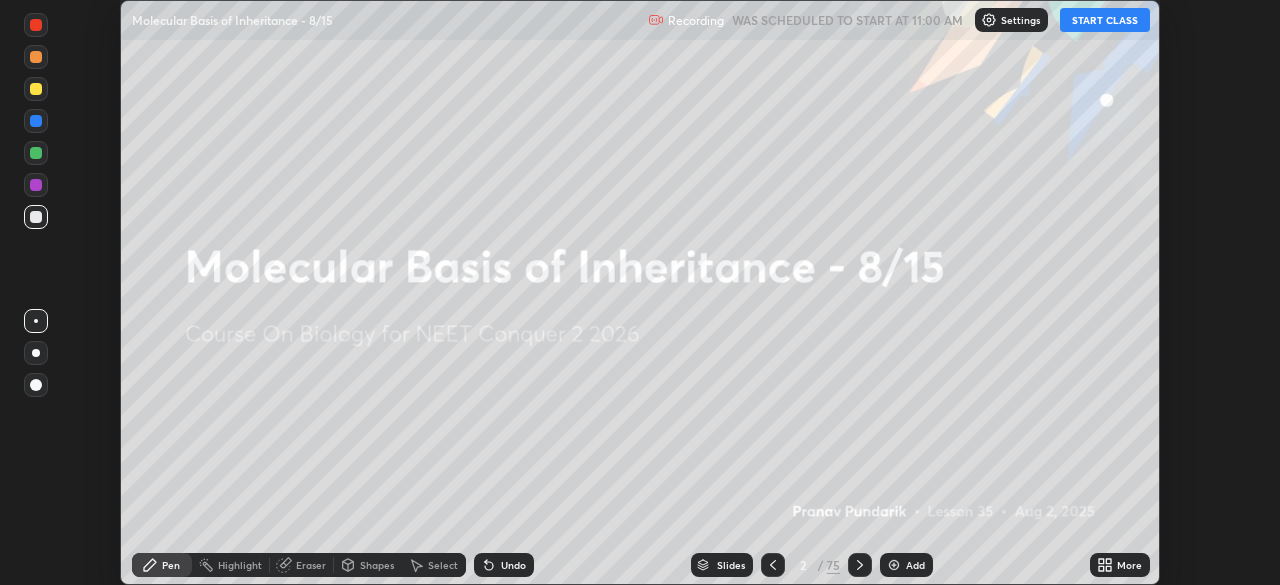 click at bounding box center [894, 565] 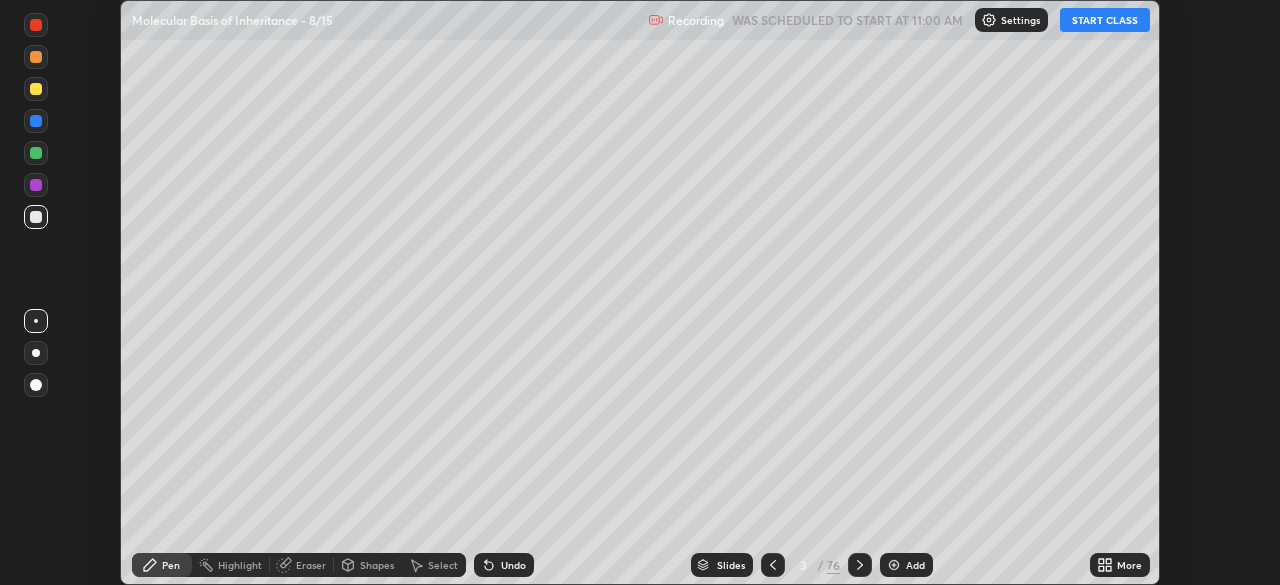 click 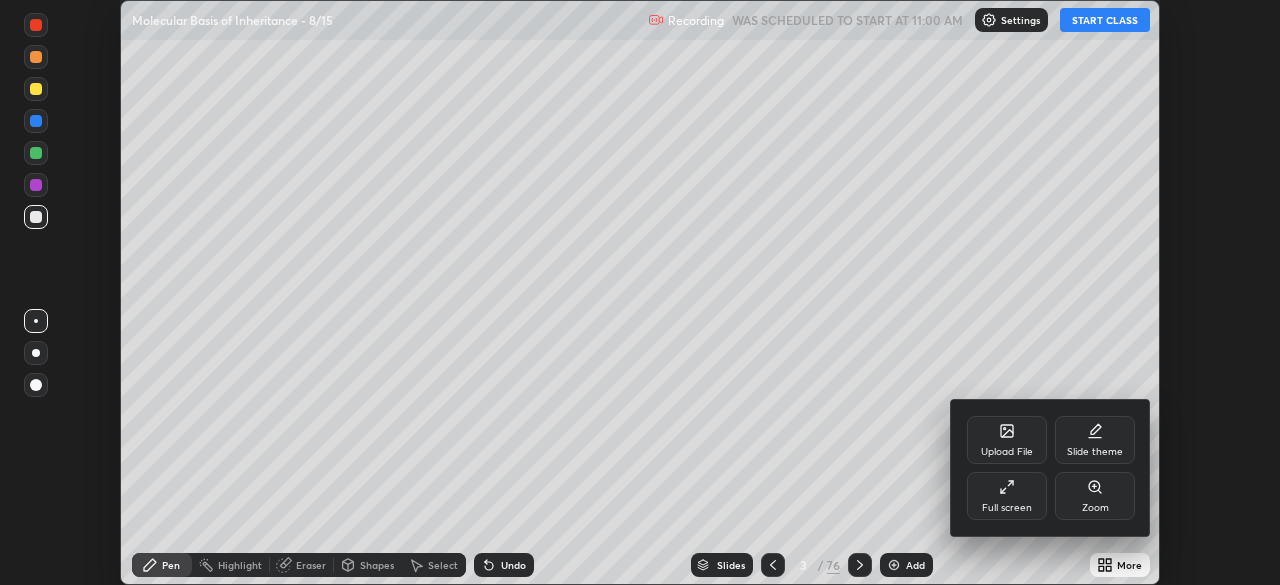 click on "Full screen" at bounding box center (1007, 496) 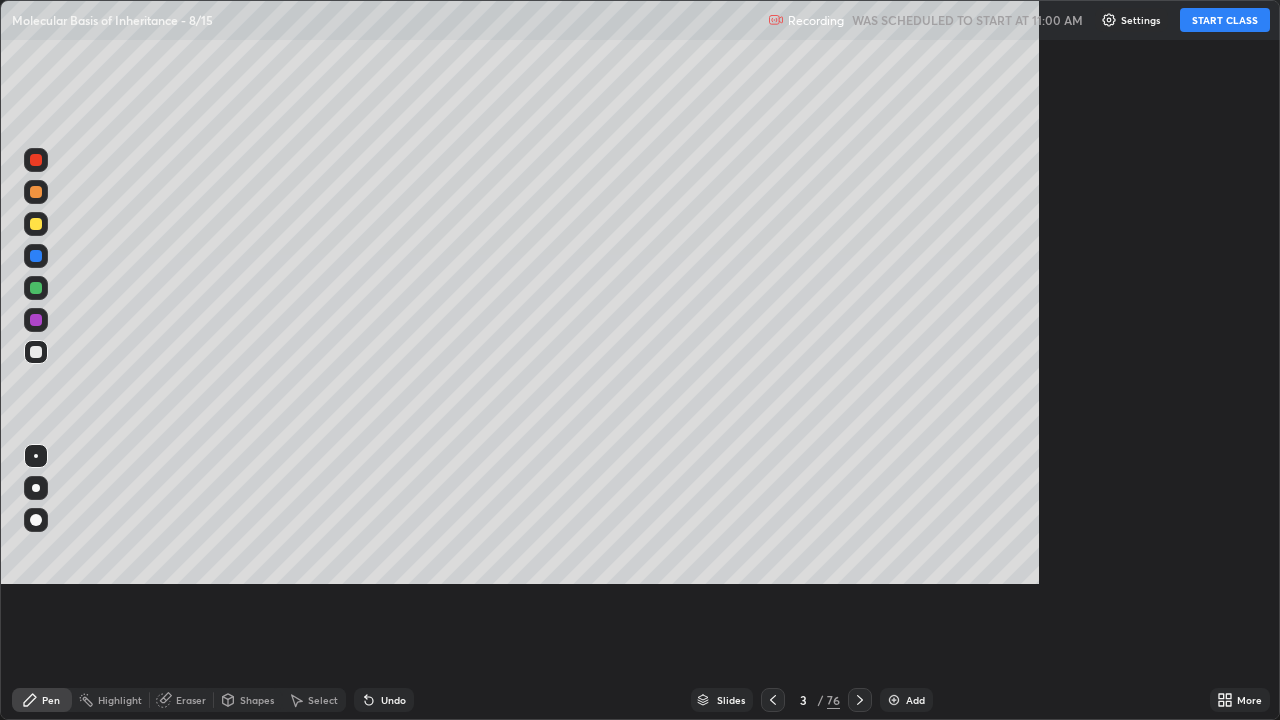scroll, scrollTop: 99280, scrollLeft: 98720, axis: both 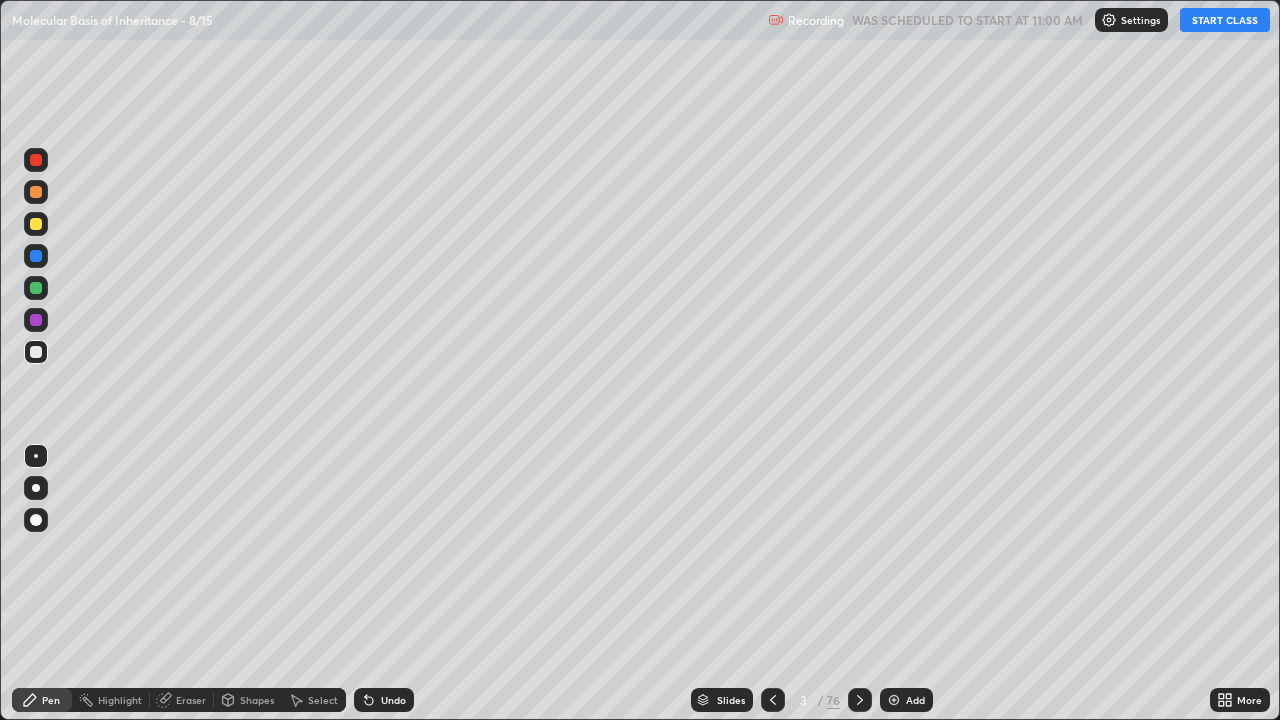 click on "START CLASS" at bounding box center [1225, 20] 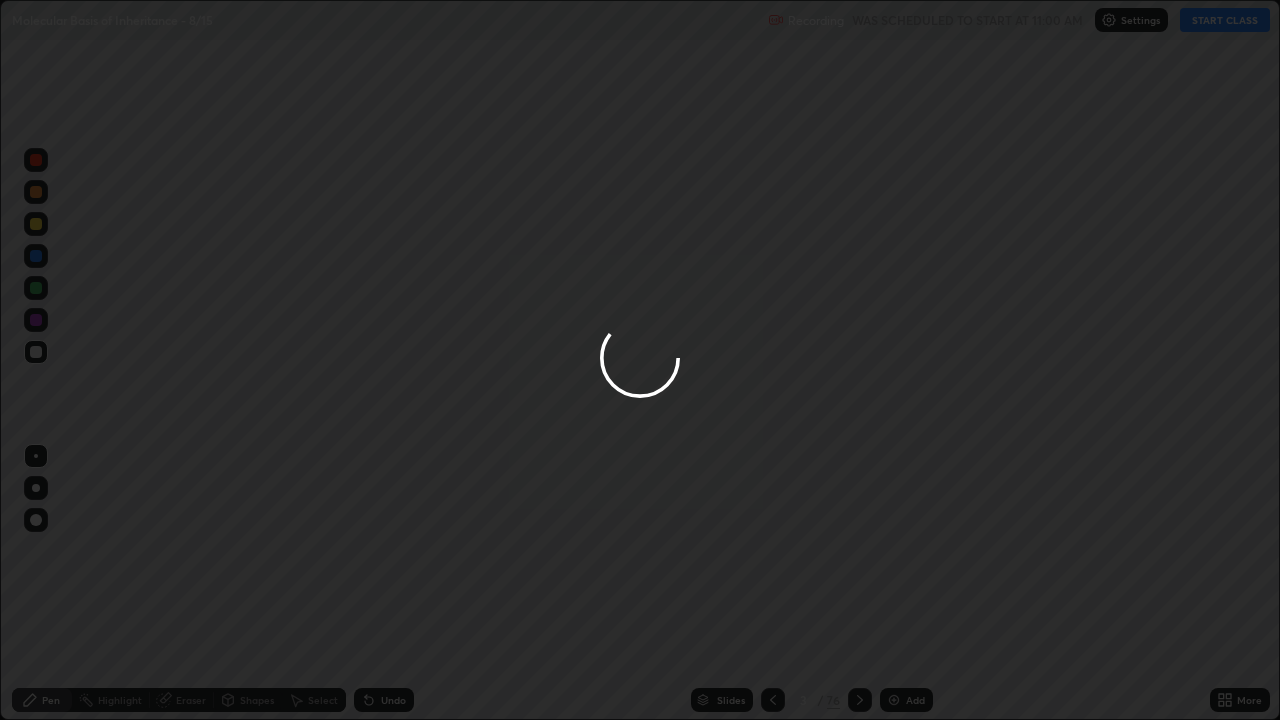 click at bounding box center (640, 360) 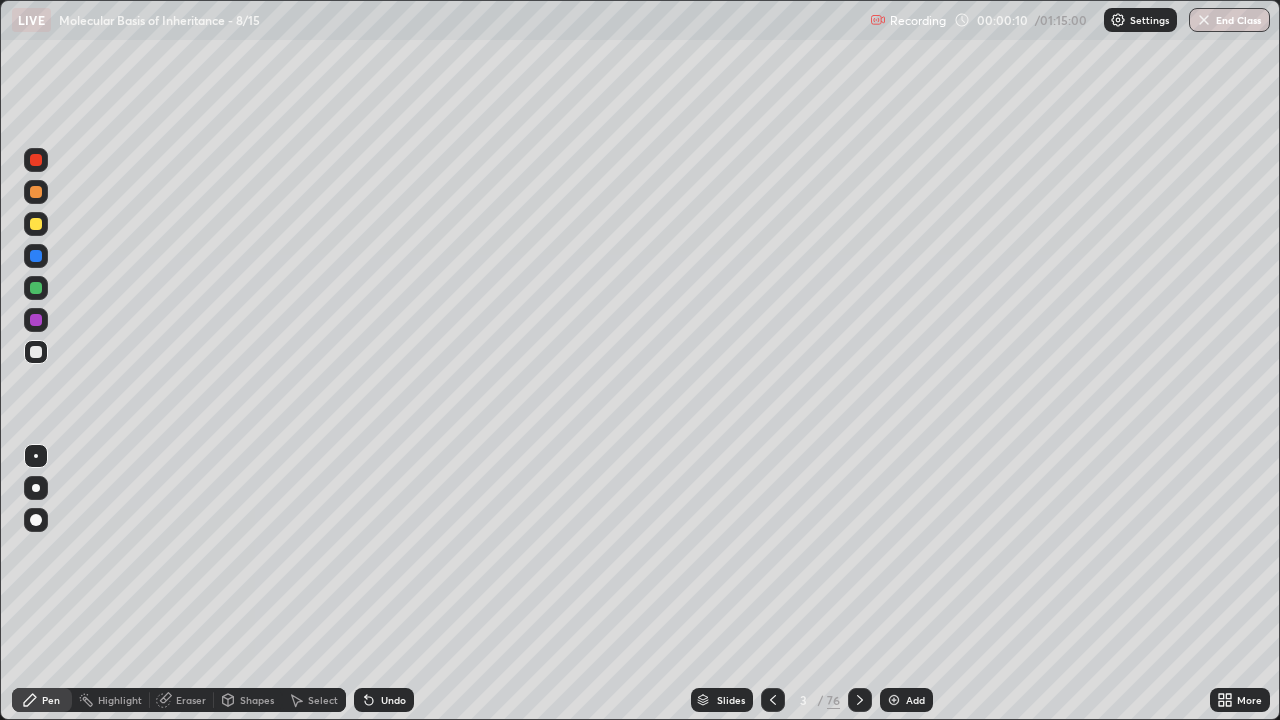 click on "Add" at bounding box center (906, 700) 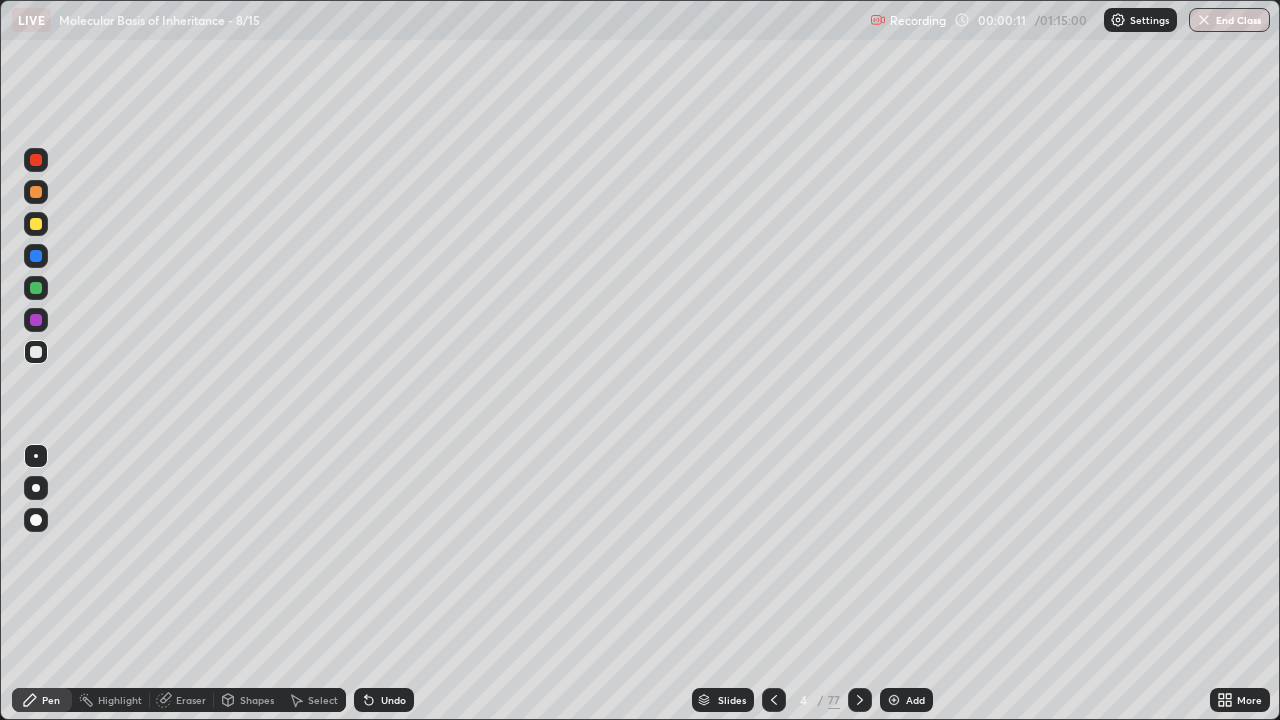 click at bounding box center (36, 520) 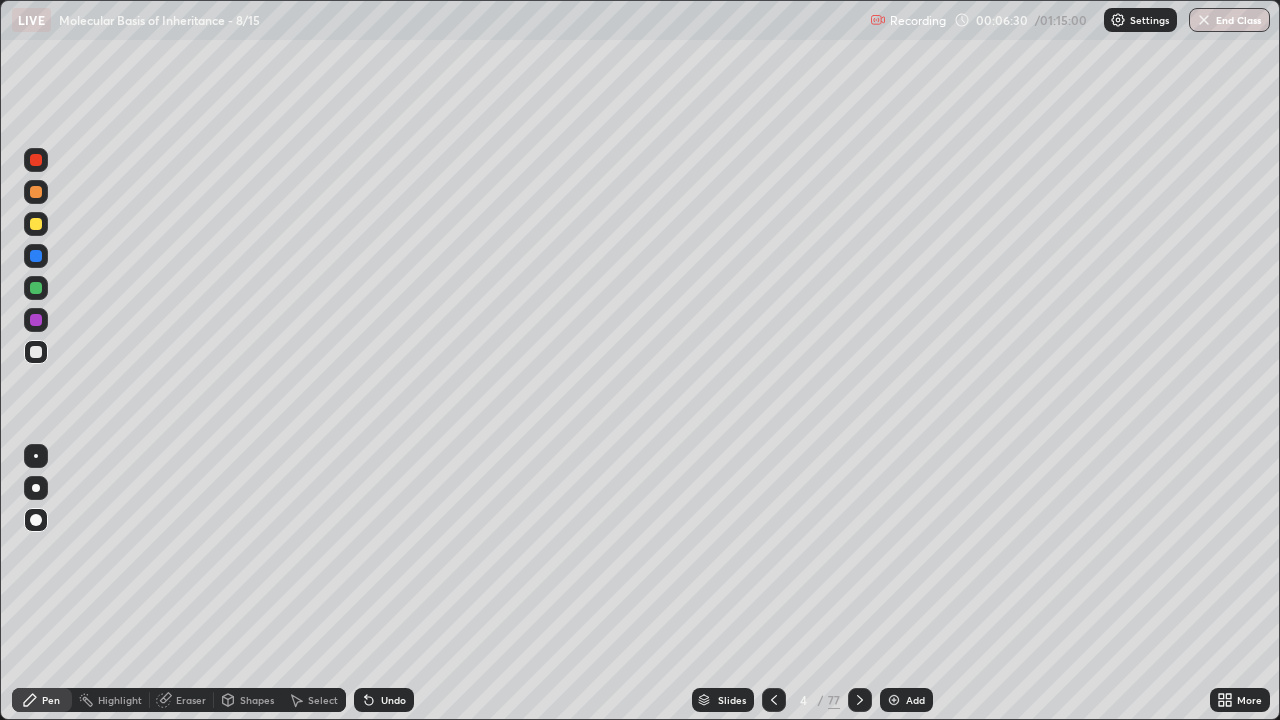 click at bounding box center [36, 224] 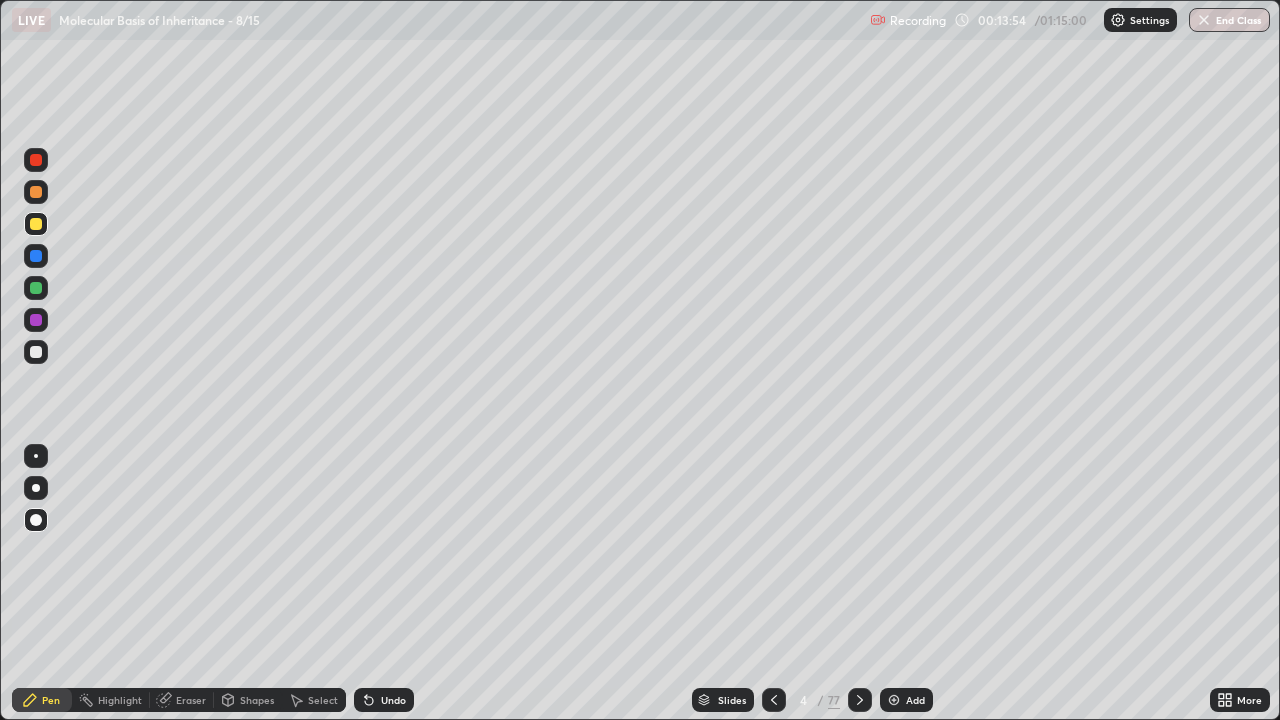 click at bounding box center [36, 352] 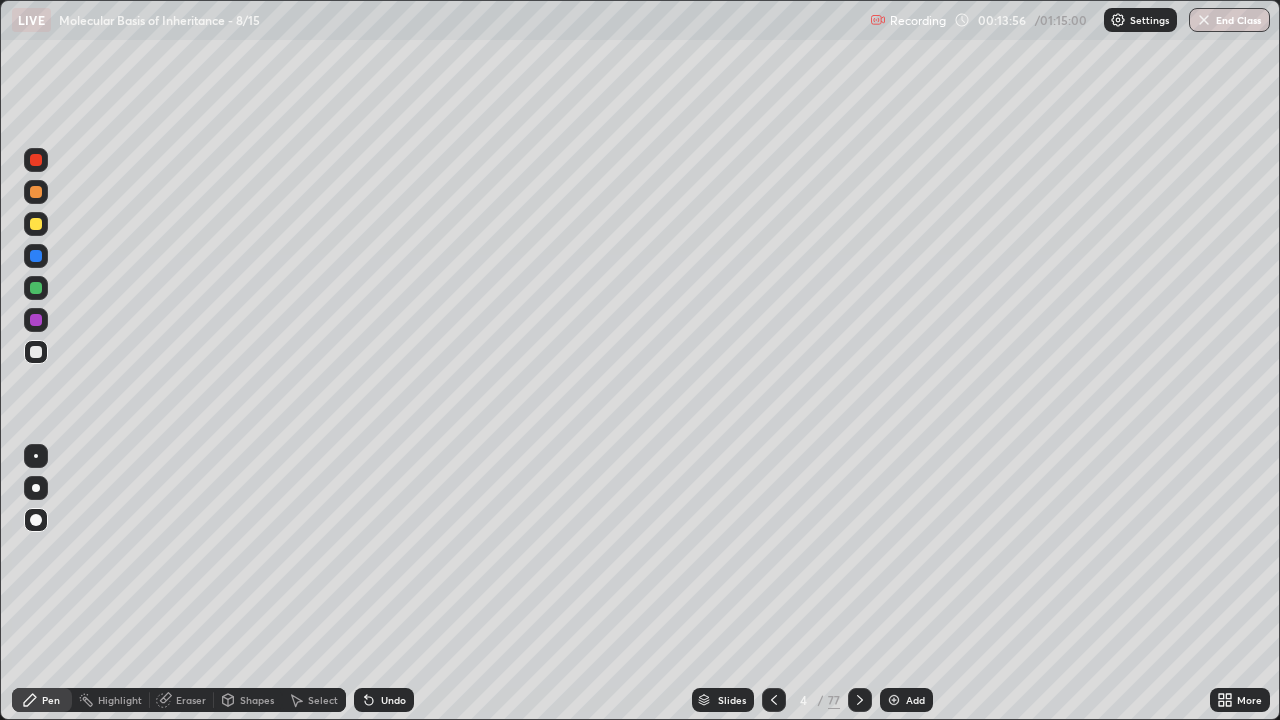 click on "Add" at bounding box center (915, 700) 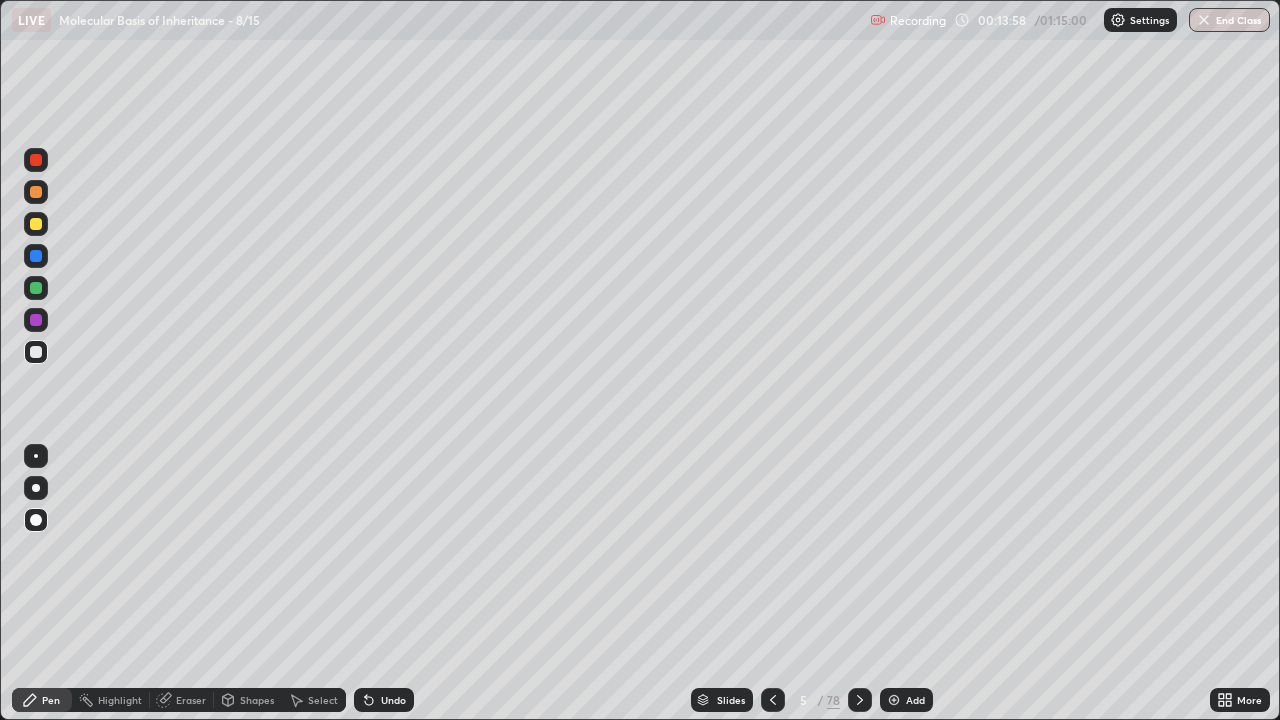 click at bounding box center [36, 224] 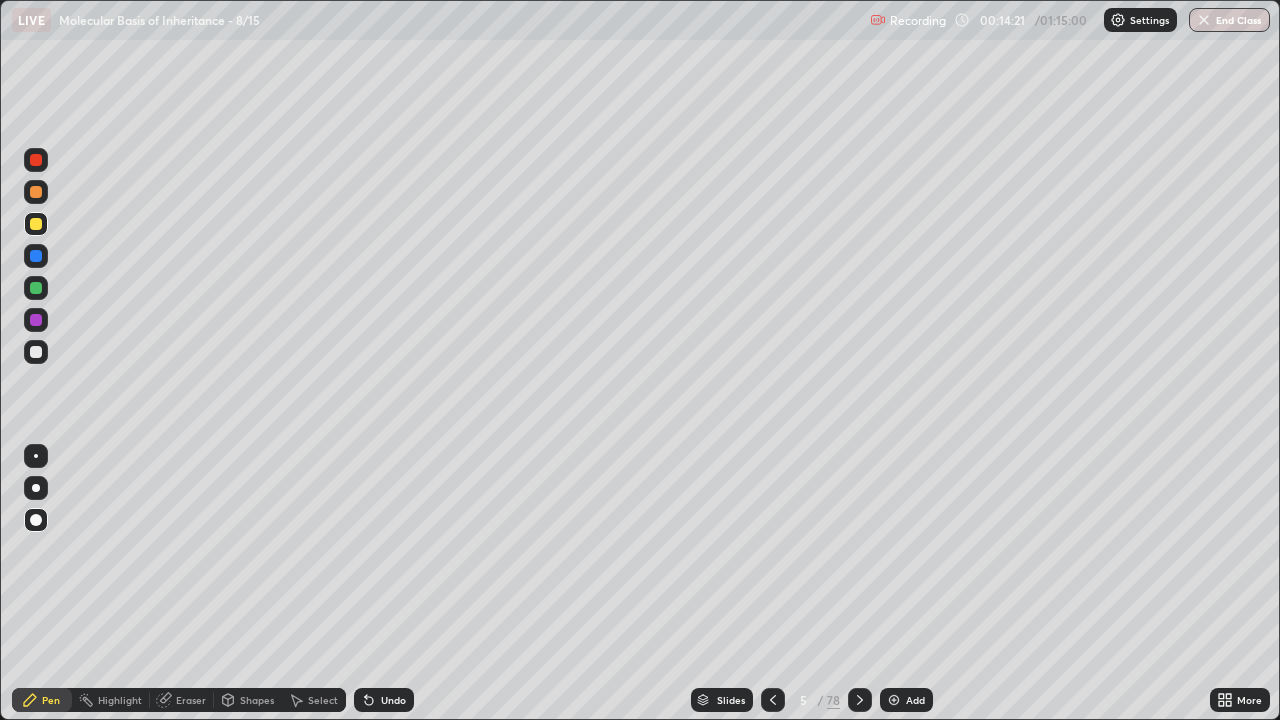 click at bounding box center (36, 160) 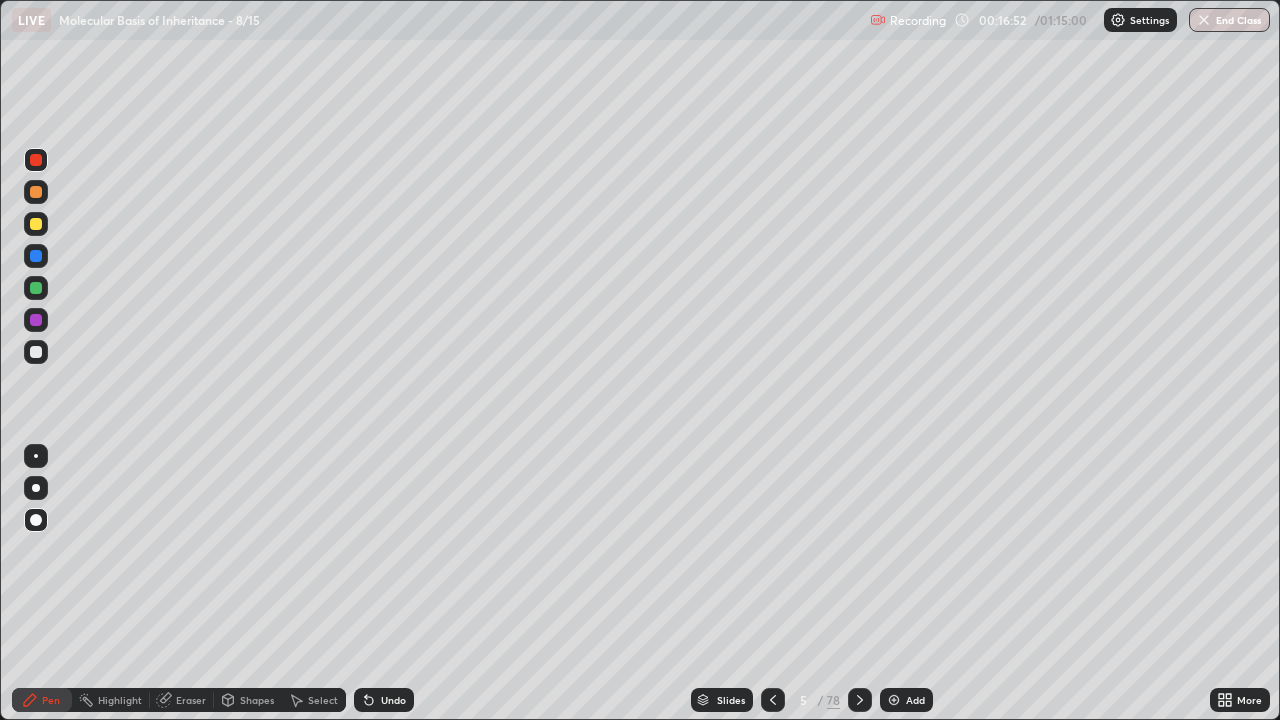 click at bounding box center [36, 352] 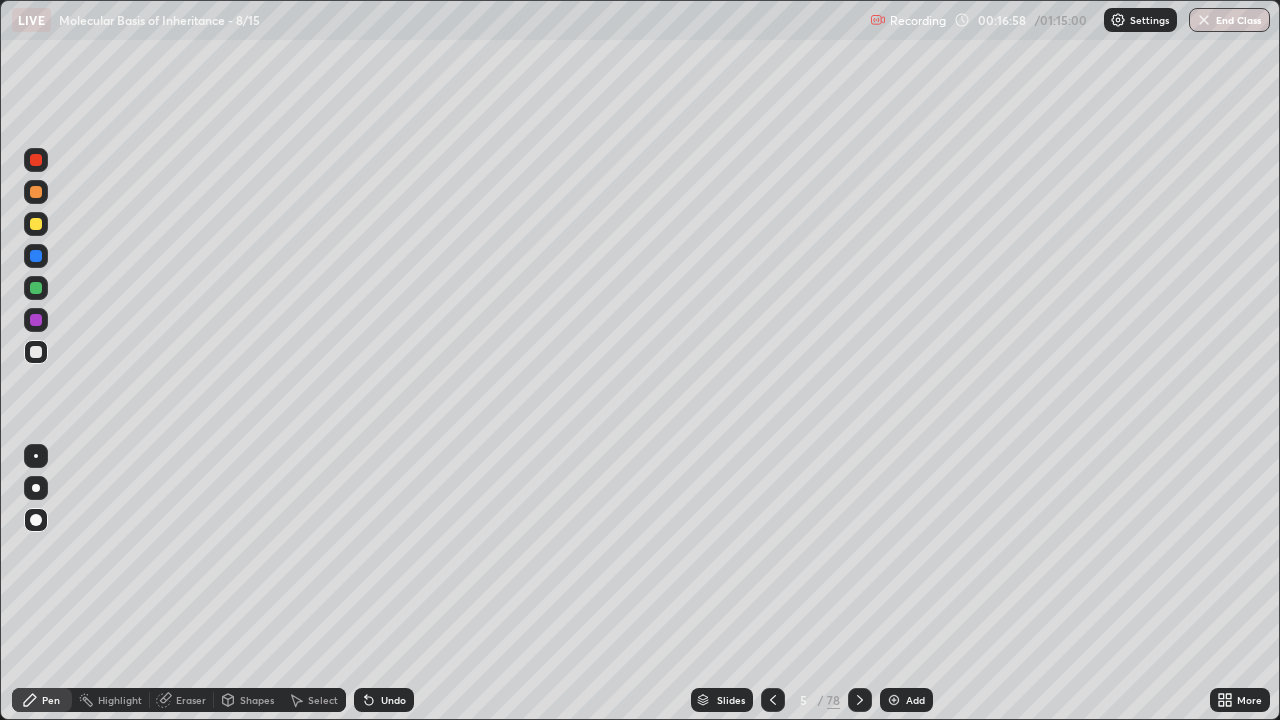 click at bounding box center (36, 456) 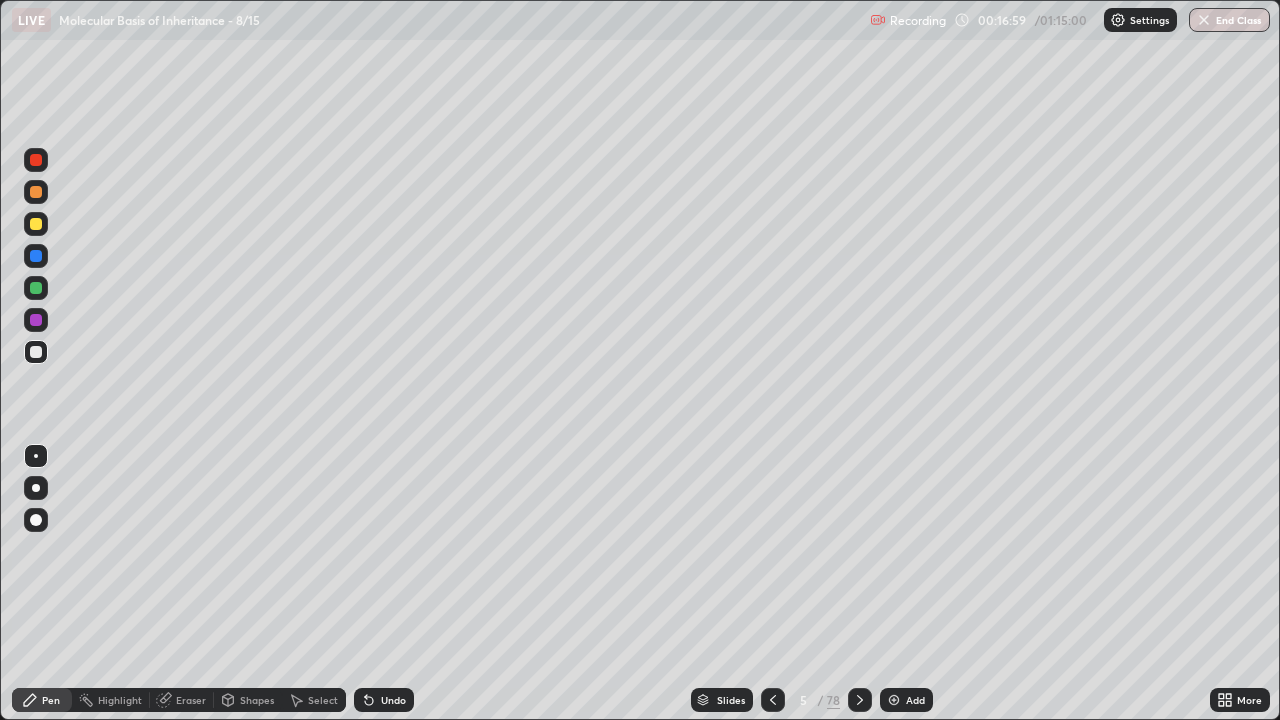 click at bounding box center (36, 320) 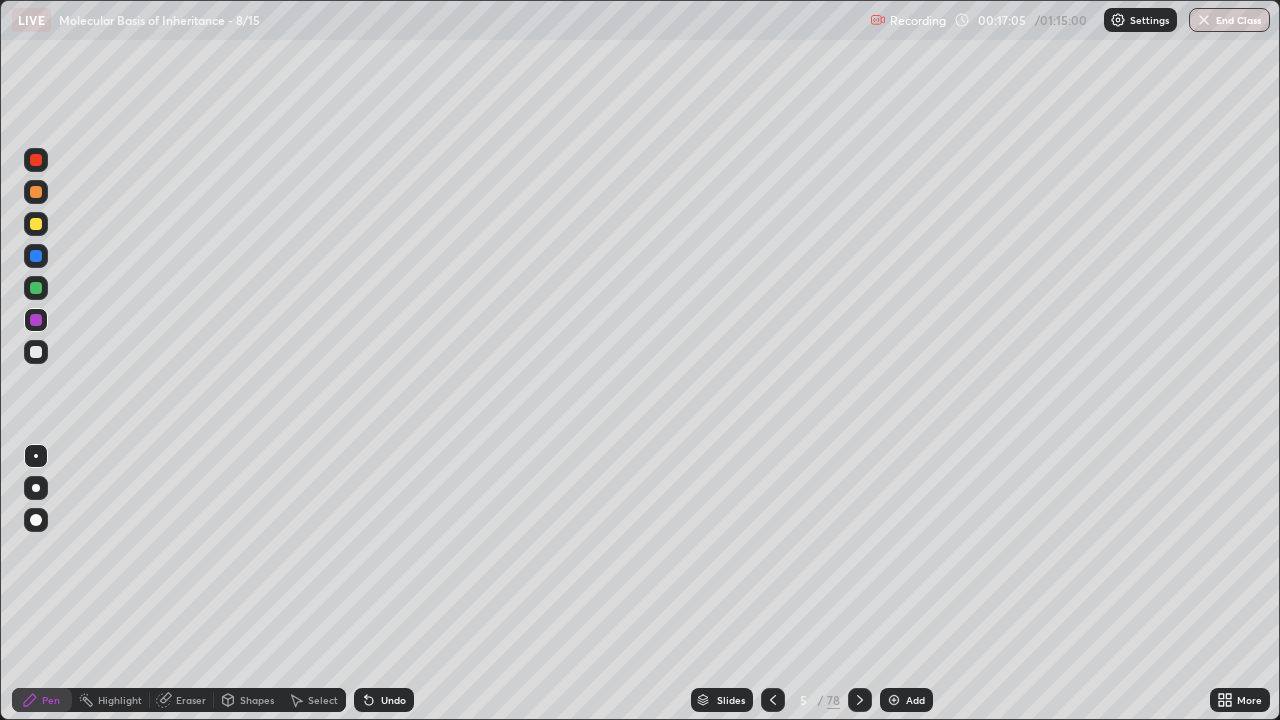 click at bounding box center (36, 224) 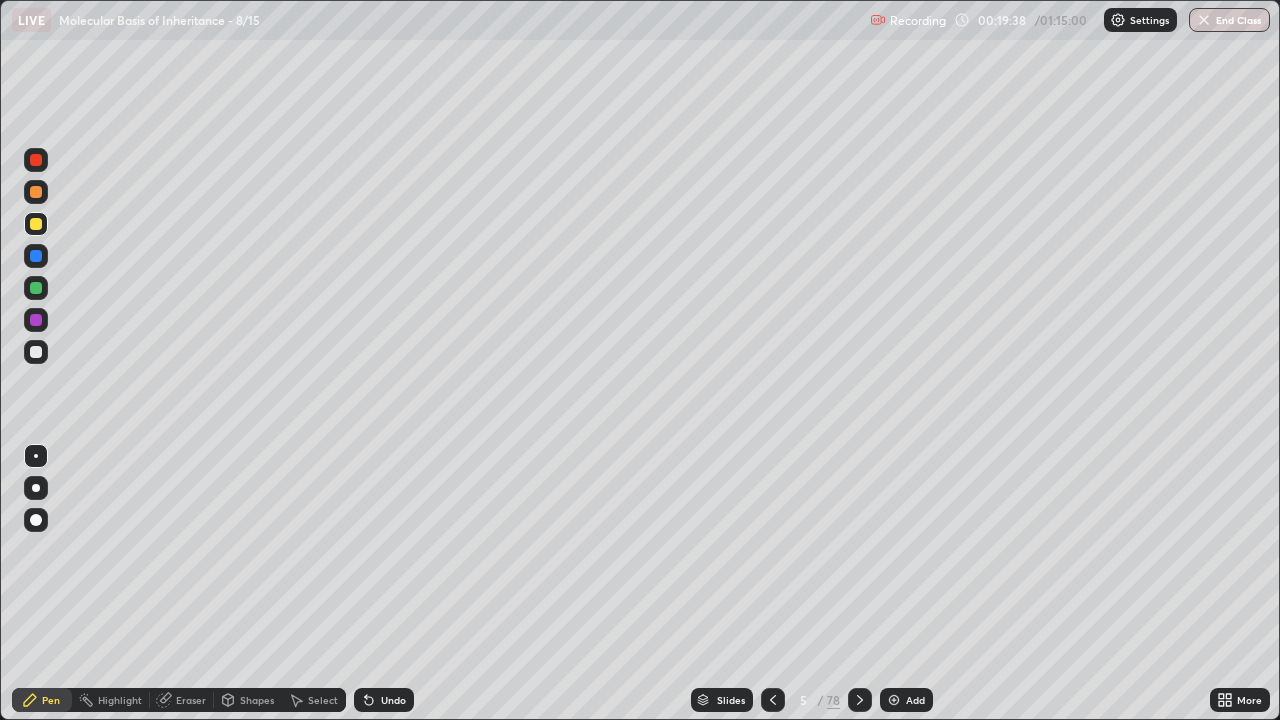 click on "Add" at bounding box center (915, 700) 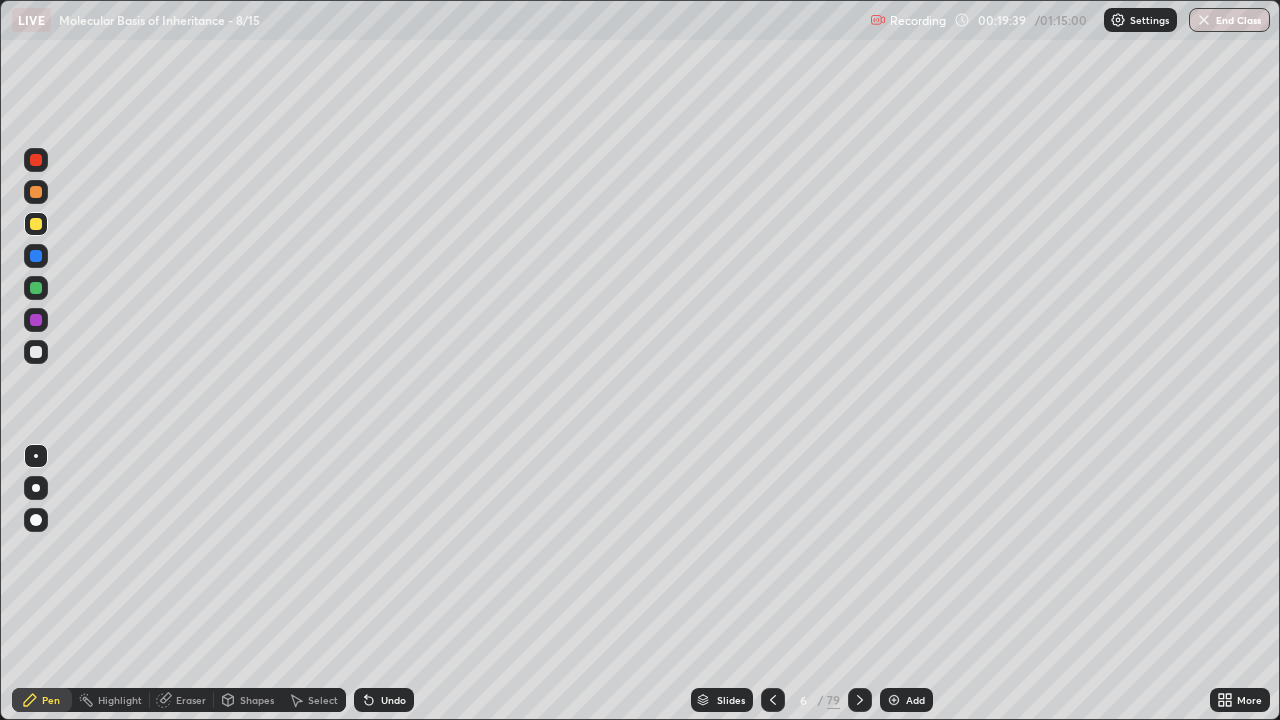 click 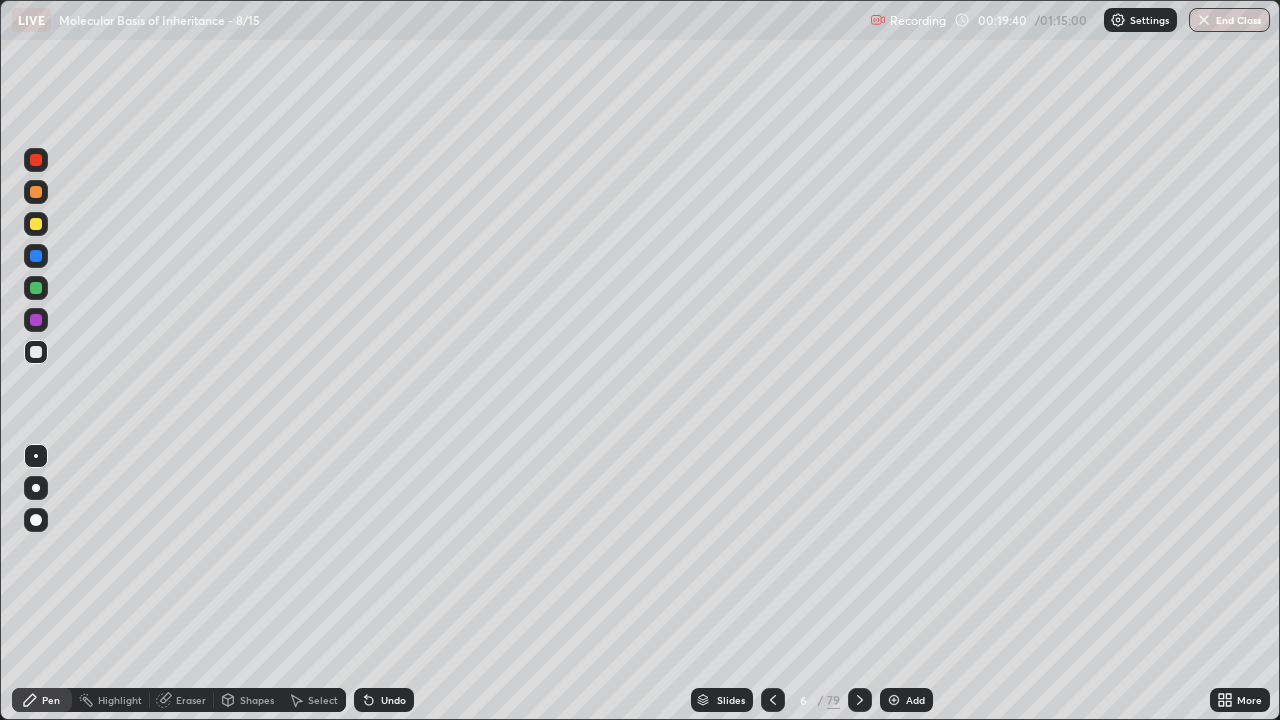 click at bounding box center [36, 488] 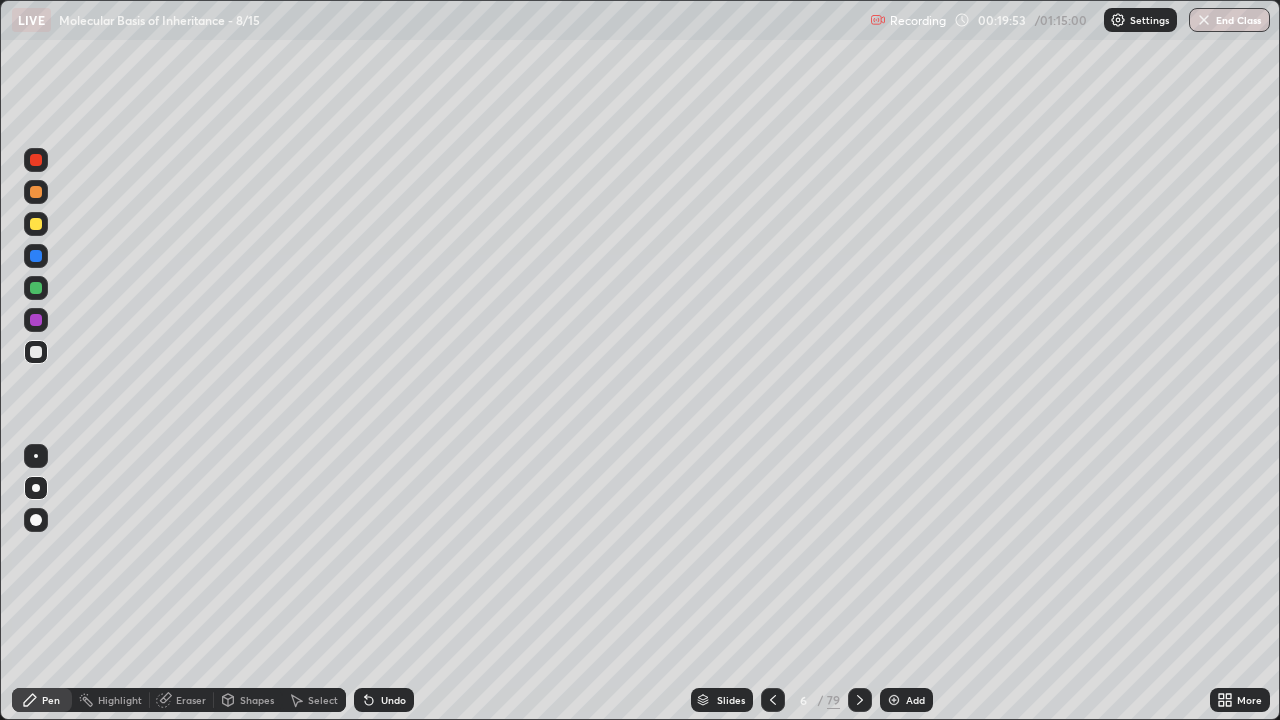 click on "Select" at bounding box center [323, 700] 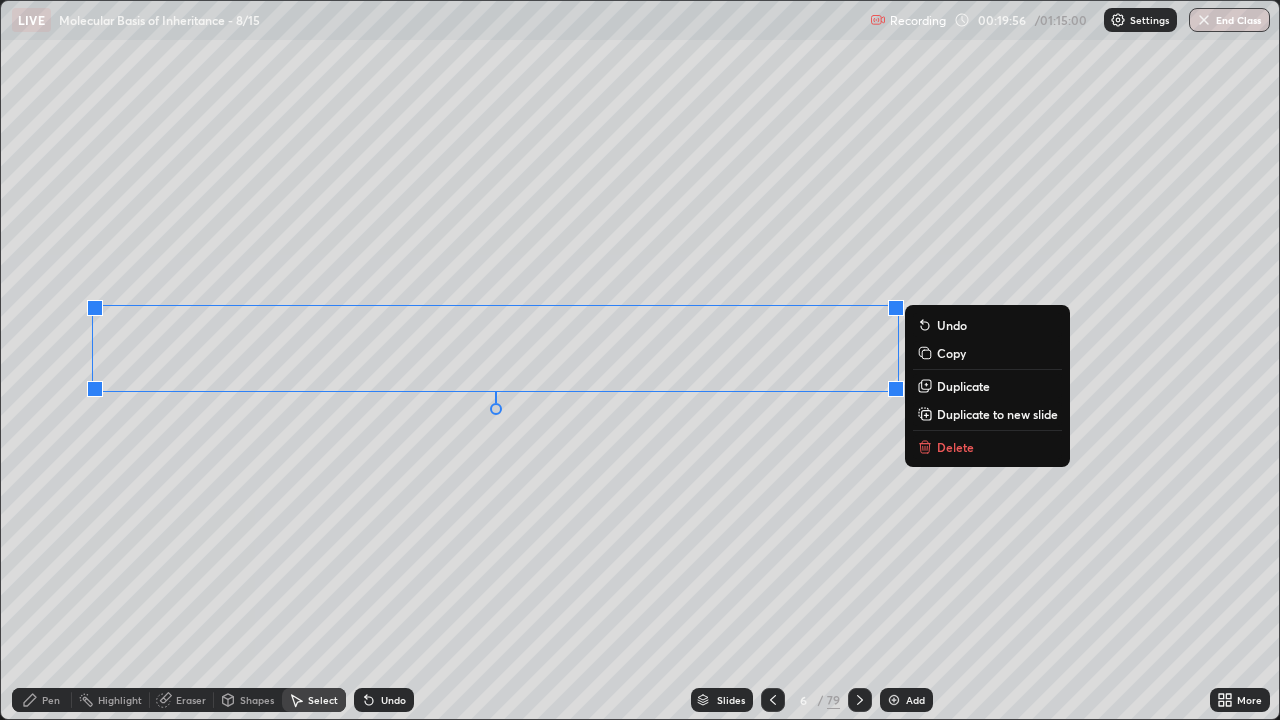 click on "Pen" at bounding box center [51, 700] 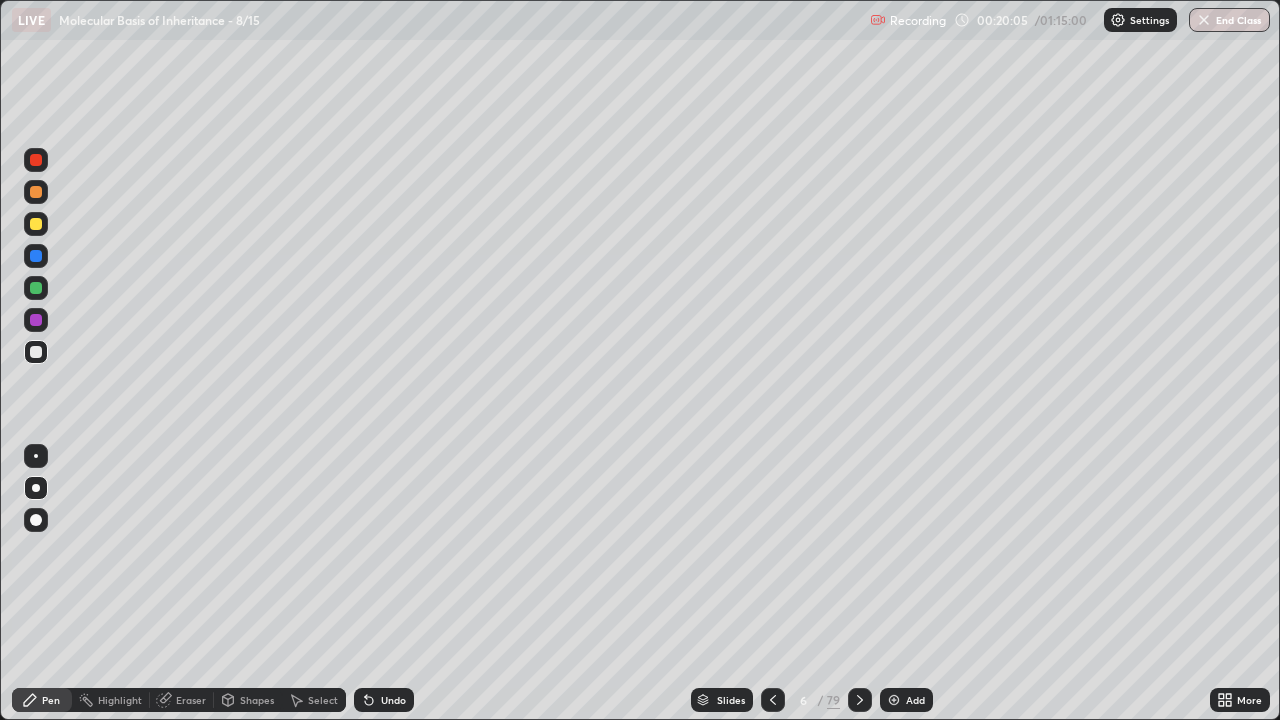 click at bounding box center [36, 160] 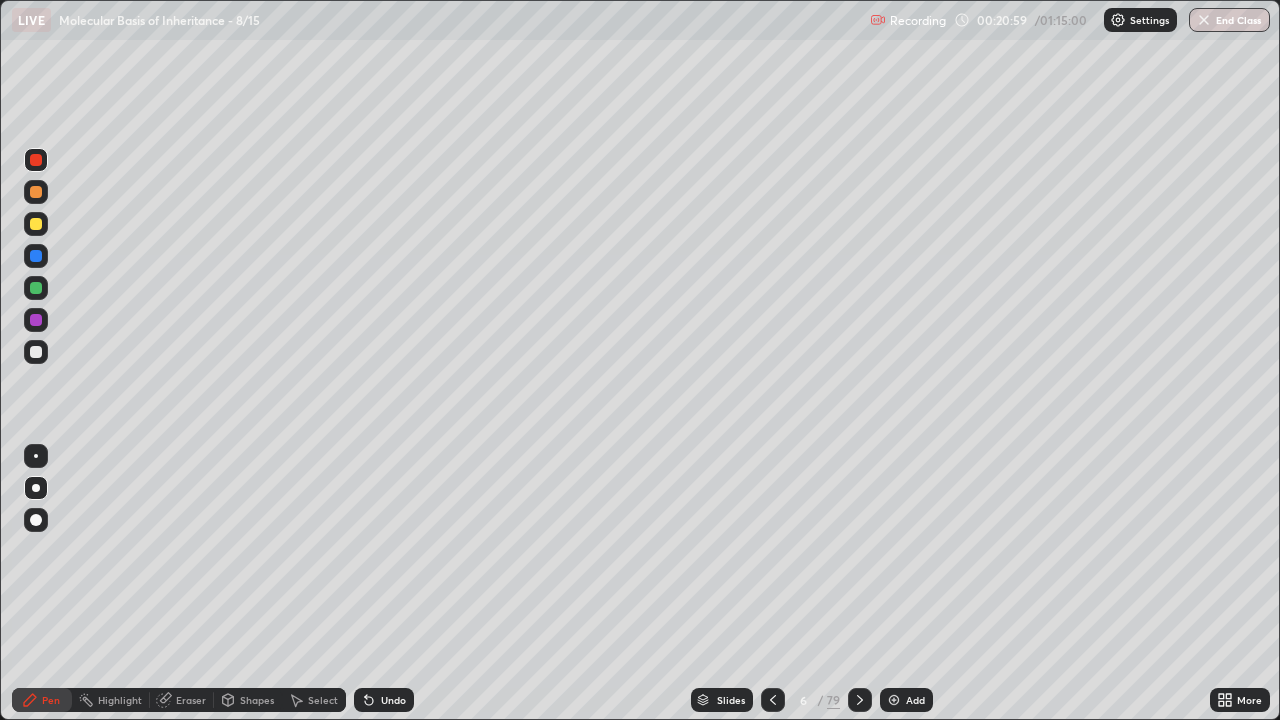 click at bounding box center (36, 256) 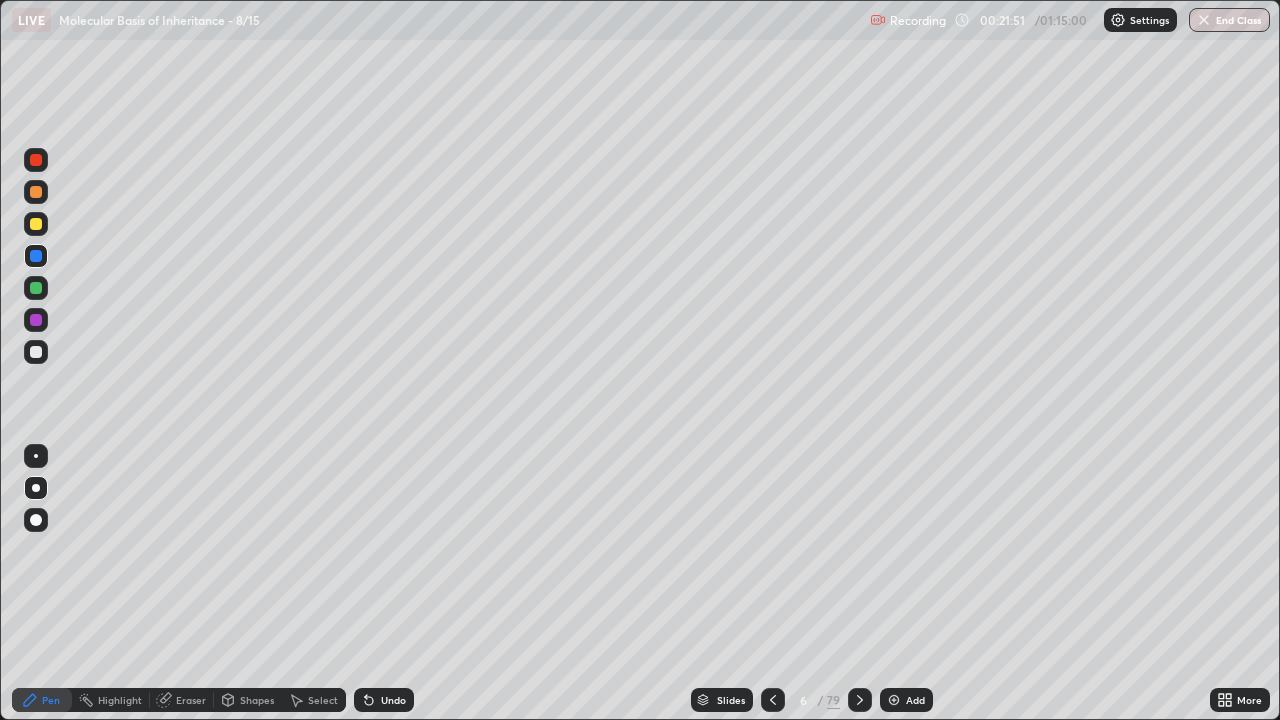 click on "Undo" at bounding box center (393, 700) 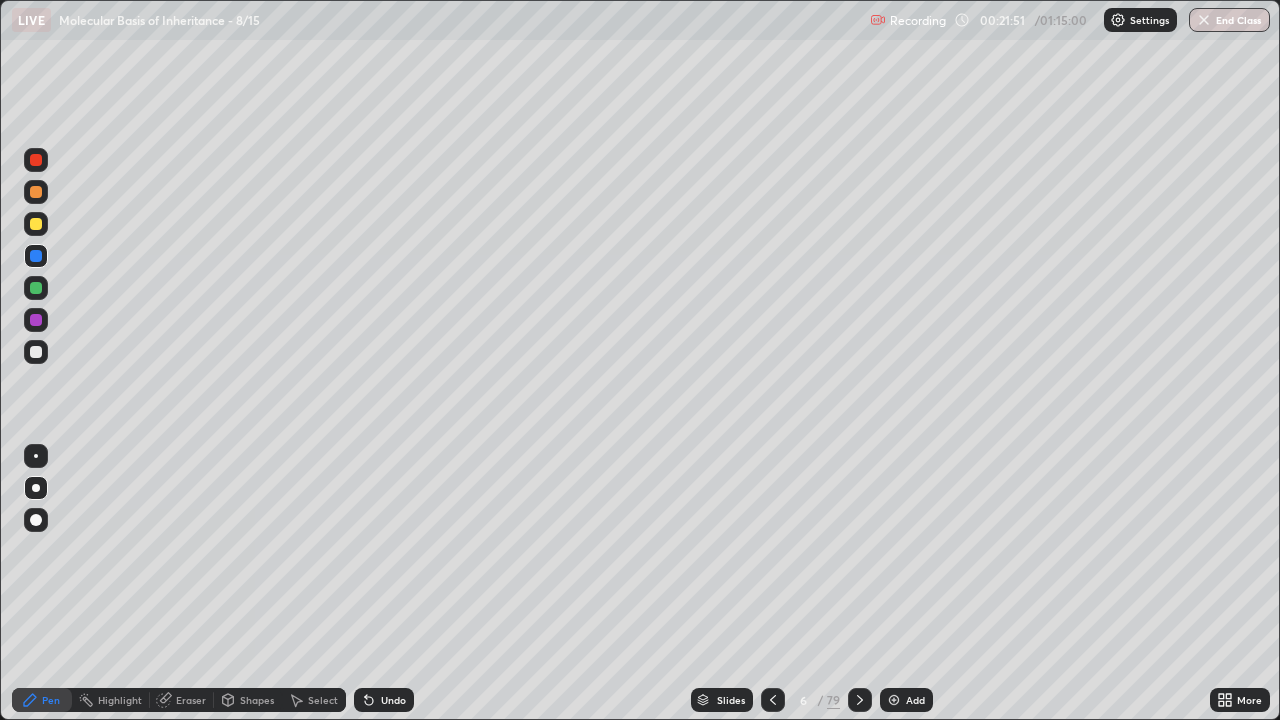 click on "Undo" at bounding box center (393, 700) 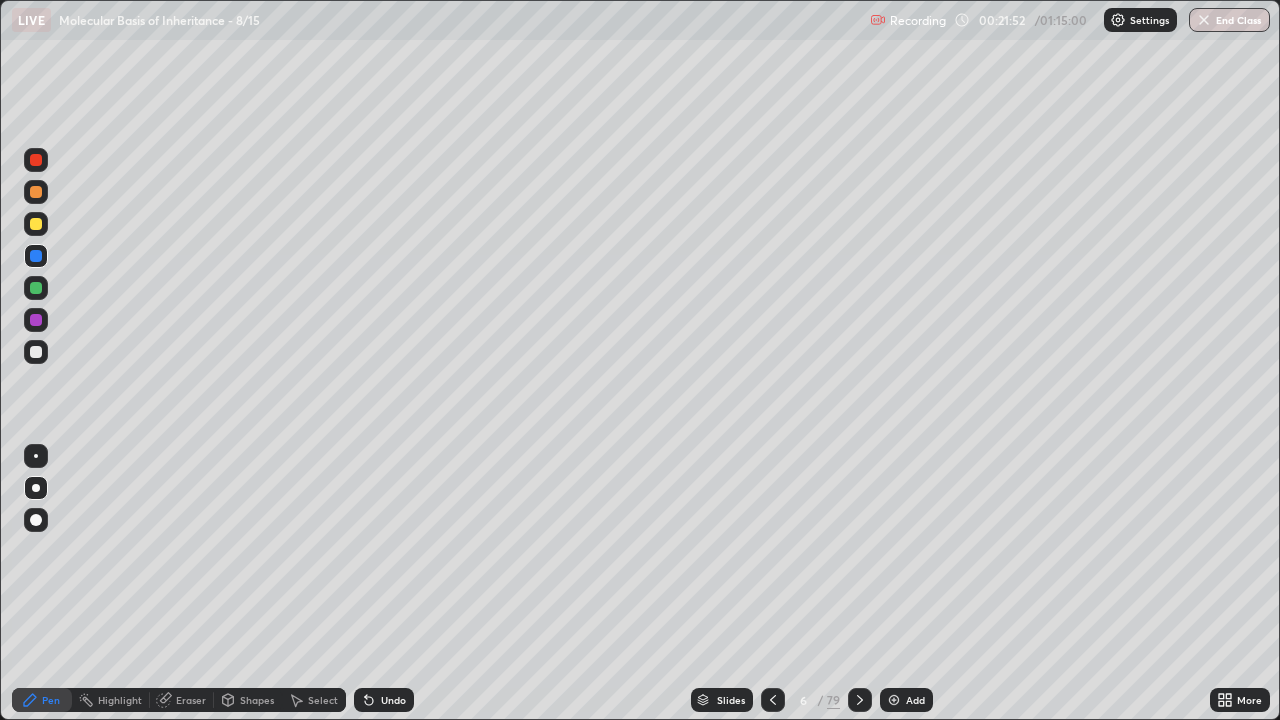 click on "Undo" at bounding box center (393, 700) 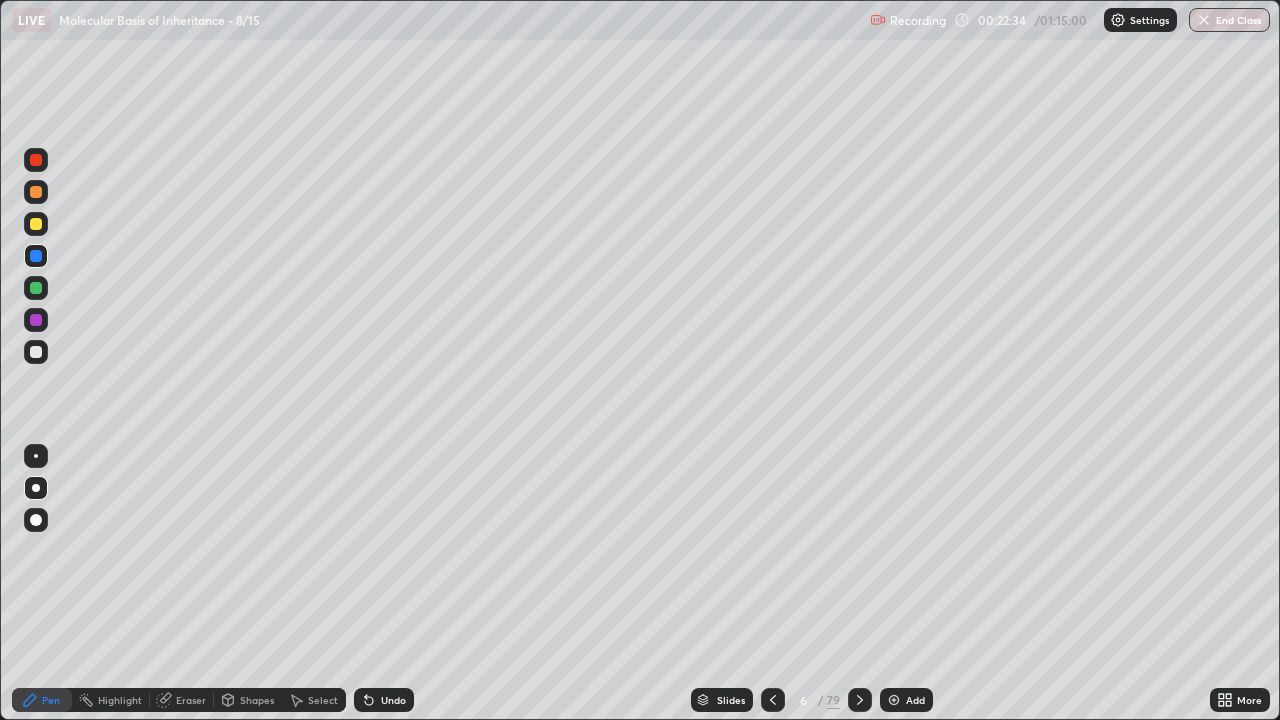 click on "Undo" at bounding box center [393, 700] 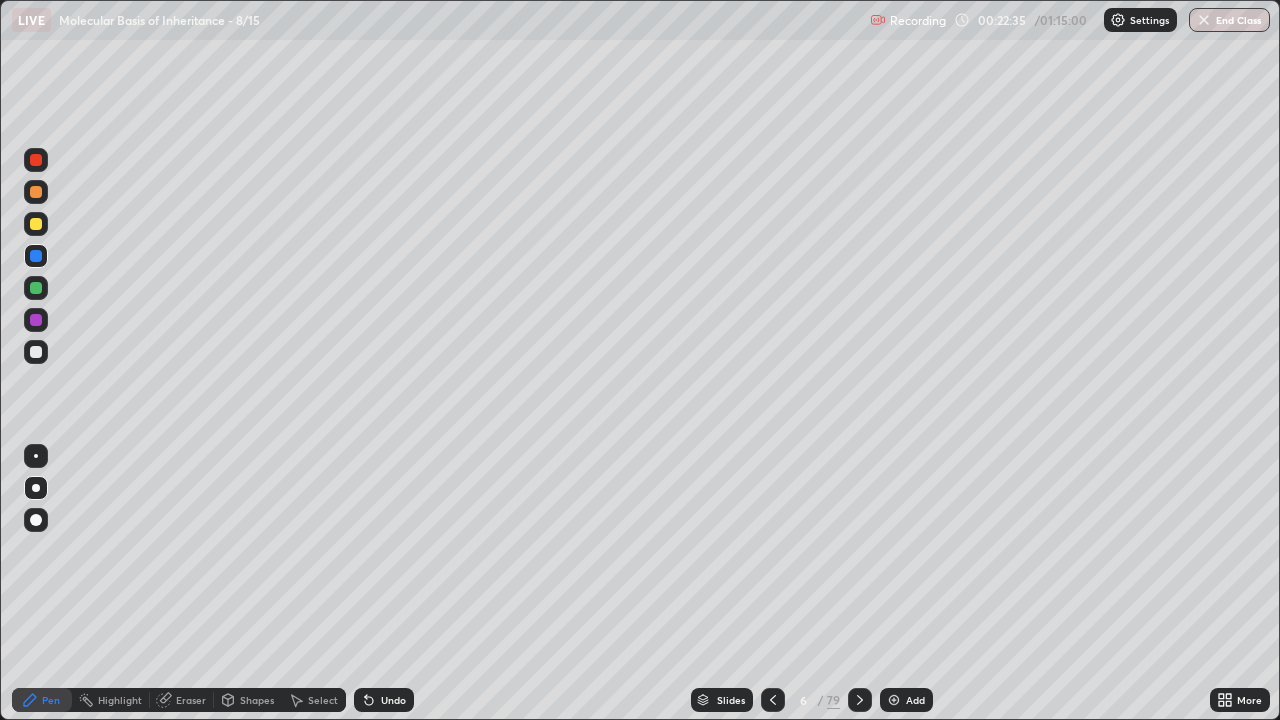 click on "Undo" at bounding box center (393, 700) 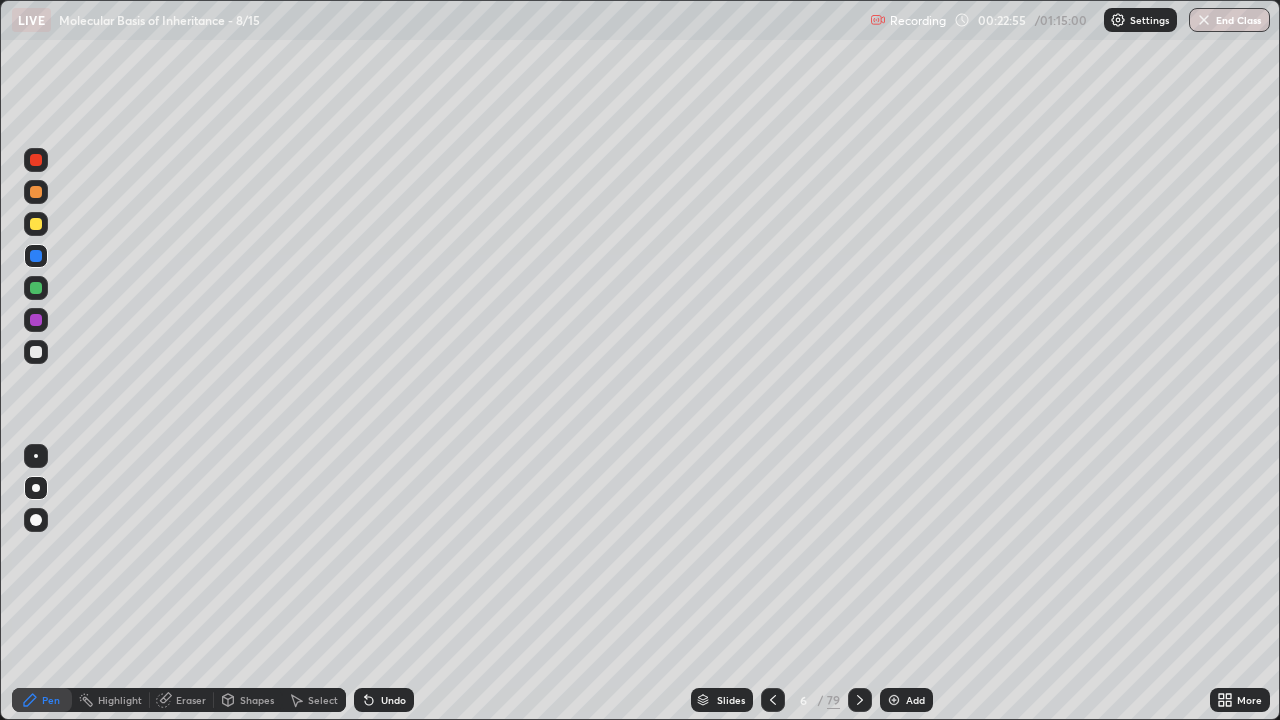 click on "Undo" at bounding box center (393, 700) 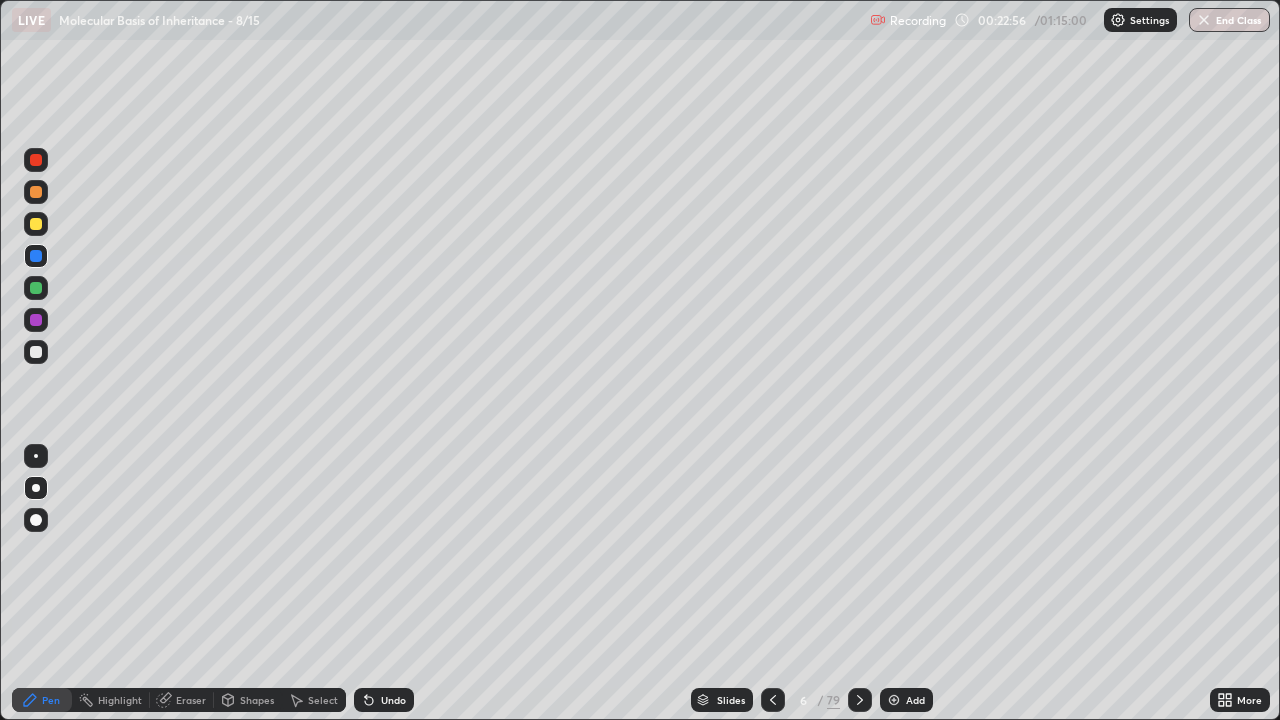 click on "Undo" at bounding box center [393, 700] 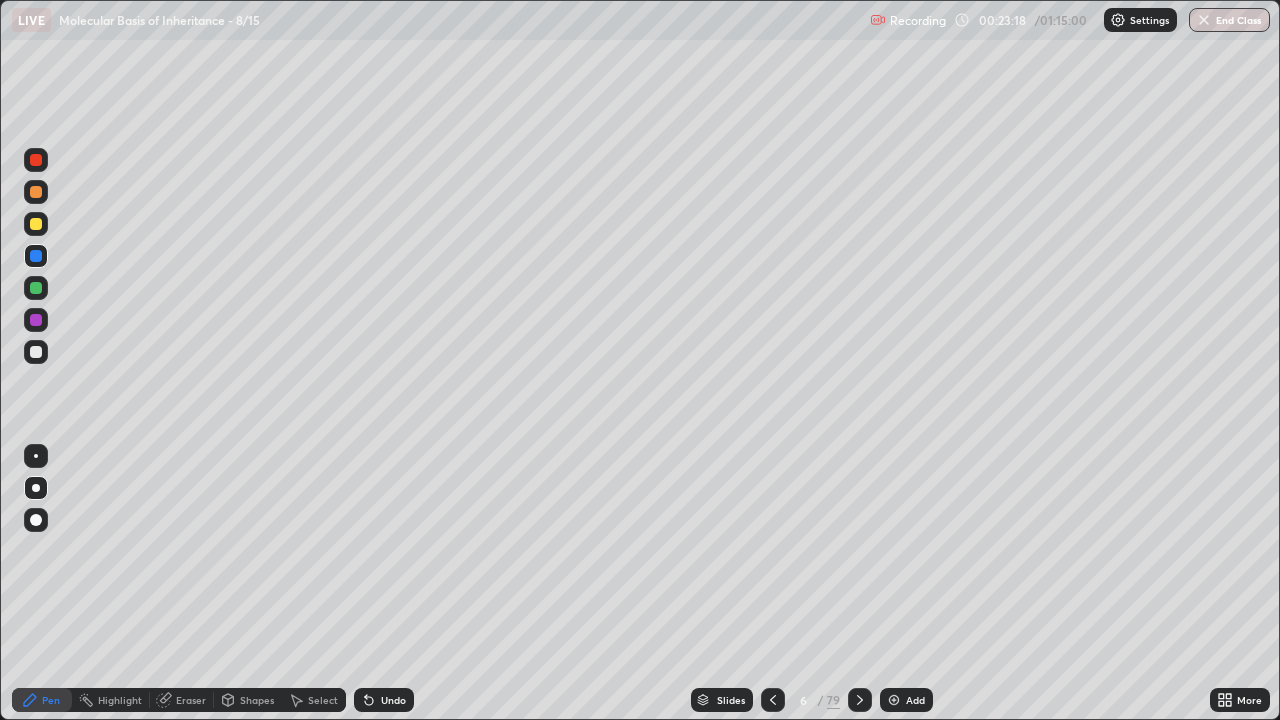 click at bounding box center [36, 192] 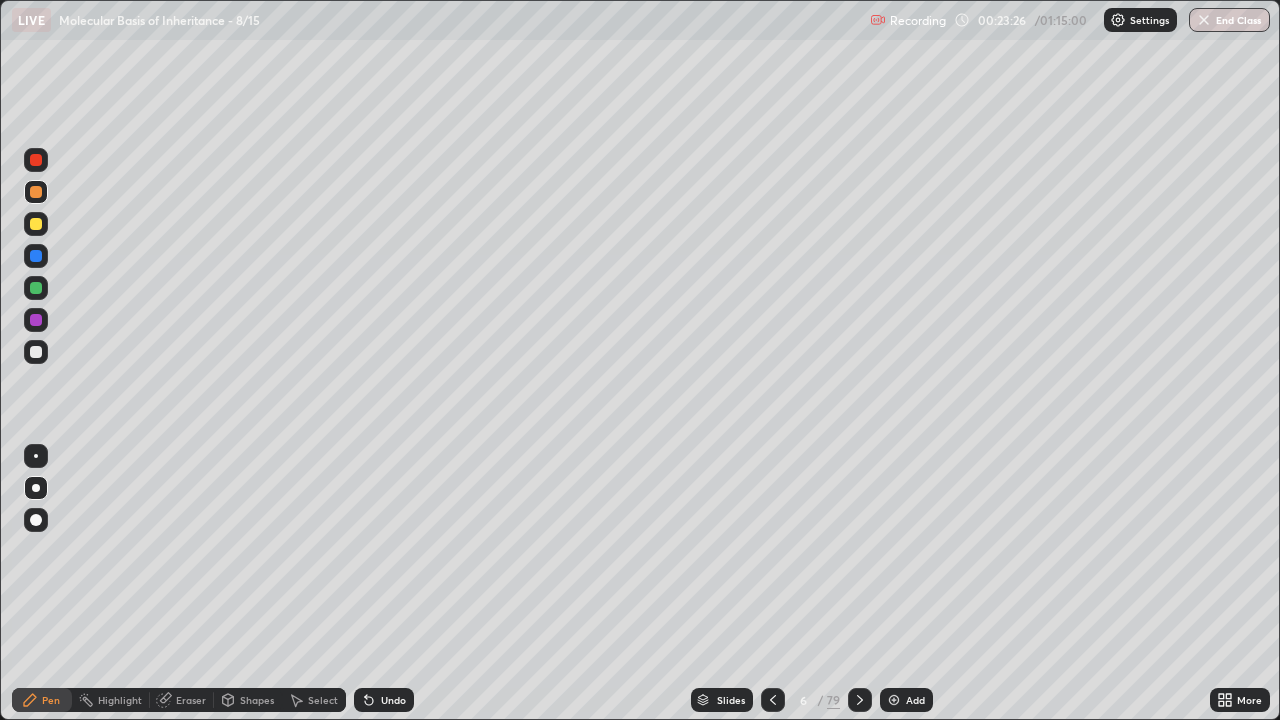 click on "Undo" at bounding box center [393, 700] 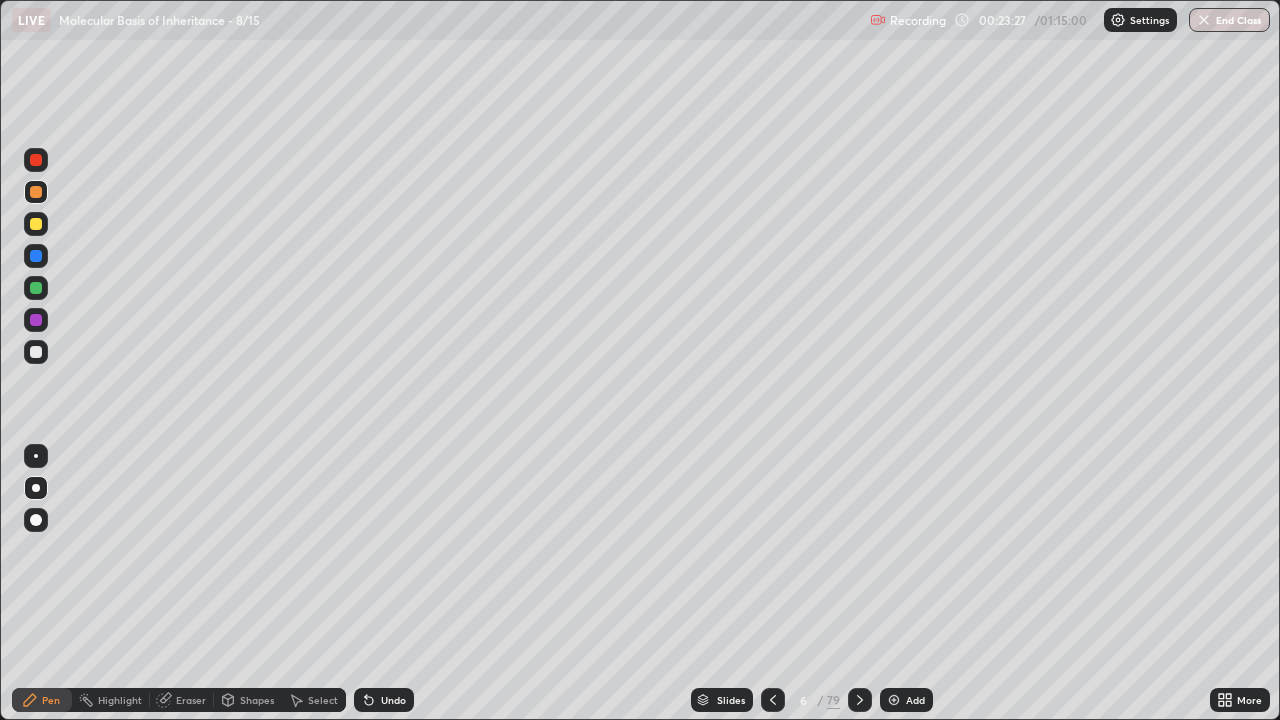 click on "Undo" at bounding box center (393, 700) 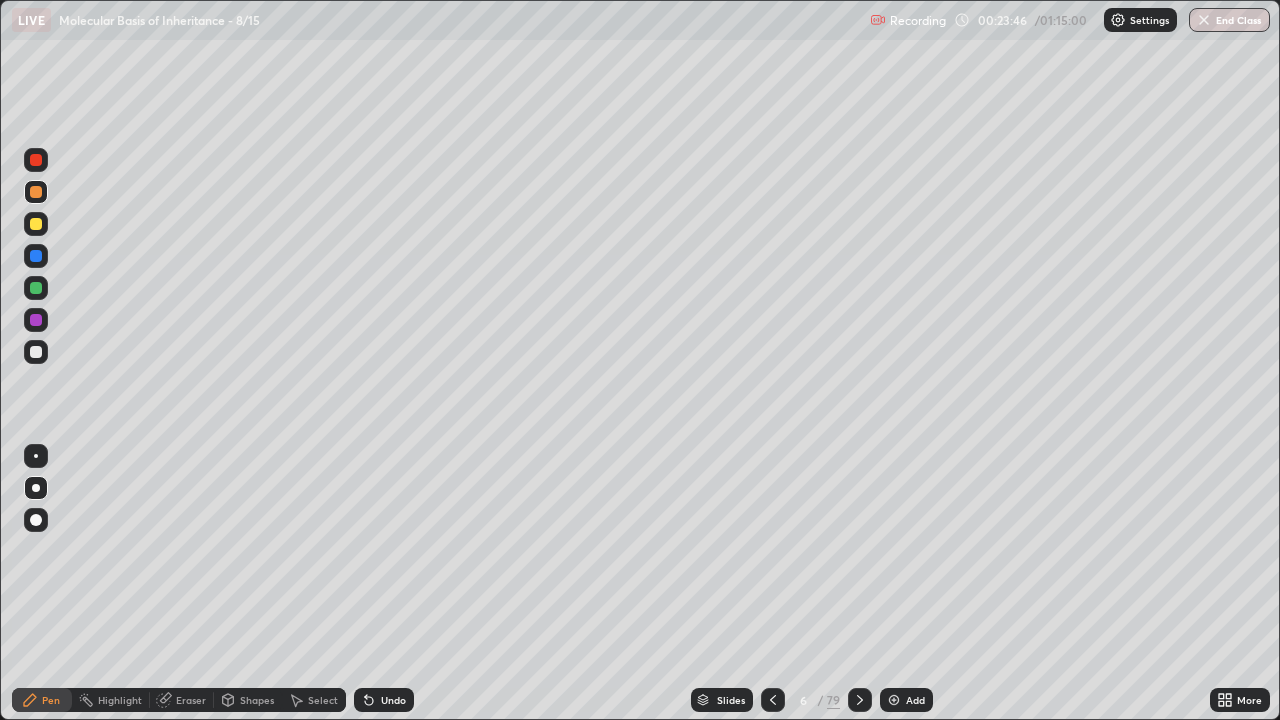 click at bounding box center [36, 160] 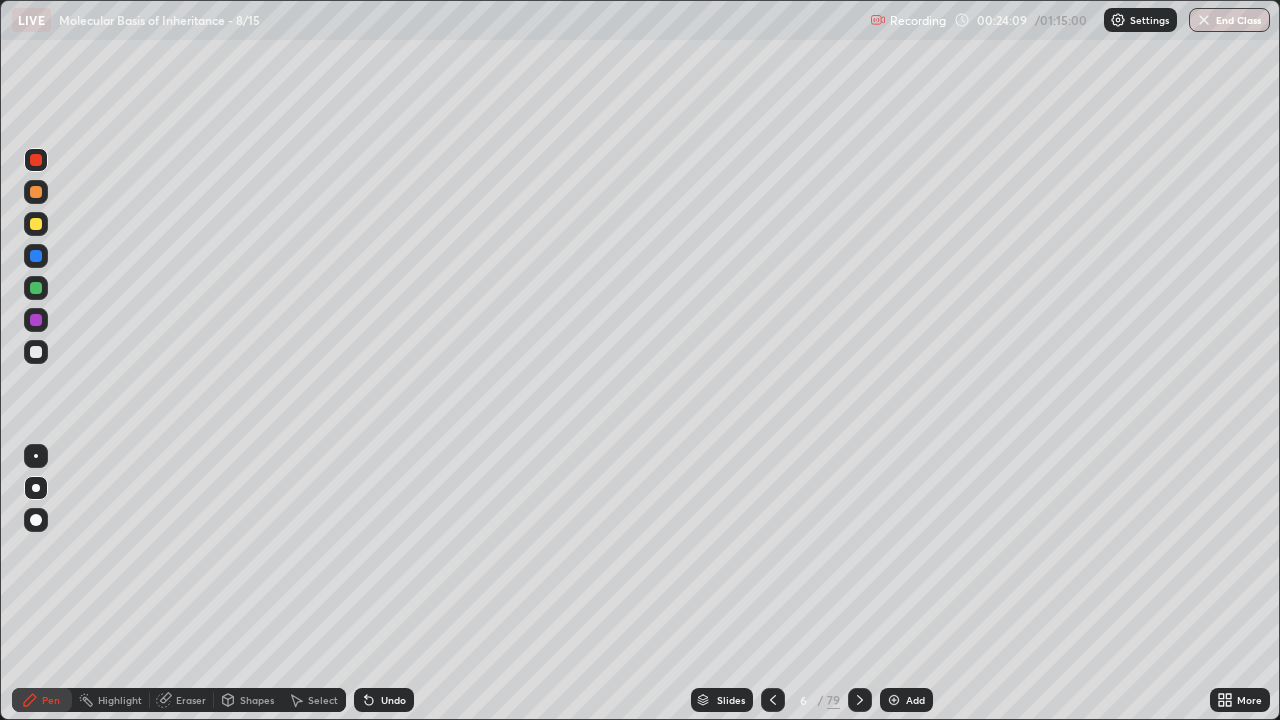 click on "Undo" at bounding box center [393, 700] 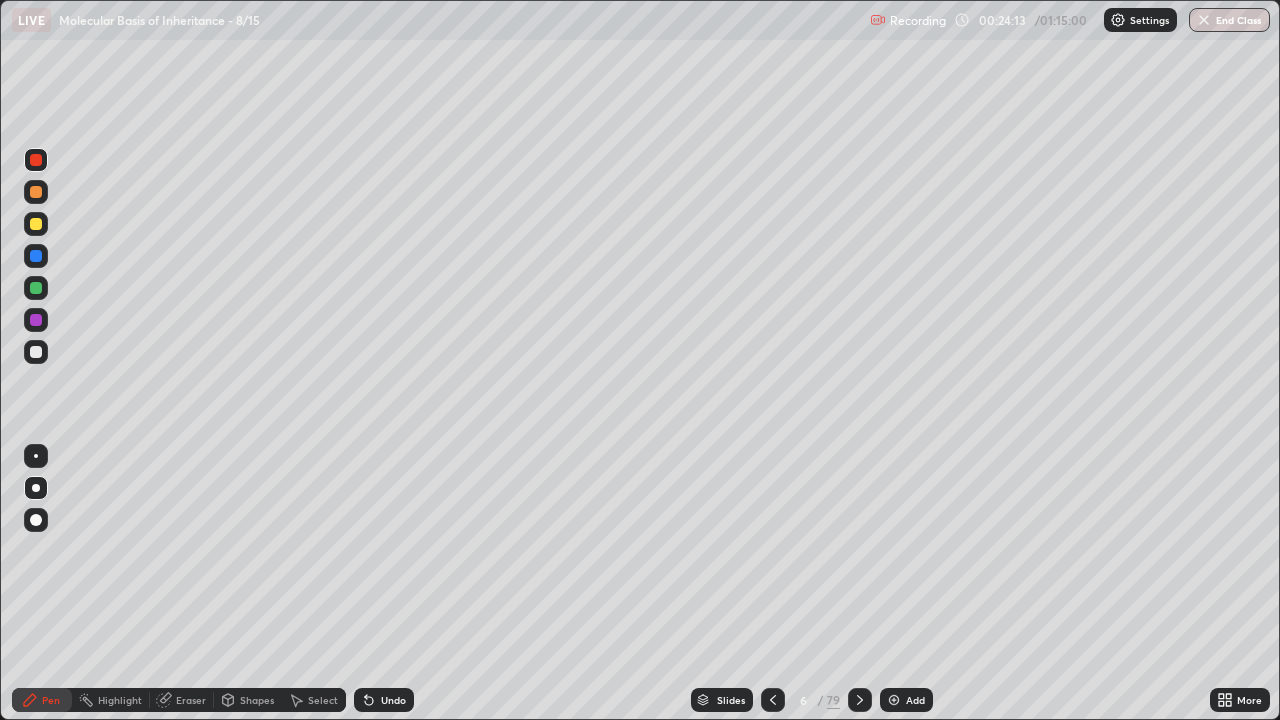 click on "Undo" at bounding box center [384, 700] 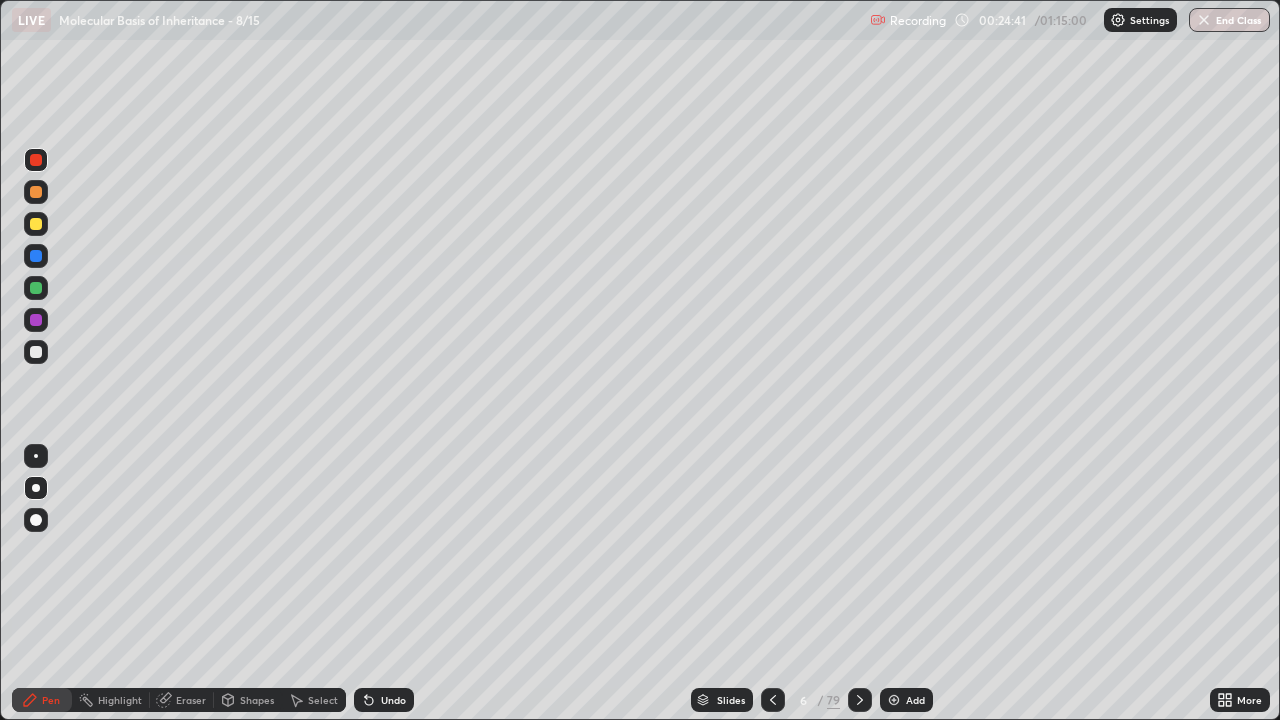 click on "Undo" at bounding box center (393, 700) 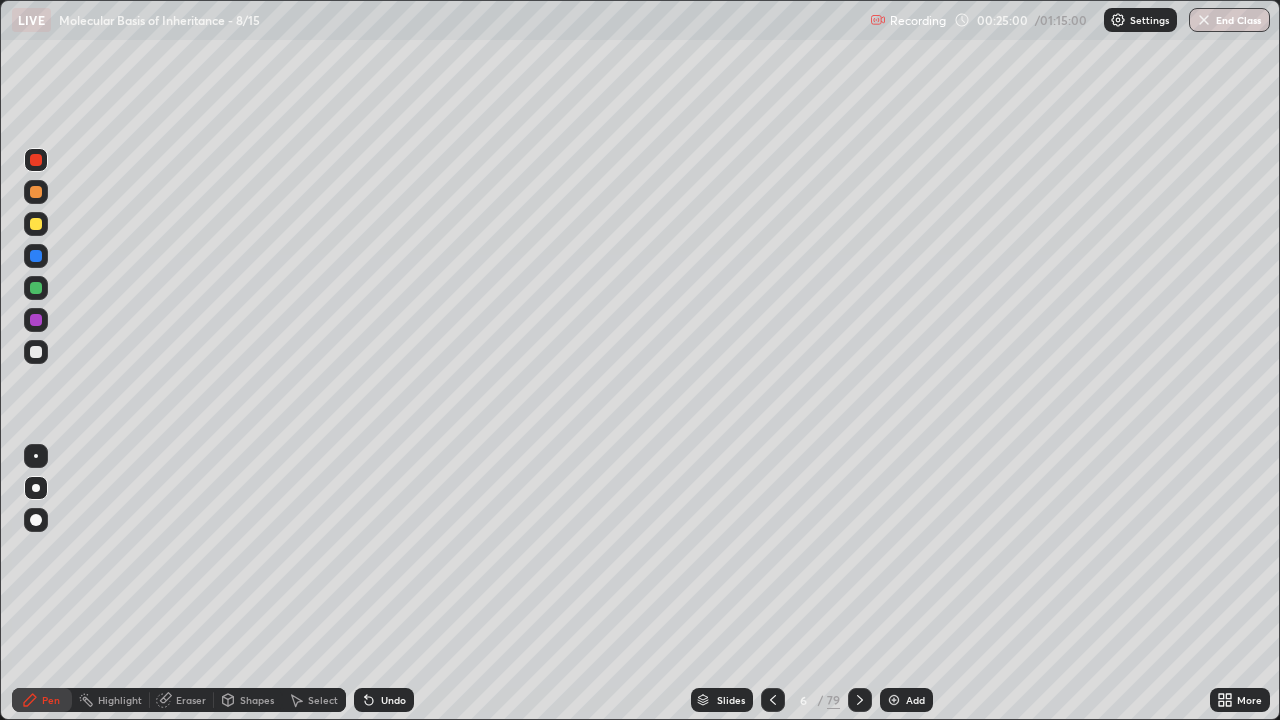 click on "Slides 6 / 79 Add" at bounding box center (812, 700) 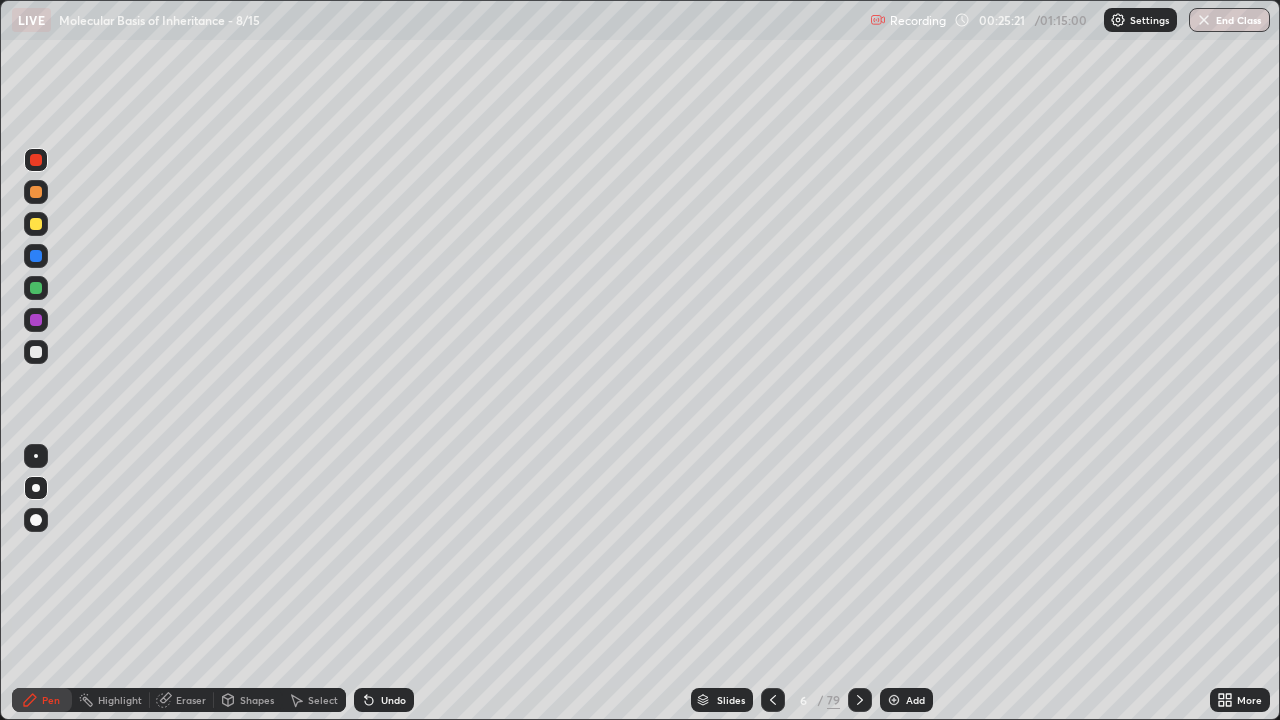 click on "Slides" at bounding box center [731, 700] 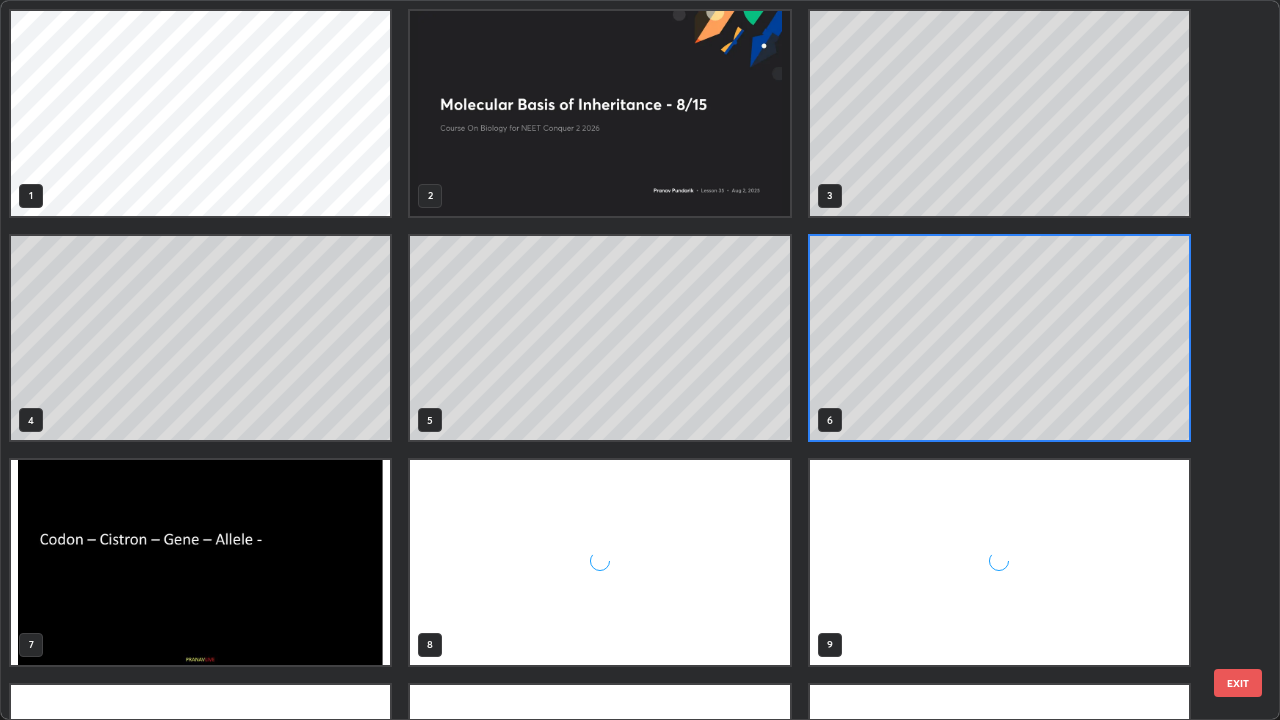 scroll, scrollTop: 7, scrollLeft: 11, axis: both 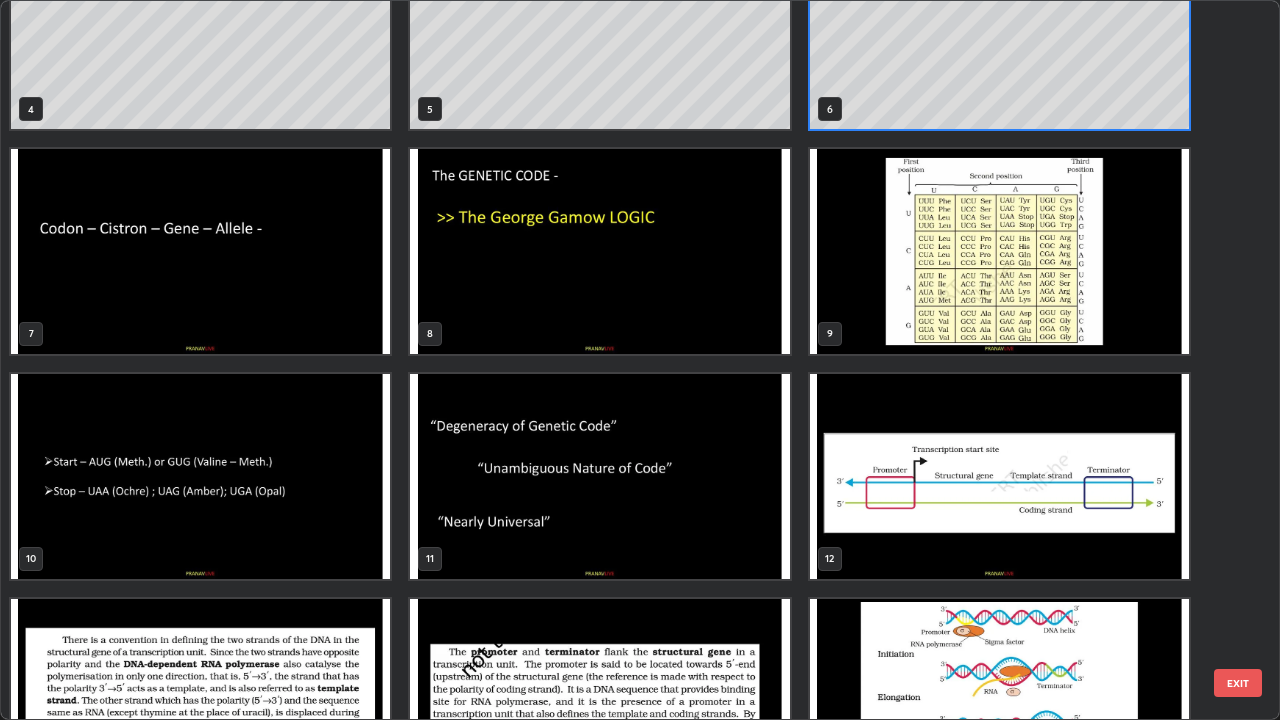 click at bounding box center (200, 476) 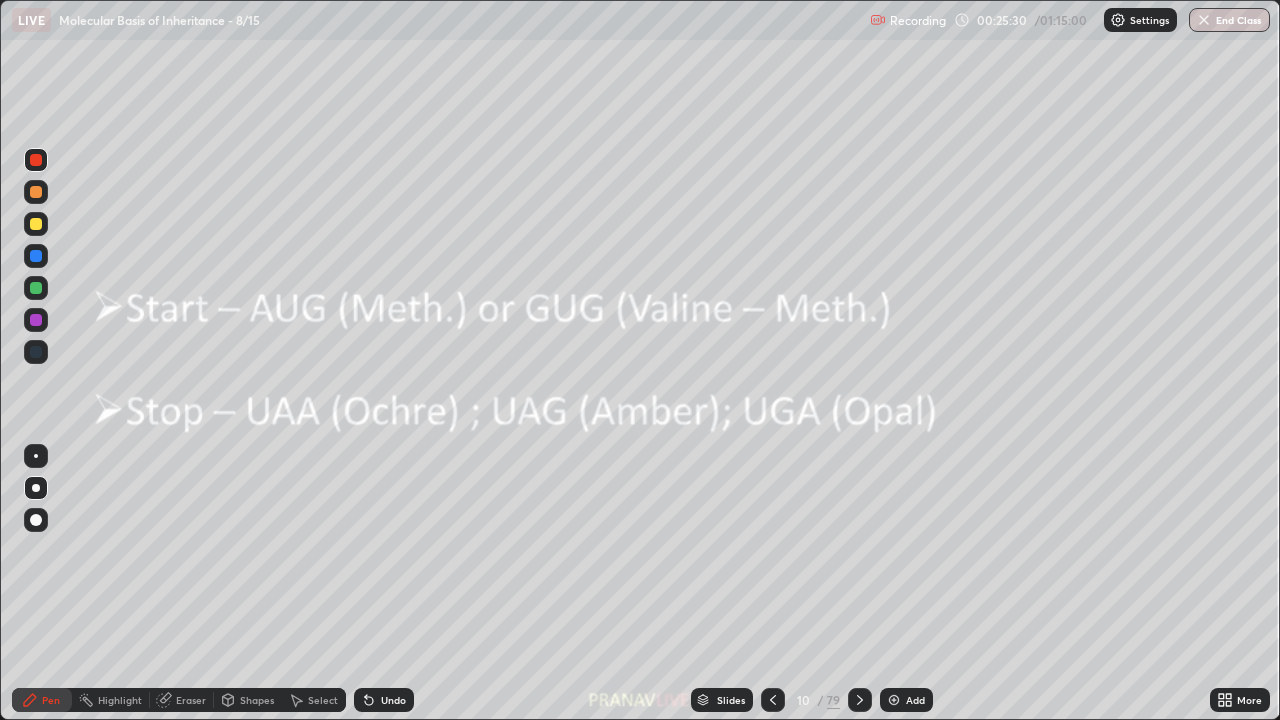 click at bounding box center (200, 476) 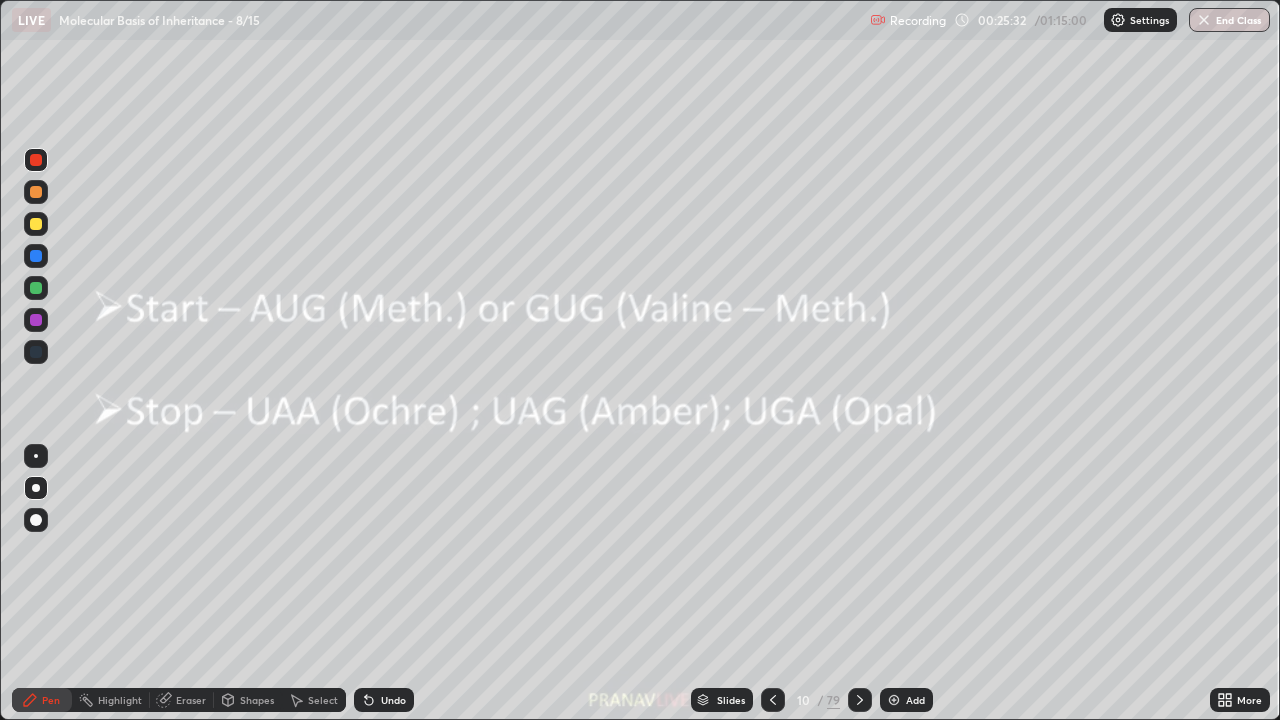 click on "Shapes" at bounding box center (257, 700) 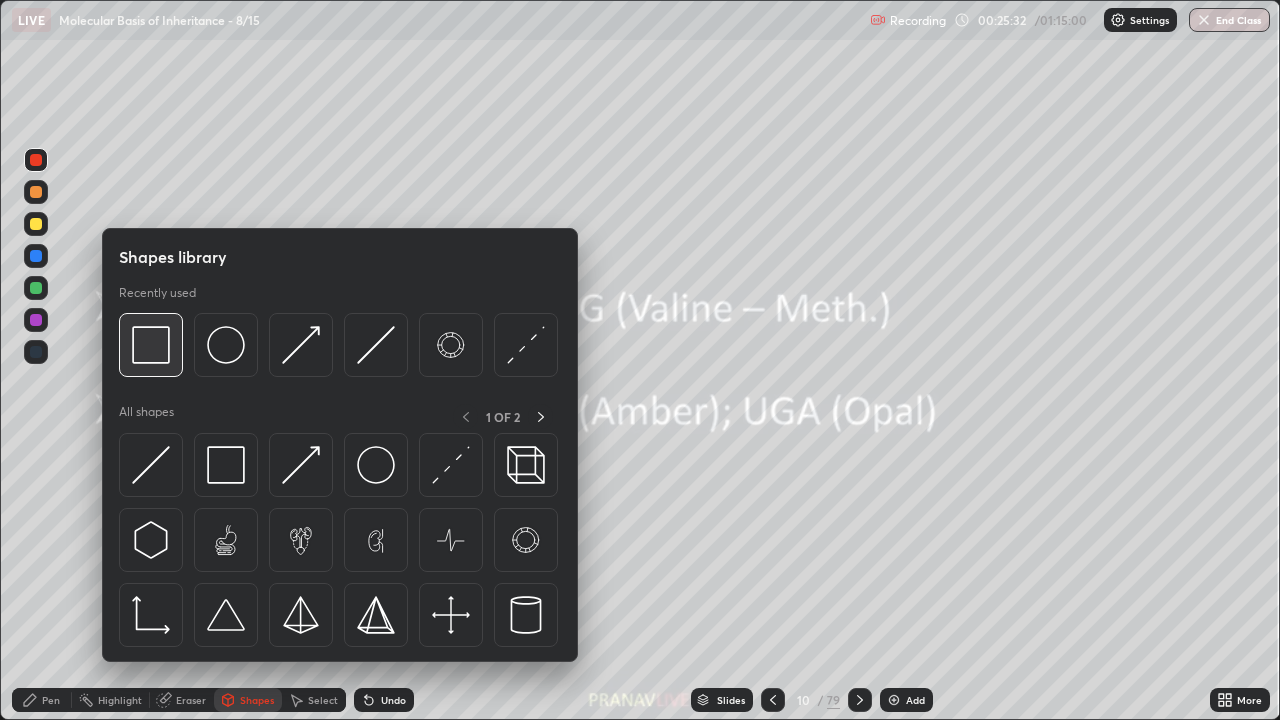 click at bounding box center [151, 345] 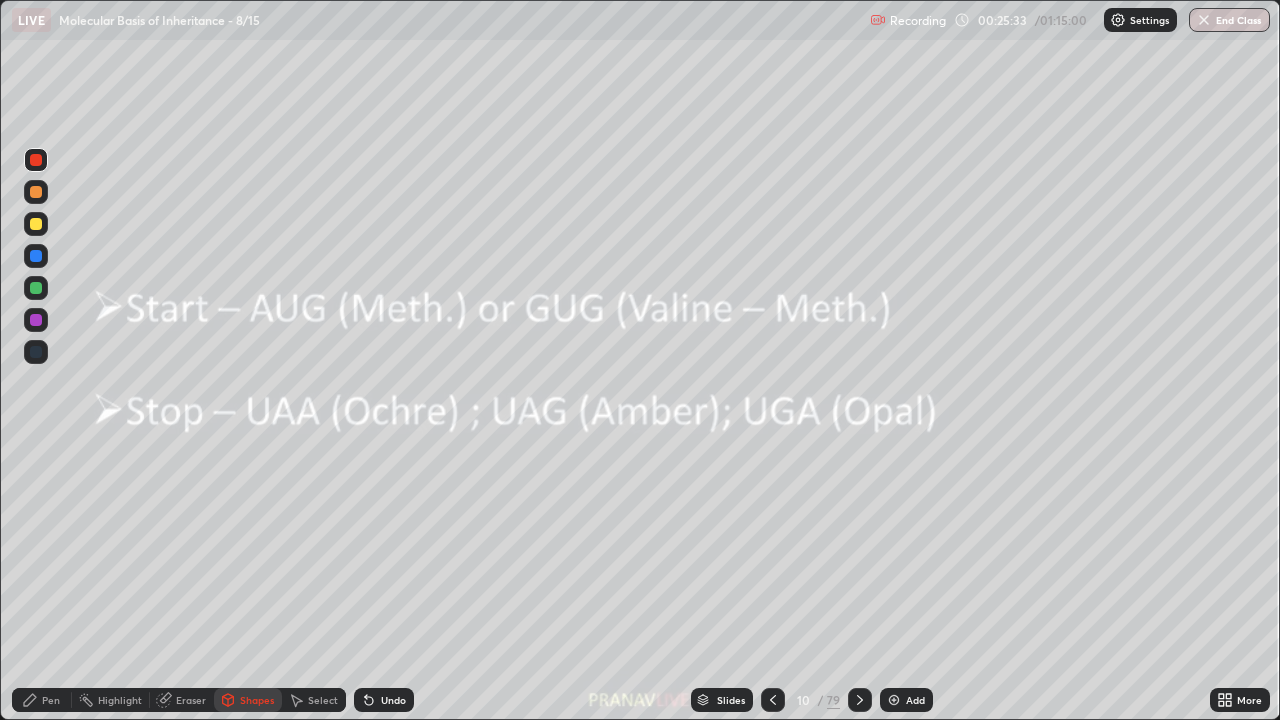 click at bounding box center (36, 288) 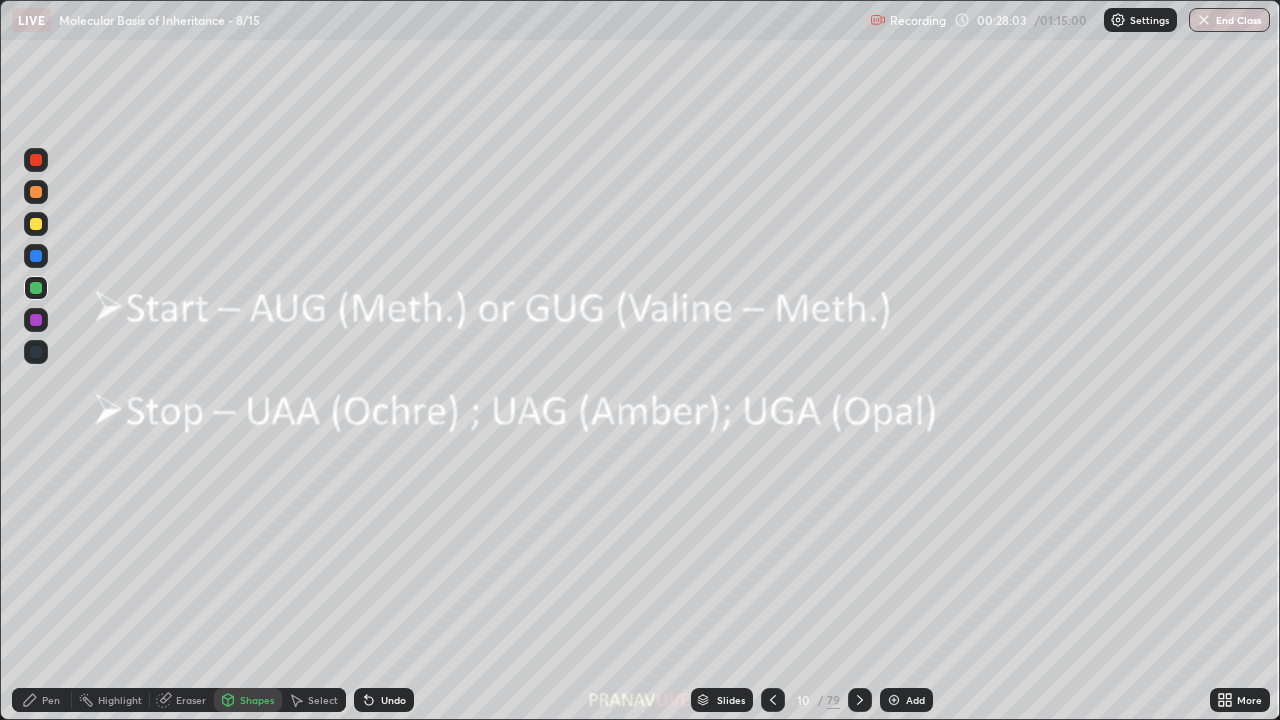 click on "Pen" at bounding box center (51, 700) 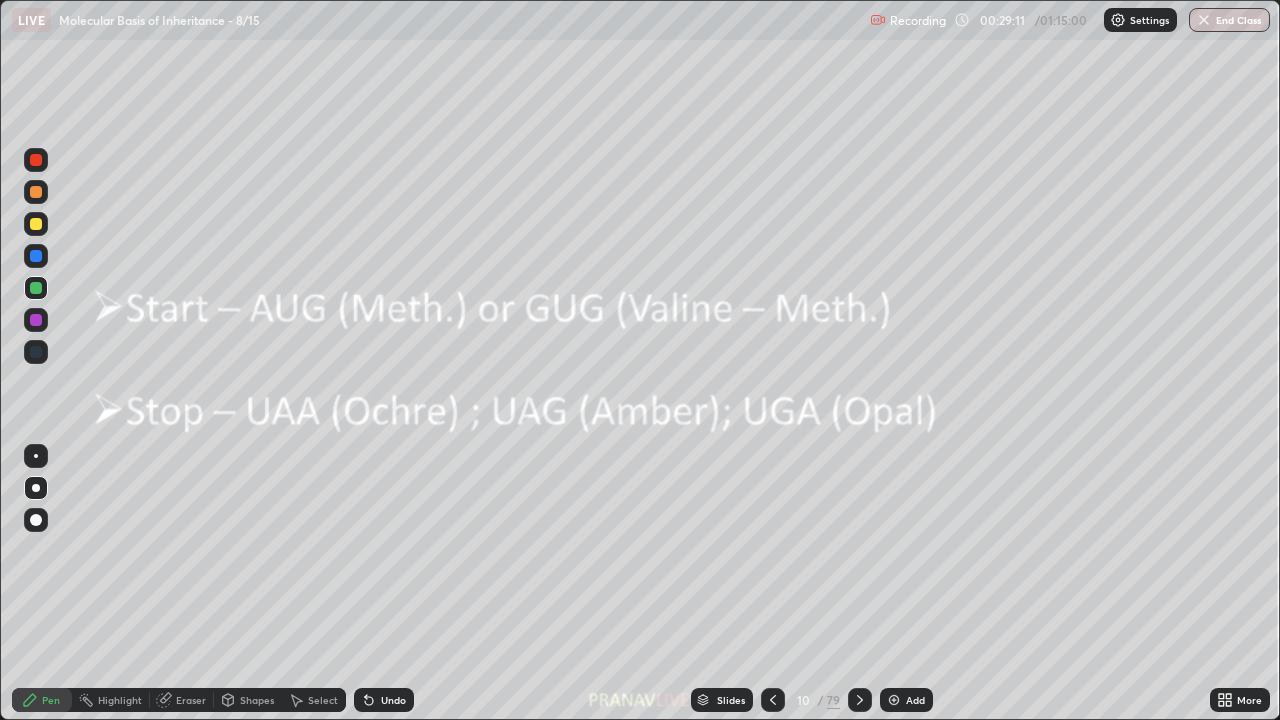click on "Slides" at bounding box center [731, 700] 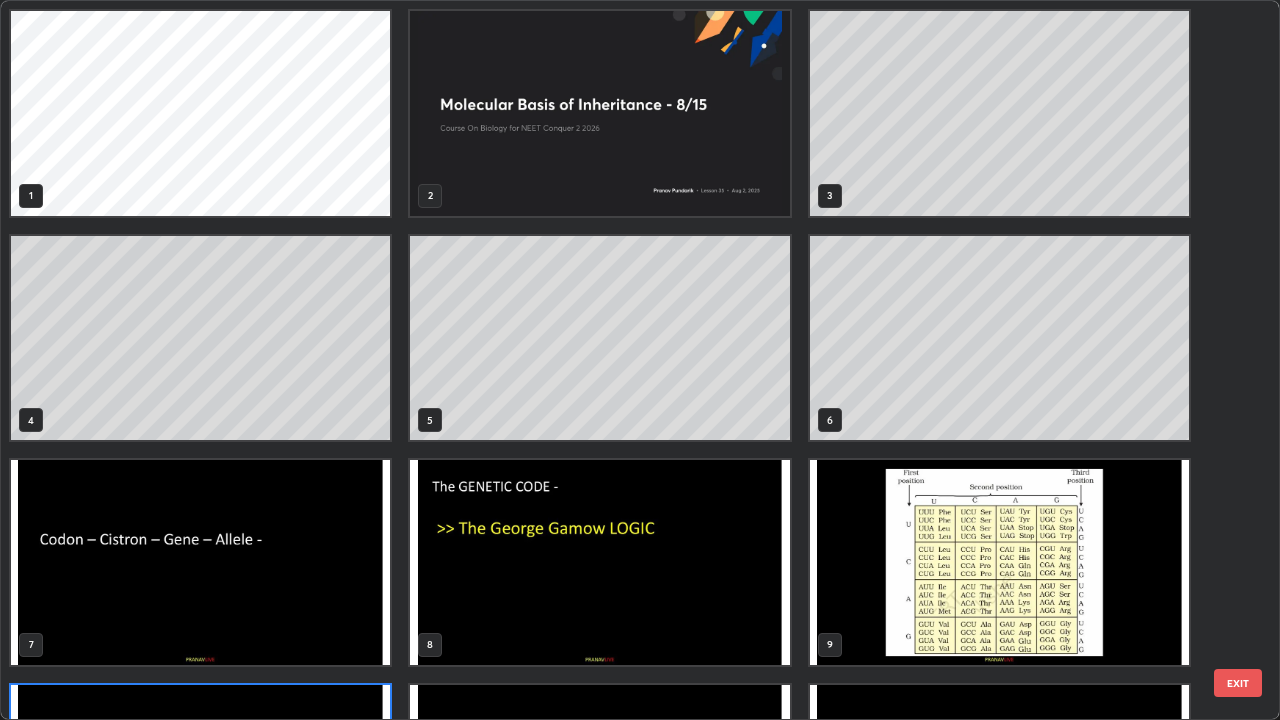 scroll, scrollTop: 180, scrollLeft: 0, axis: vertical 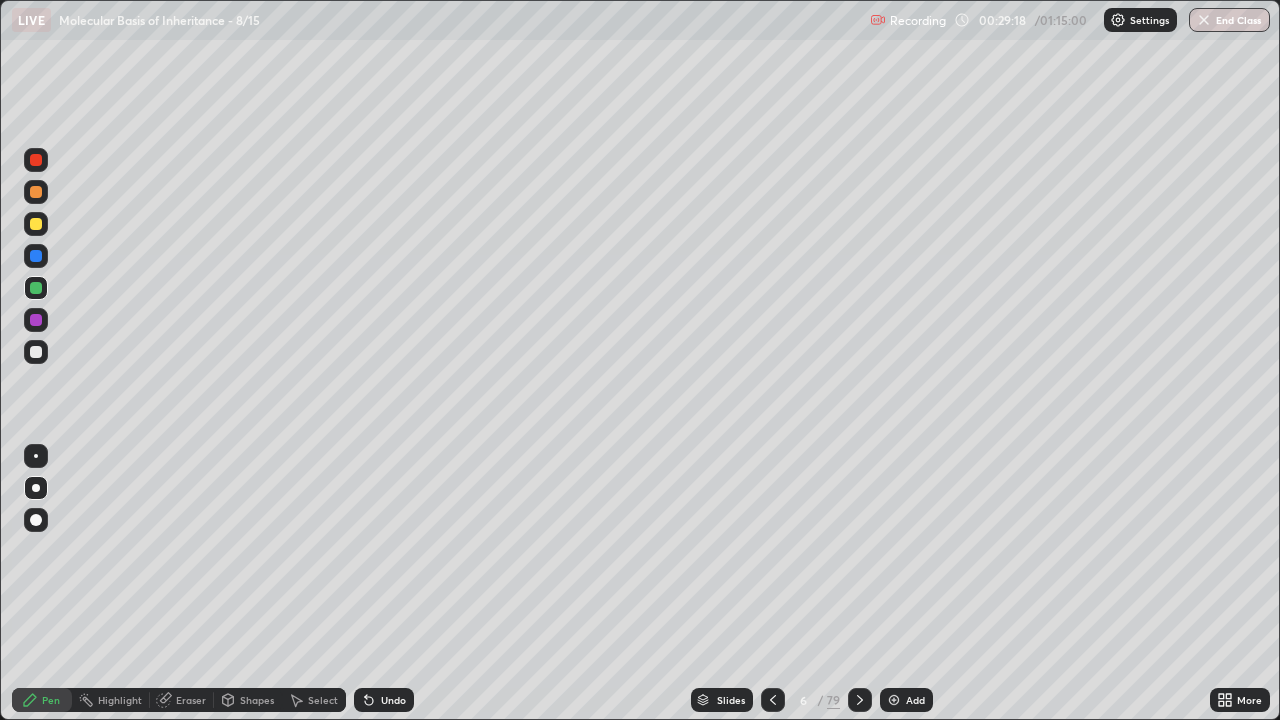 click at bounding box center (36, 288) 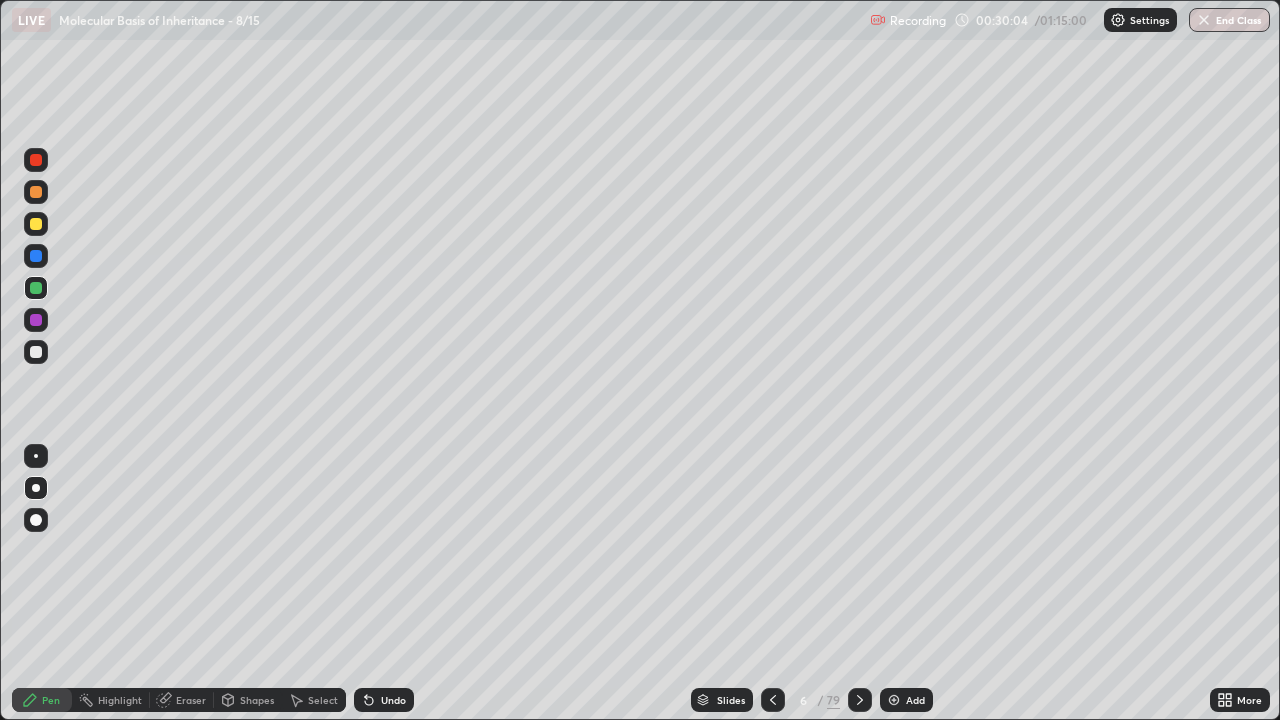 click at bounding box center (36, 192) 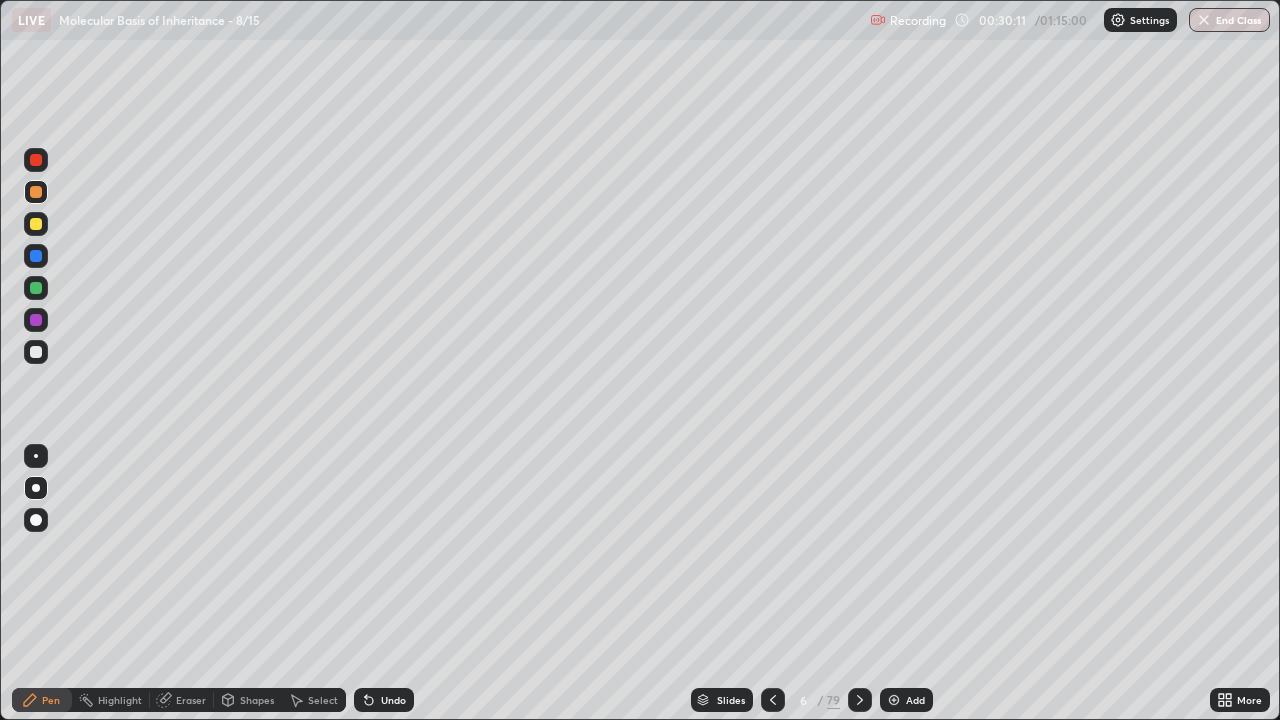 click at bounding box center (36, 288) 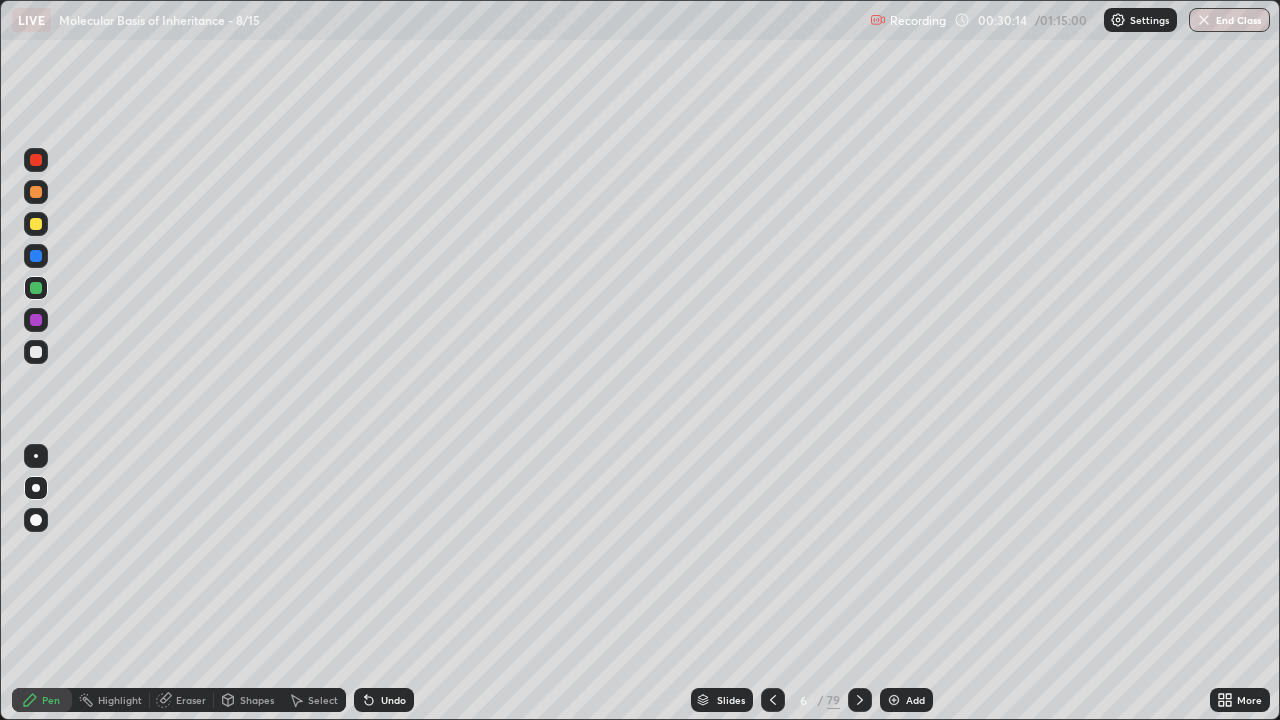 click at bounding box center [36, 224] 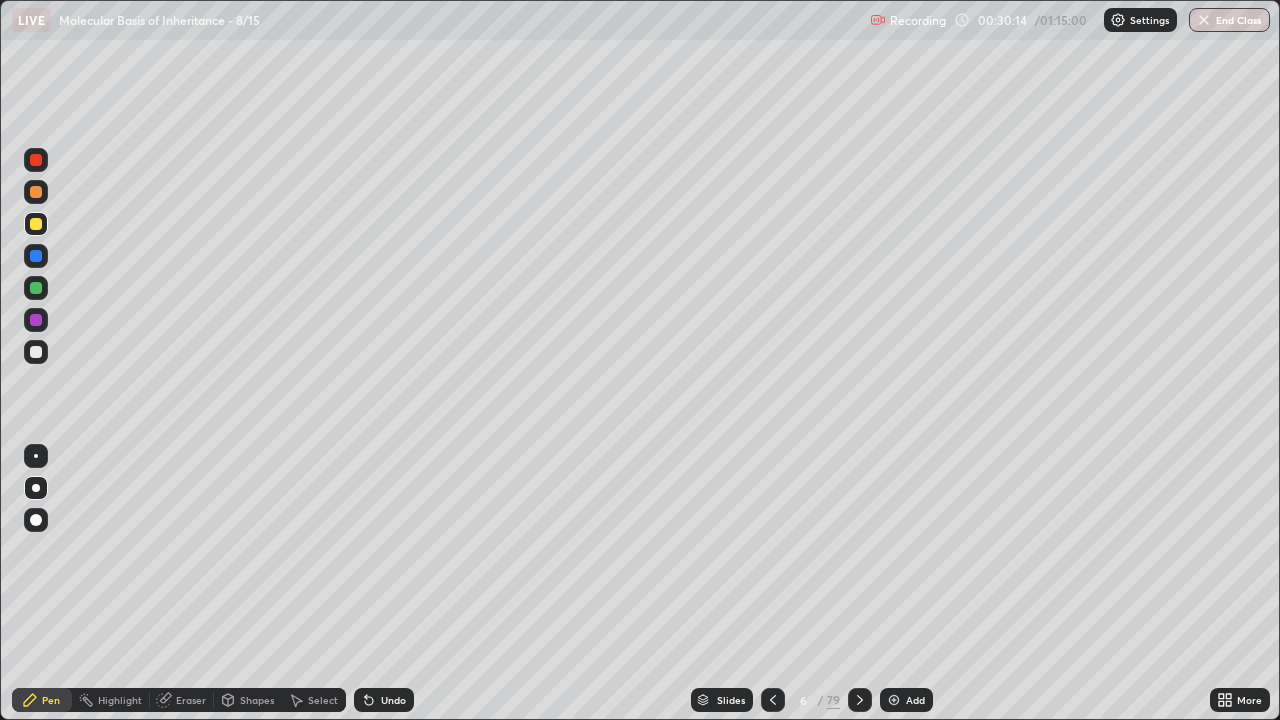 click at bounding box center (36, 192) 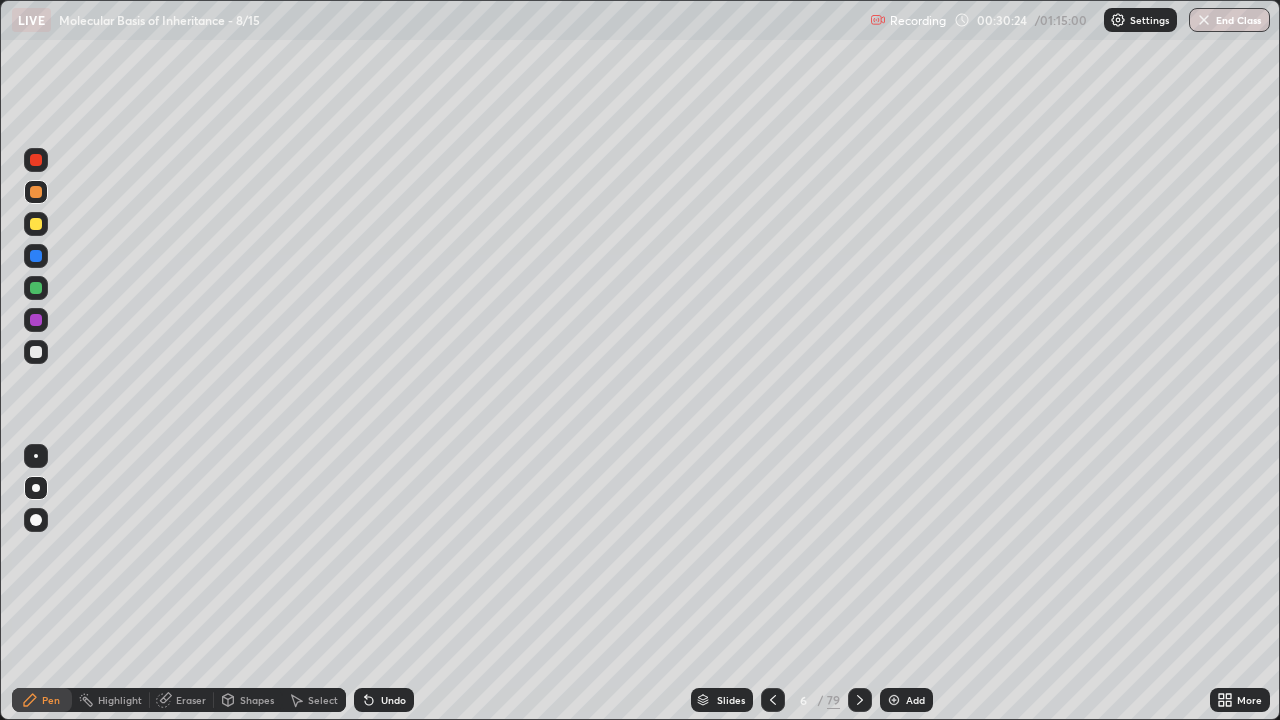 click at bounding box center (36, 288) 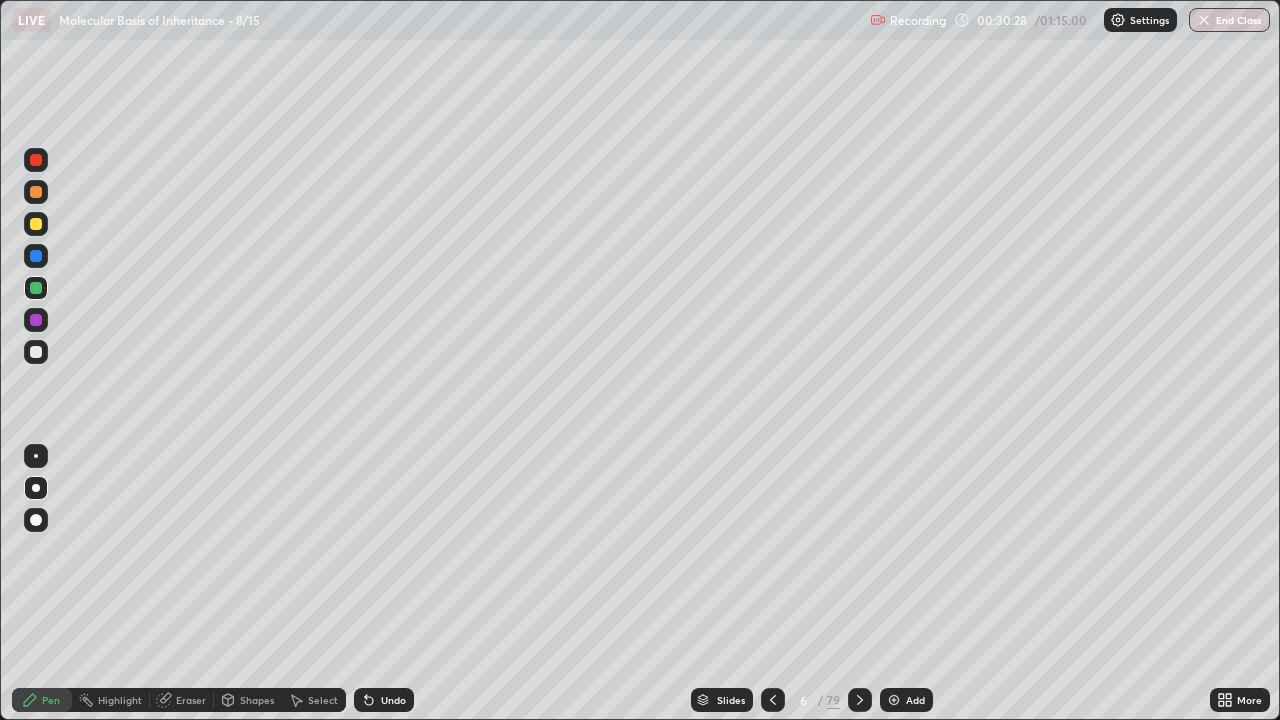 click at bounding box center (36, 192) 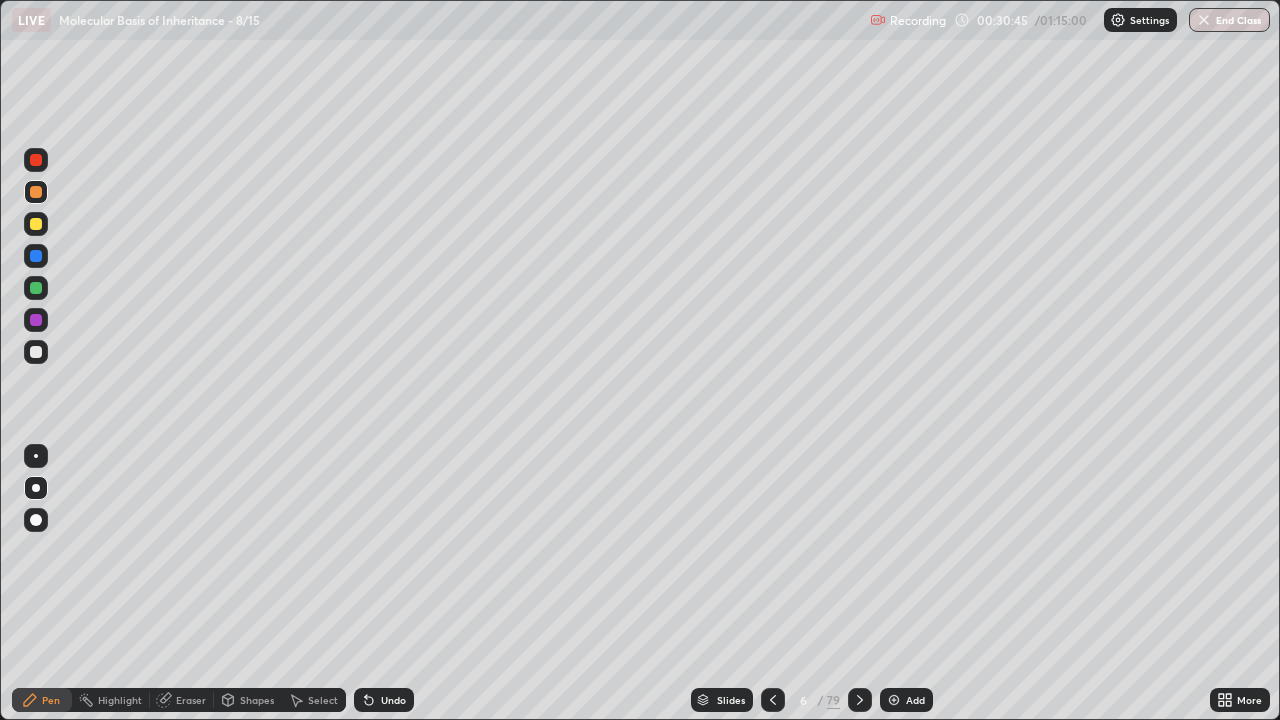 click at bounding box center (36, 288) 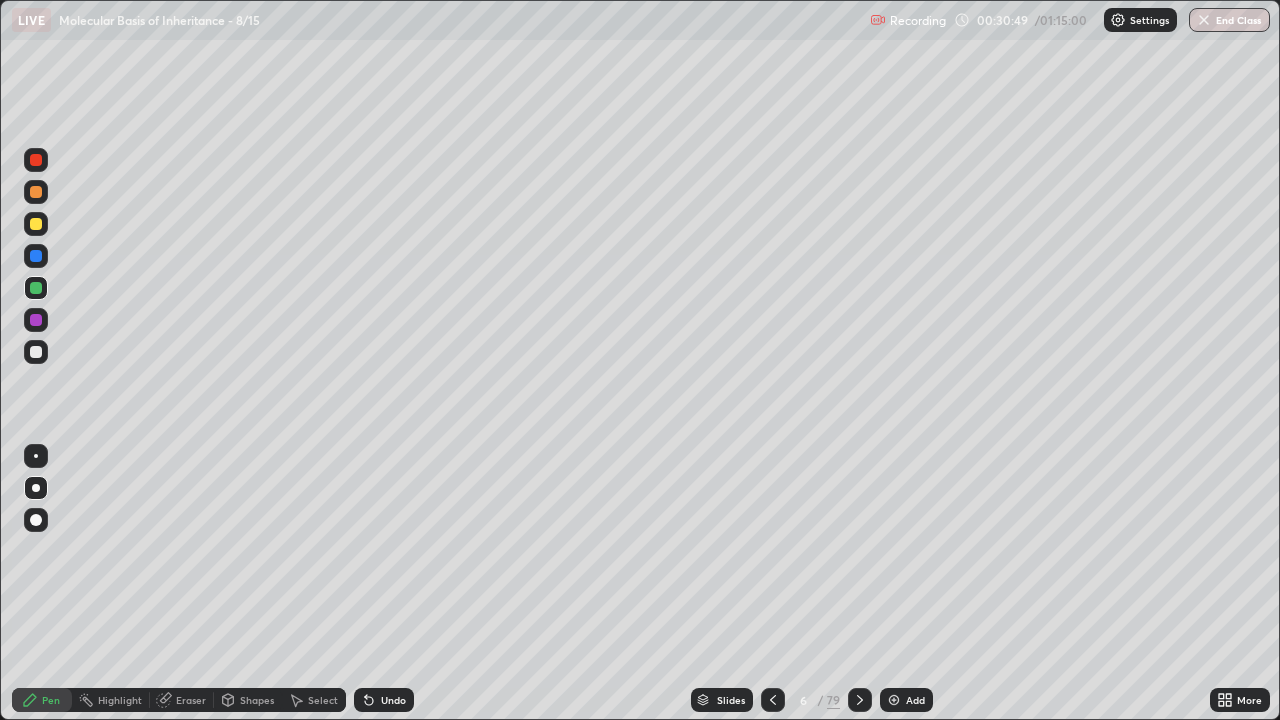 click at bounding box center (36, 256) 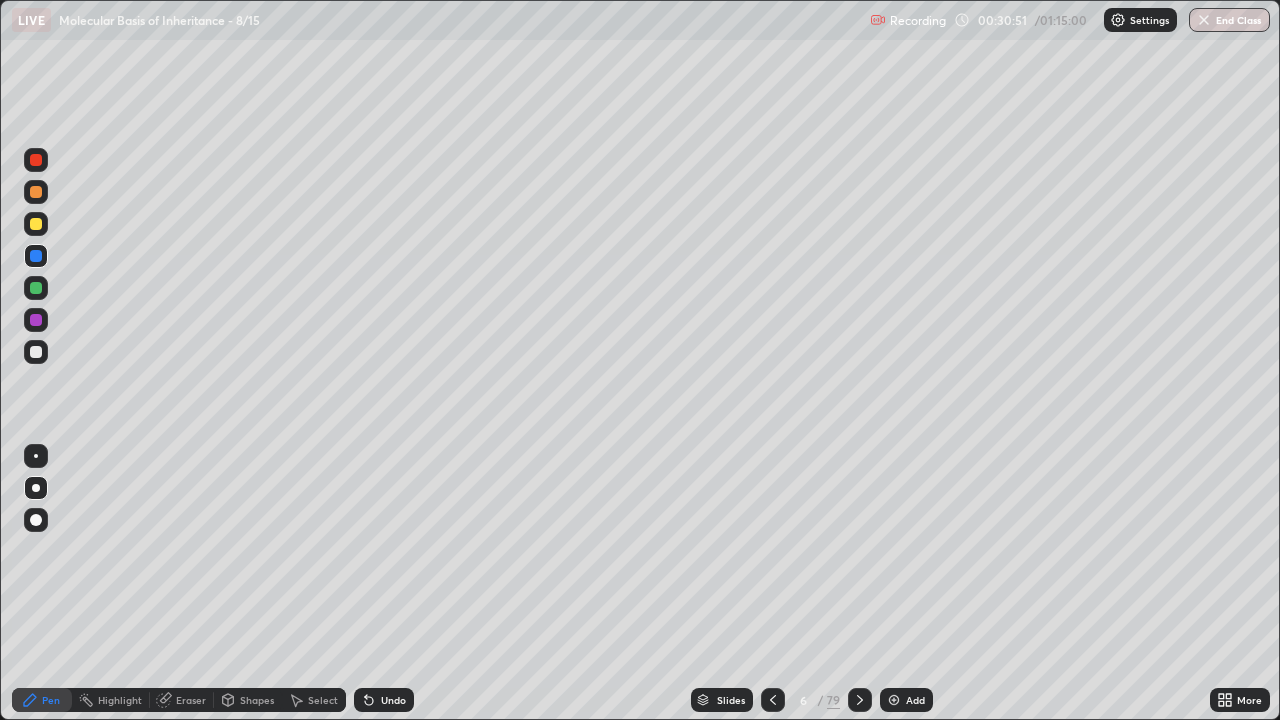 click at bounding box center (36, 288) 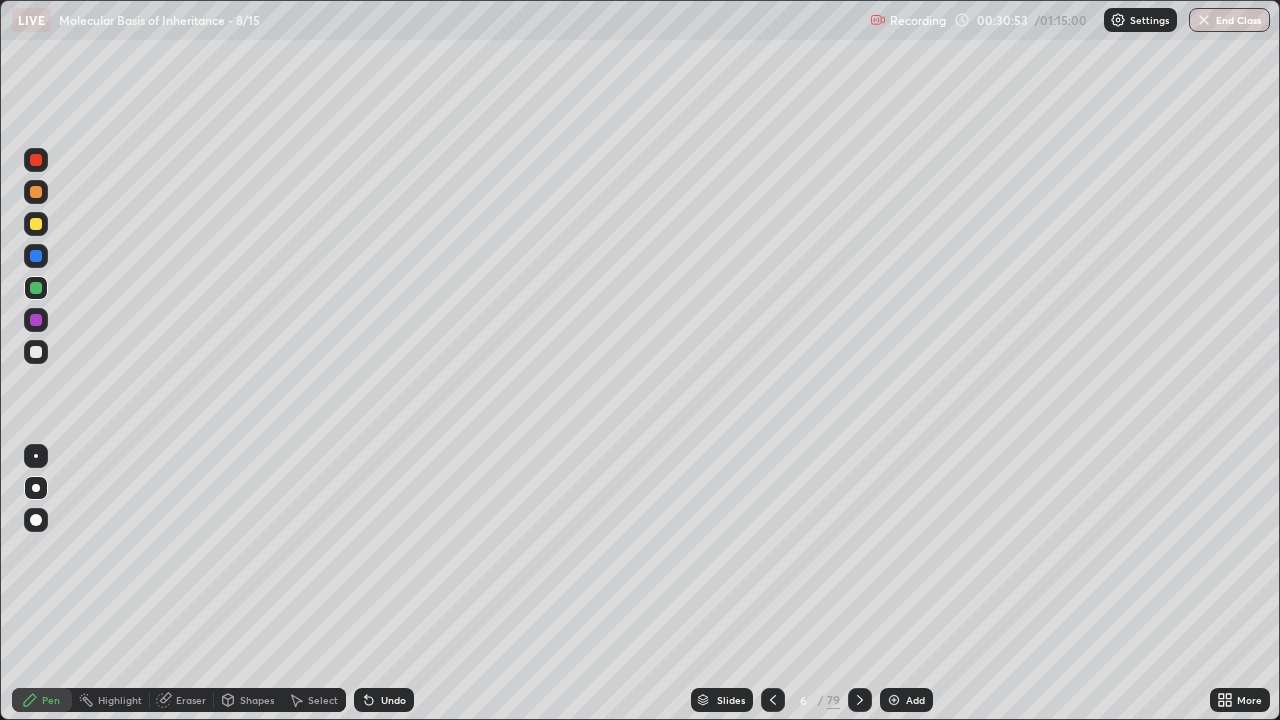 click at bounding box center (36, 192) 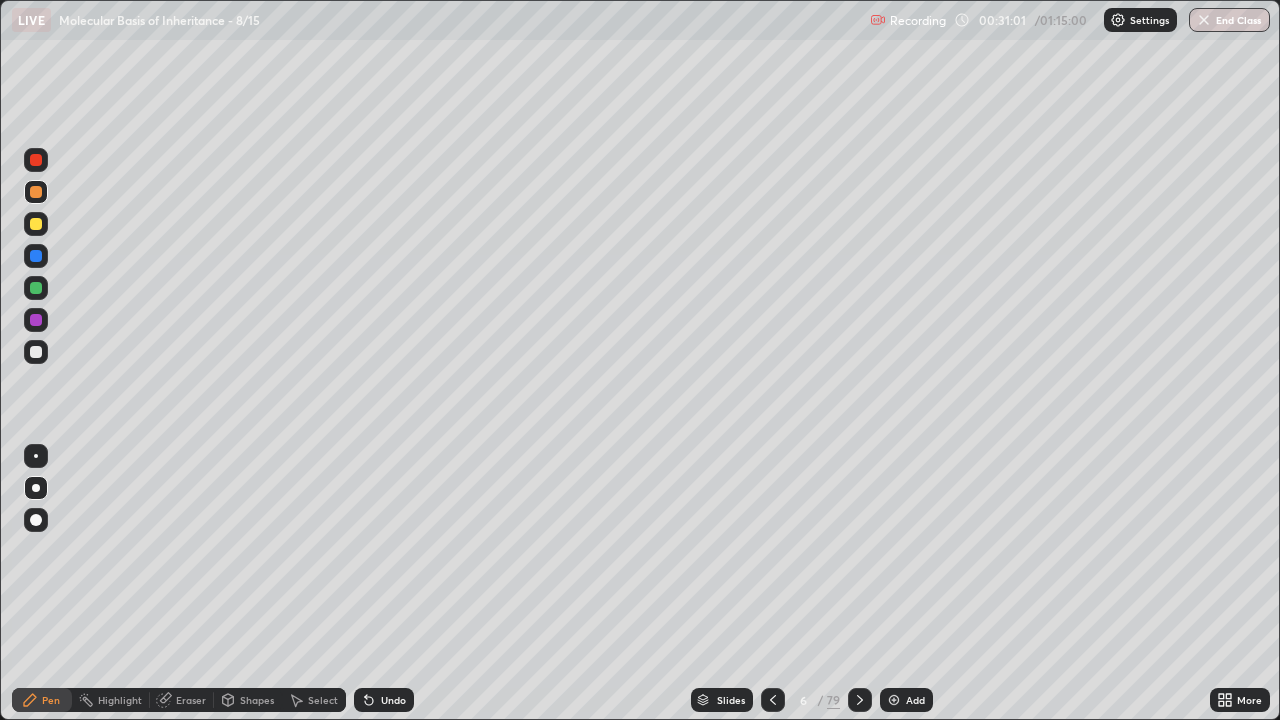 click at bounding box center (36, 288) 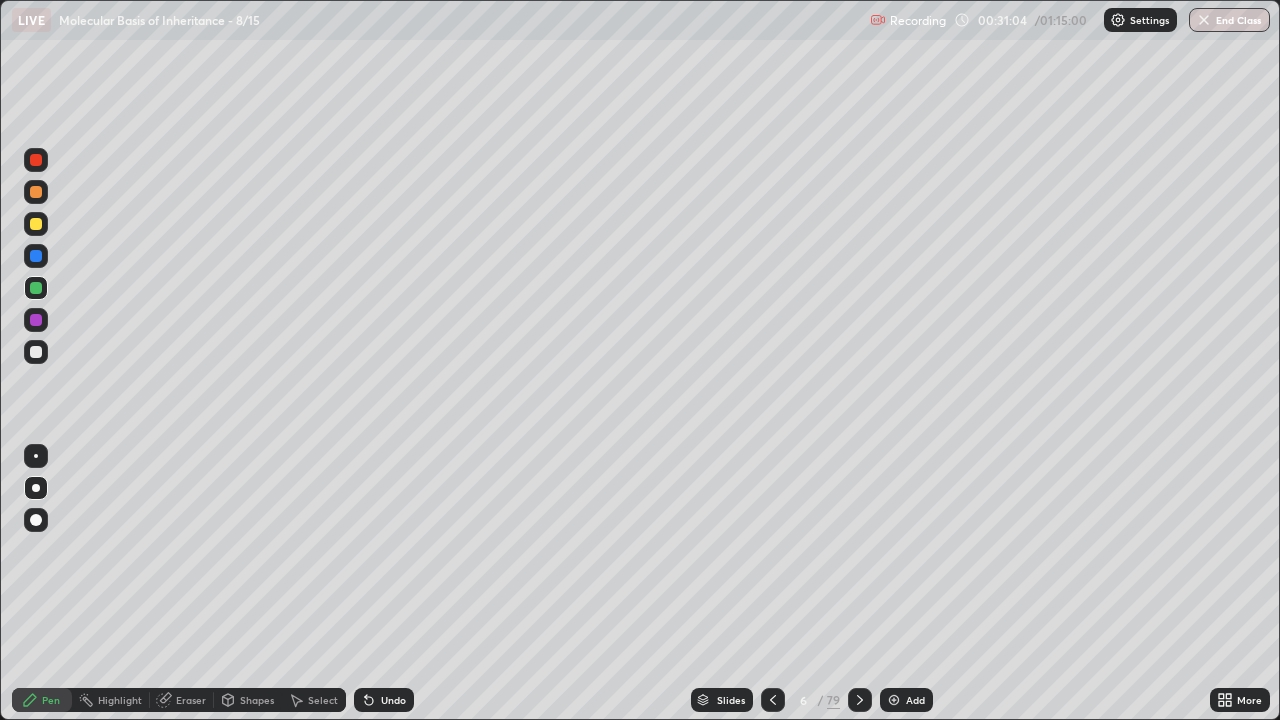 click at bounding box center (36, 224) 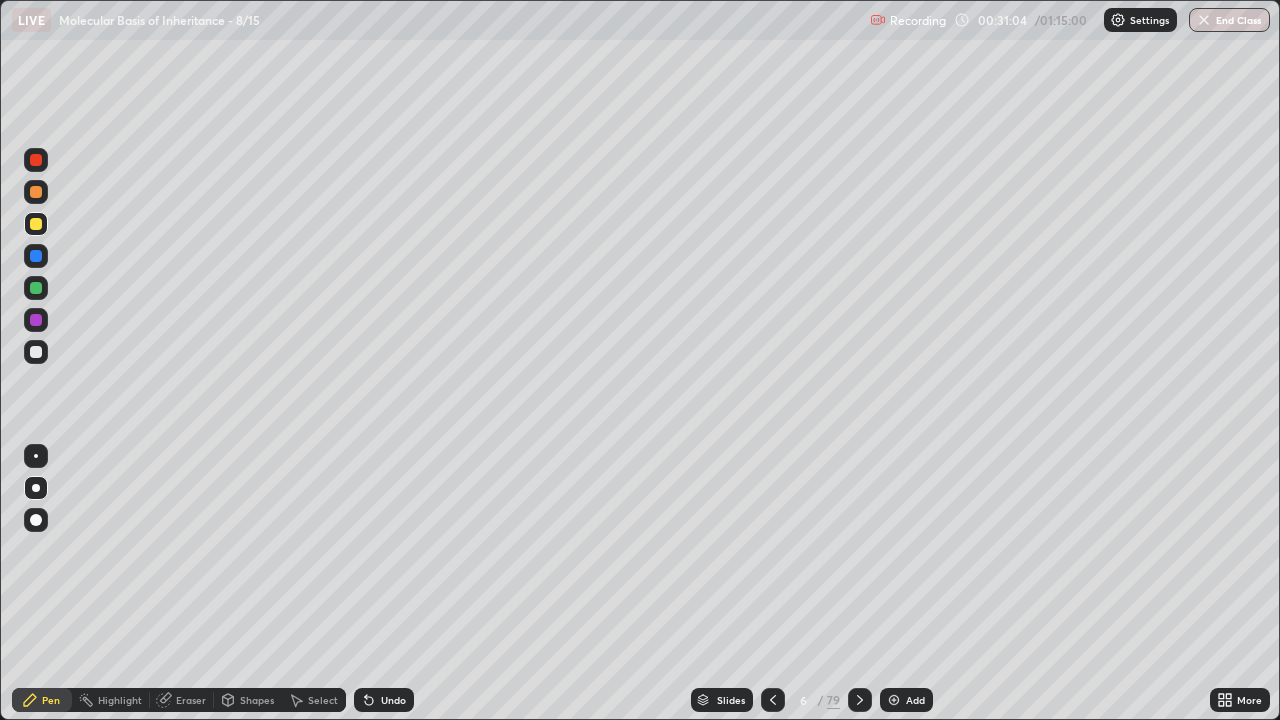 click at bounding box center (36, 192) 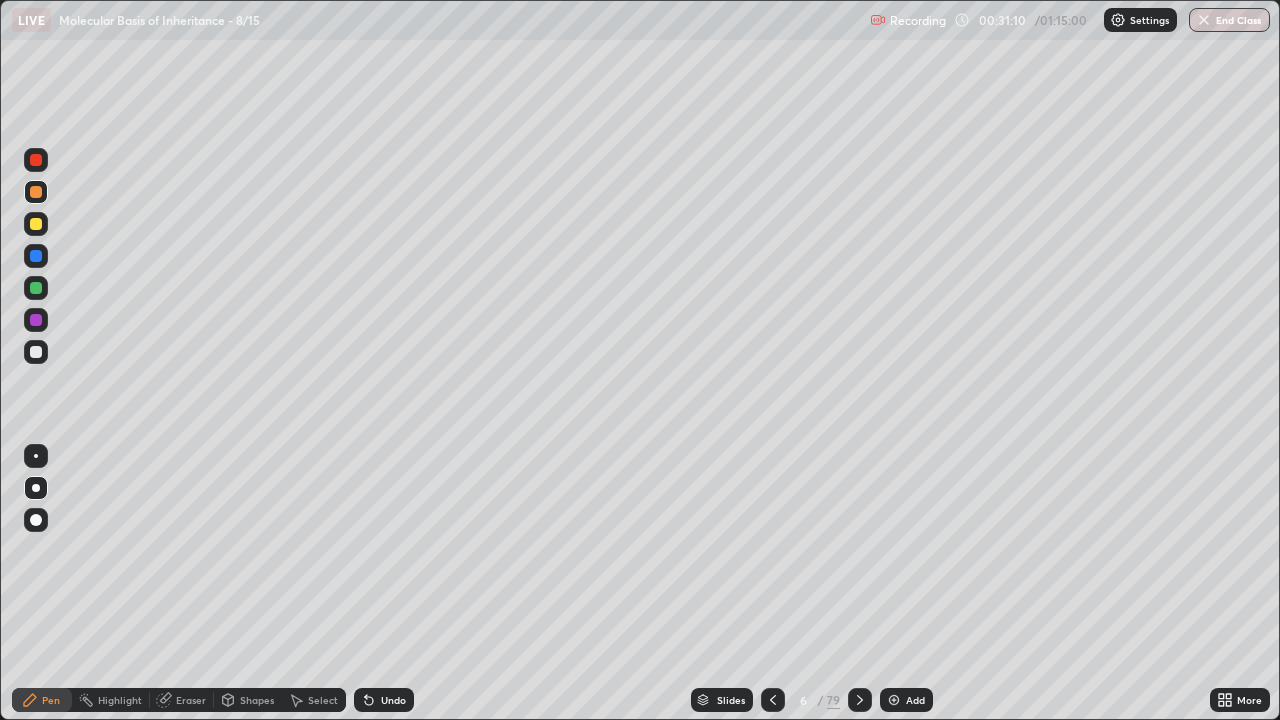 click at bounding box center (36, 288) 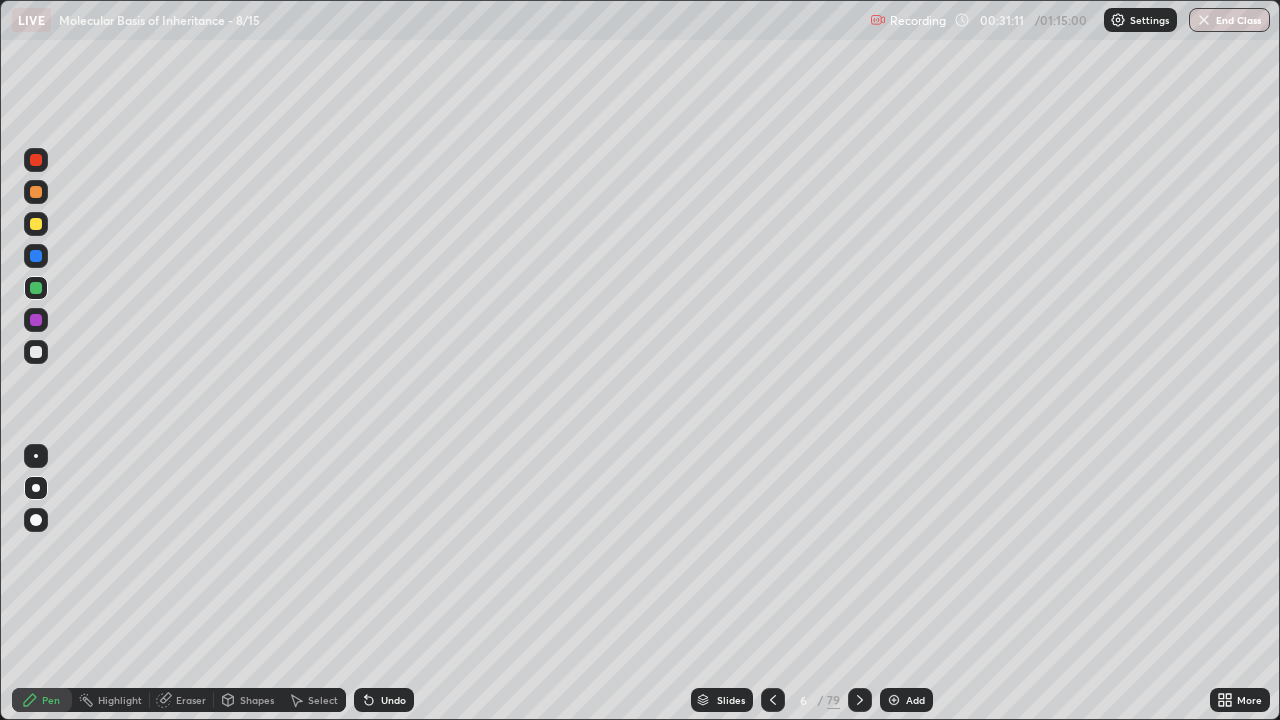 click at bounding box center (36, 160) 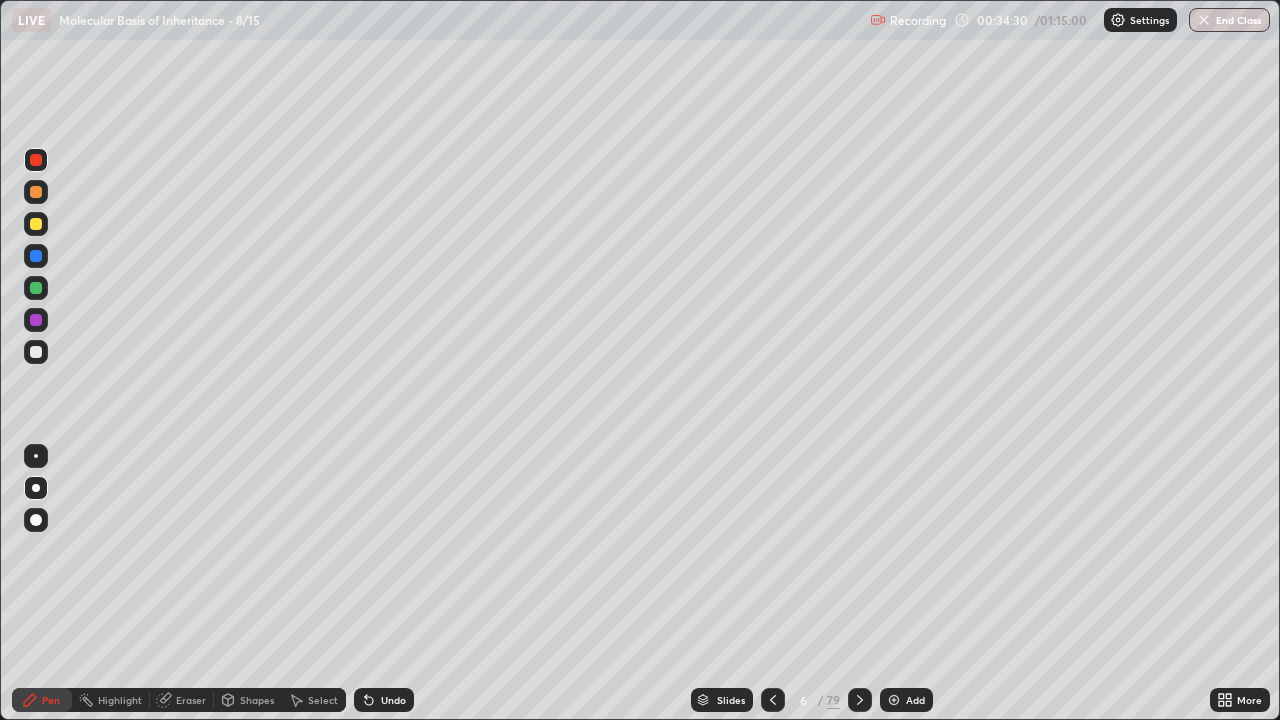 click on "Add" at bounding box center (906, 700) 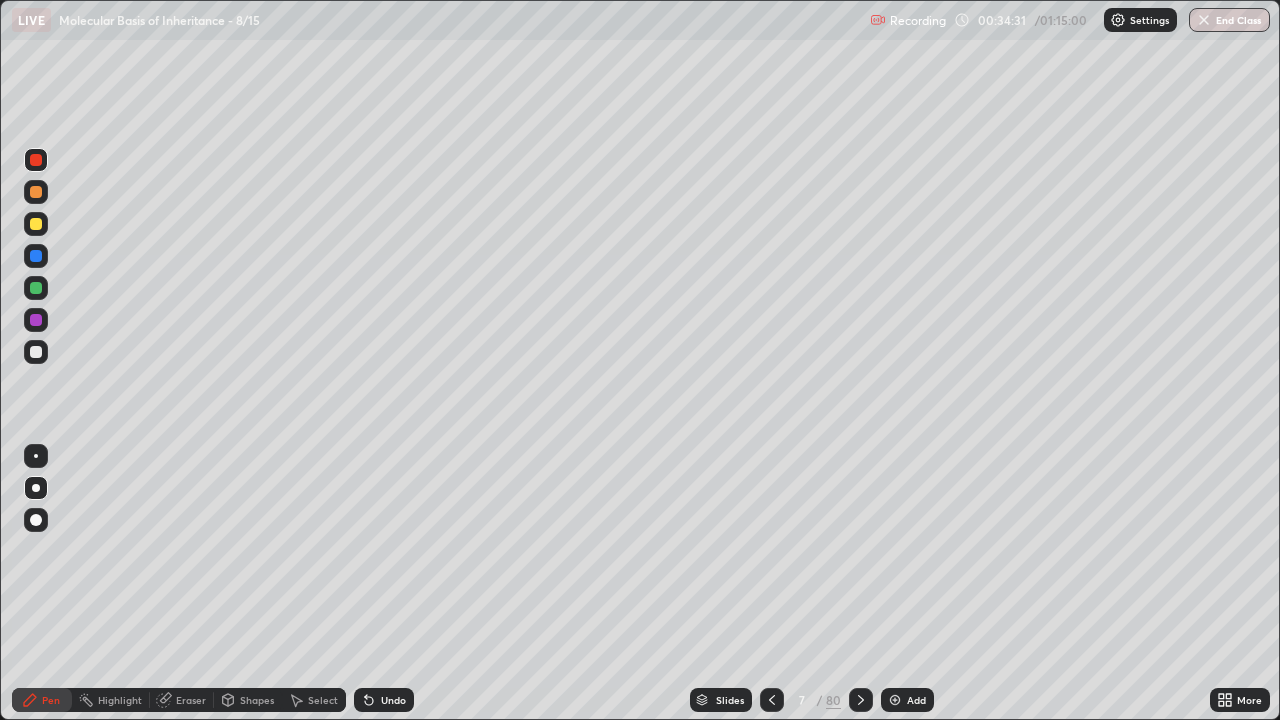 click on "Shapes" at bounding box center (248, 700) 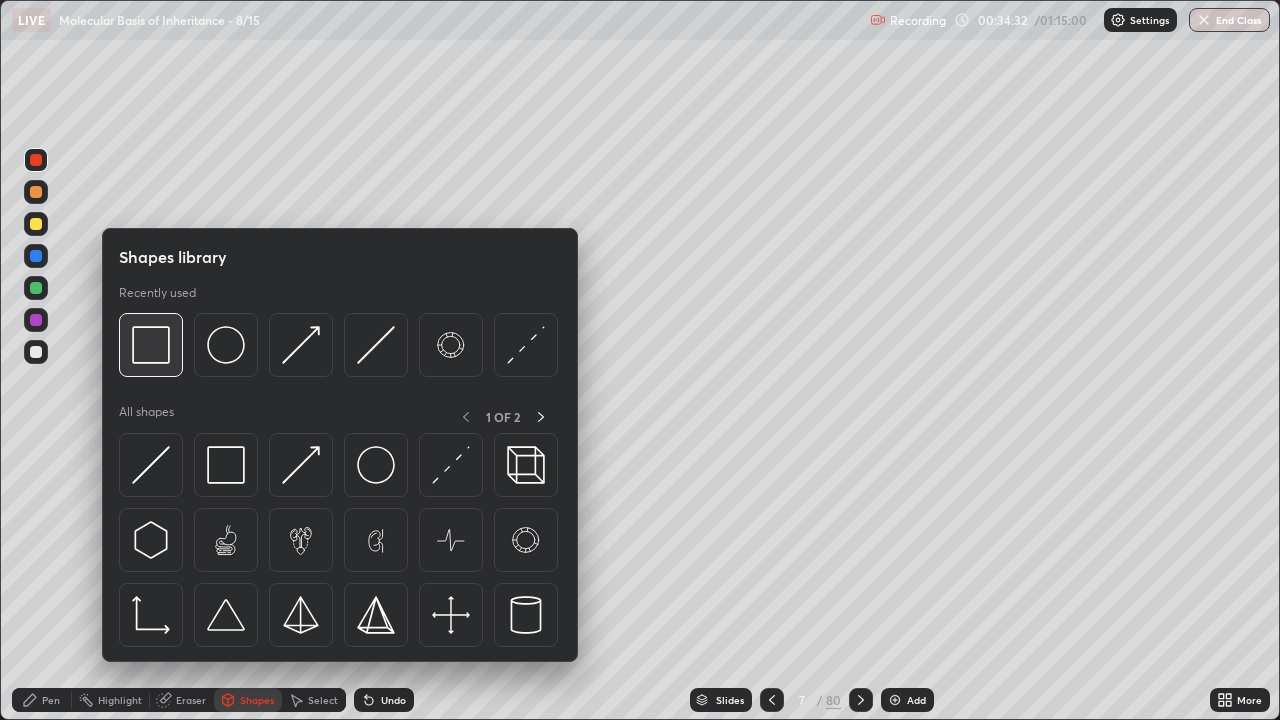 click at bounding box center (151, 345) 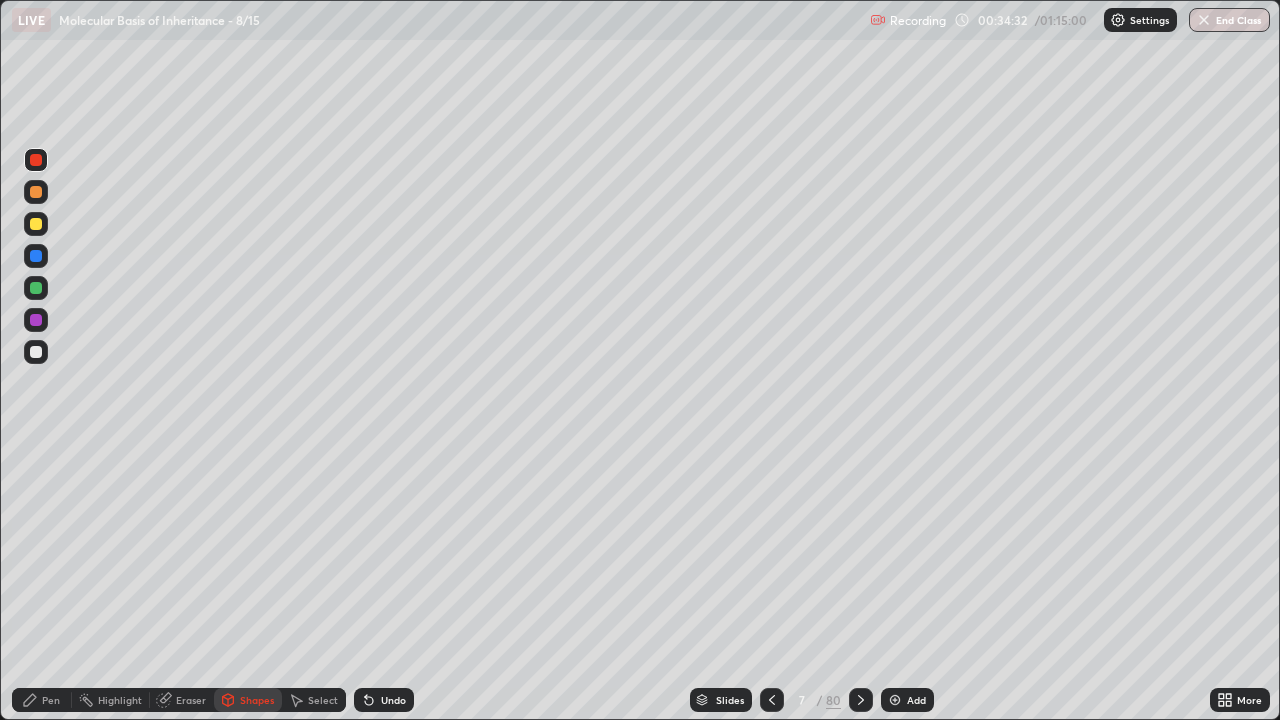 click at bounding box center [36, 224] 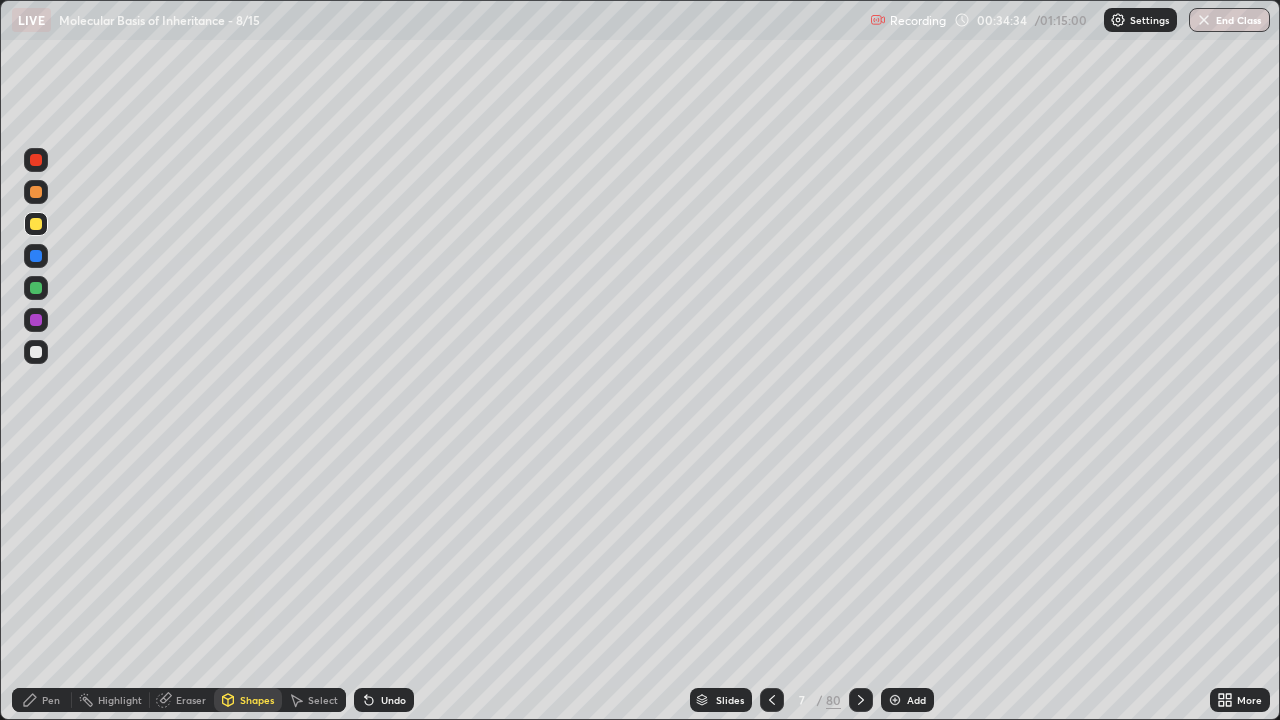 click at bounding box center [36, 192] 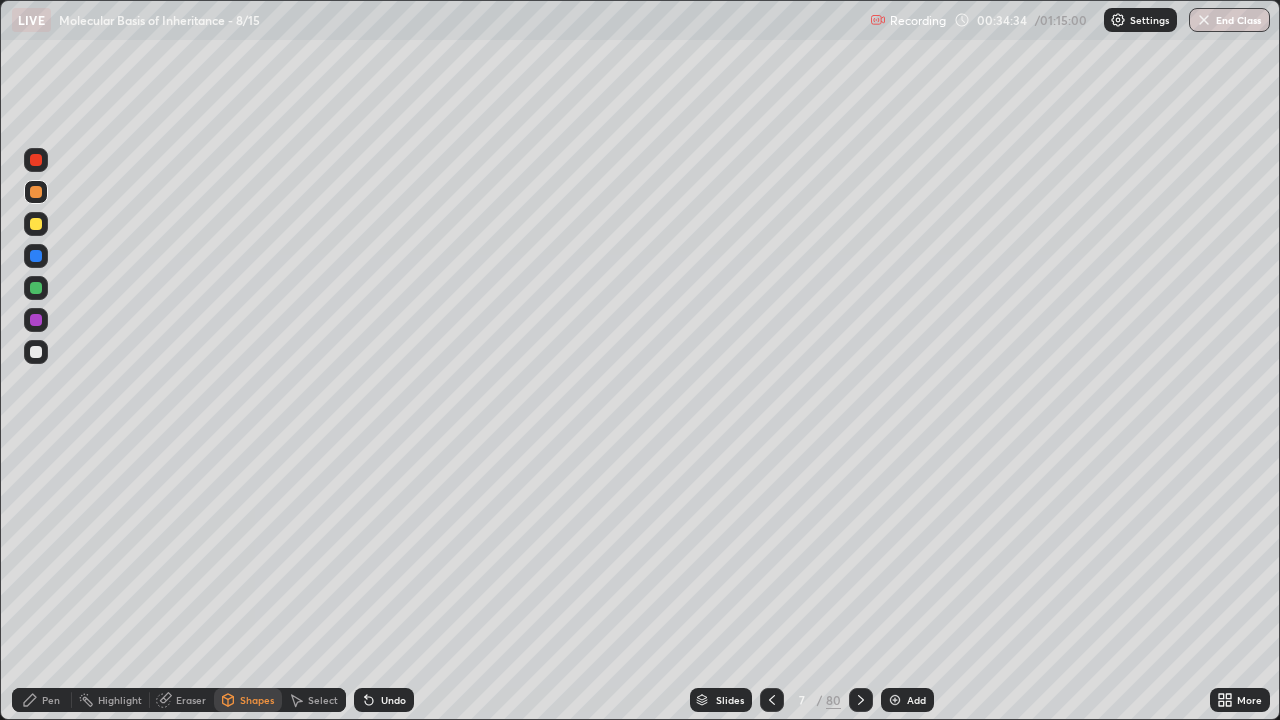 click at bounding box center (36, 224) 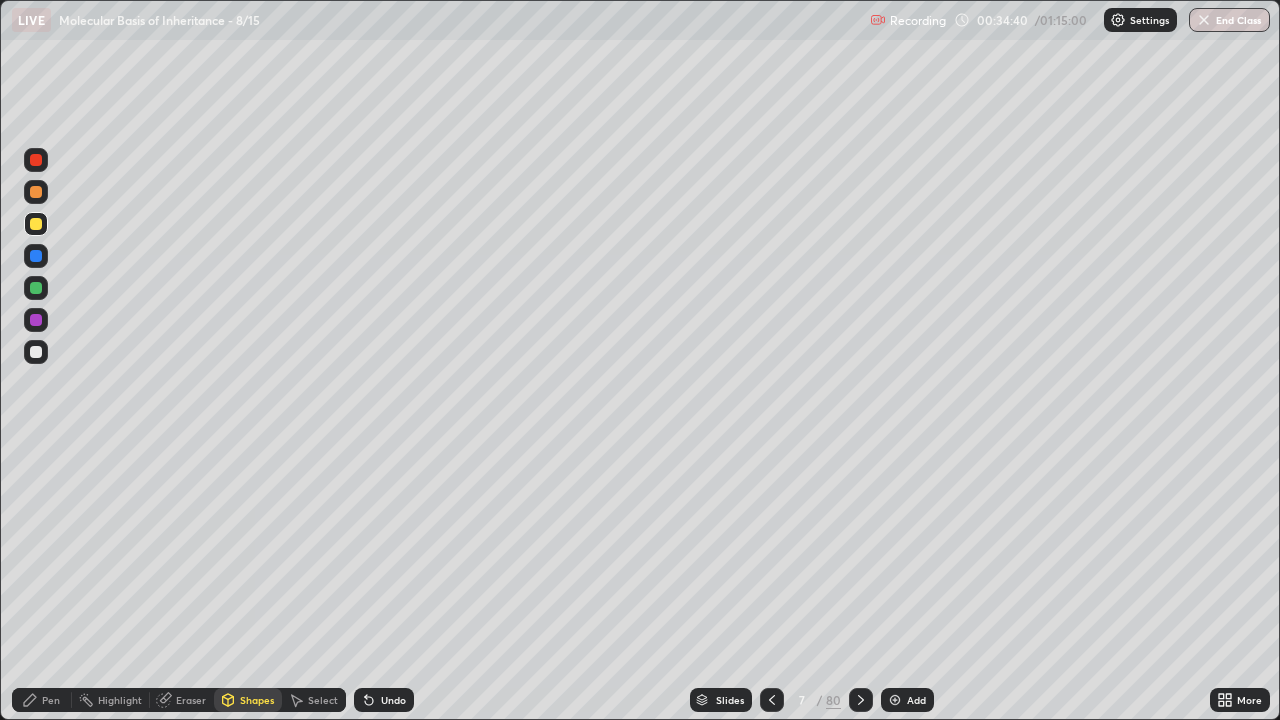 click at bounding box center [36, 256] 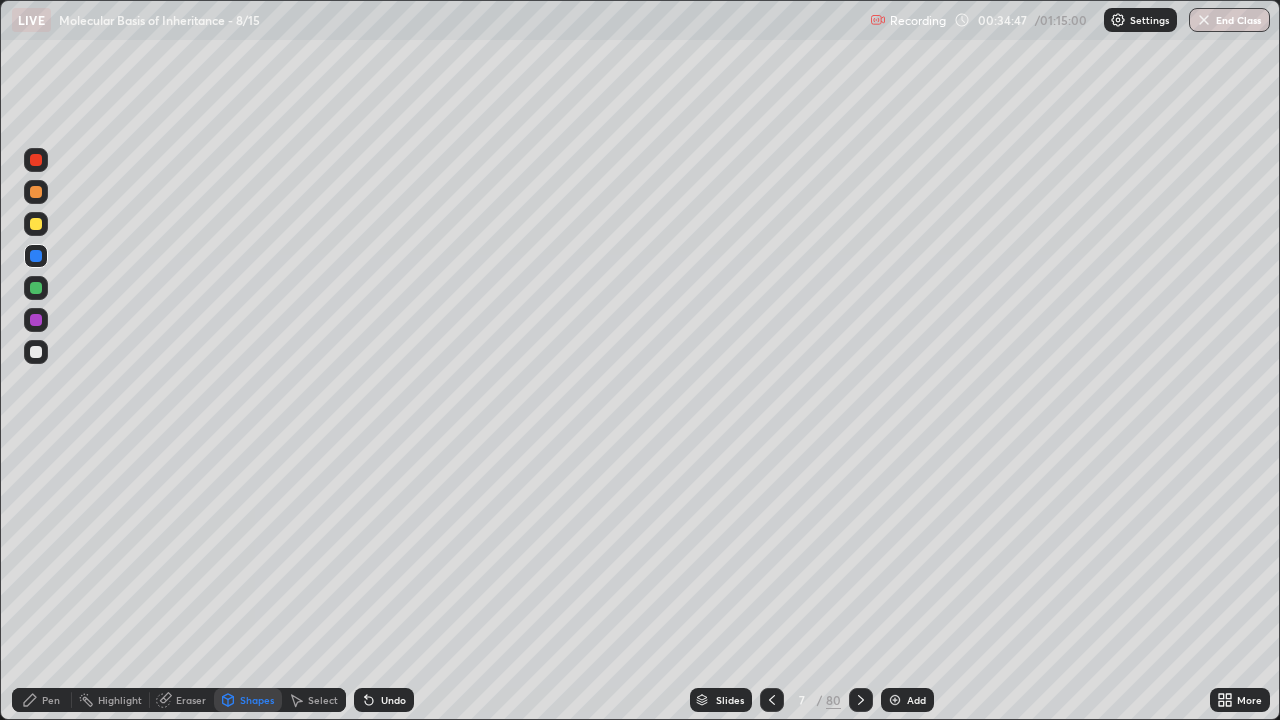 click at bounding box center [36, 288] 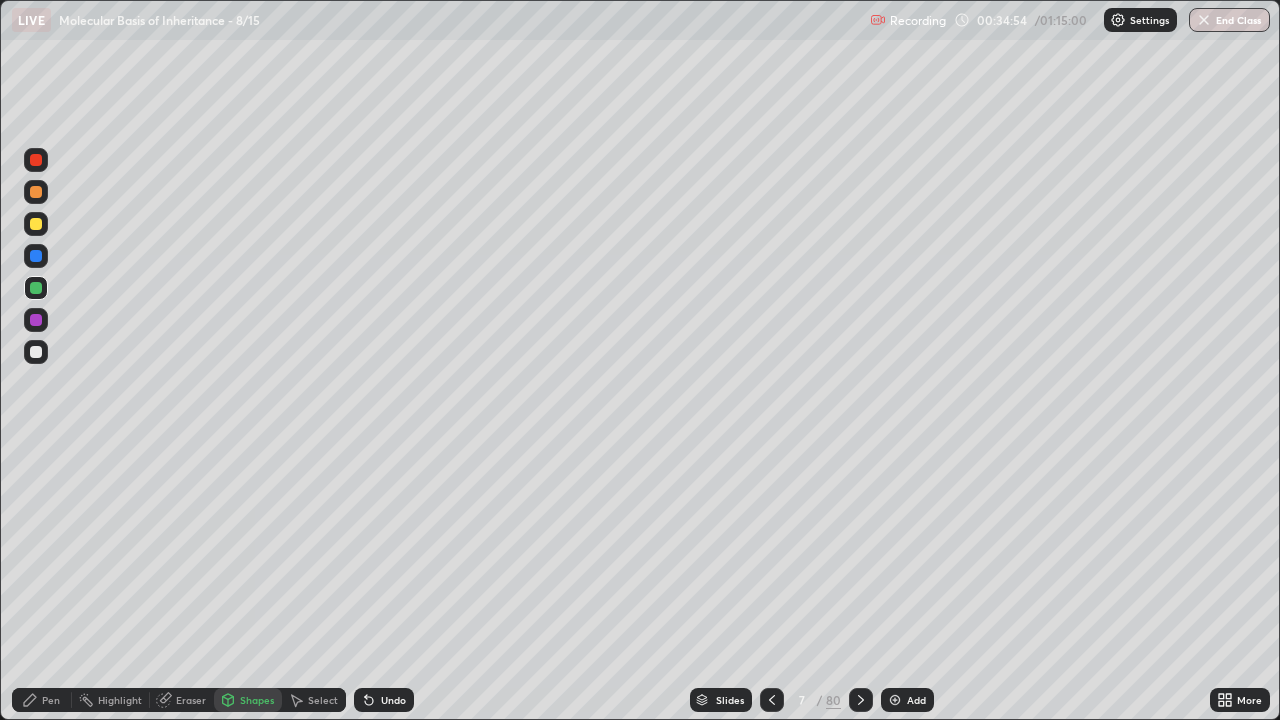 click at bounding box center [36, 192] 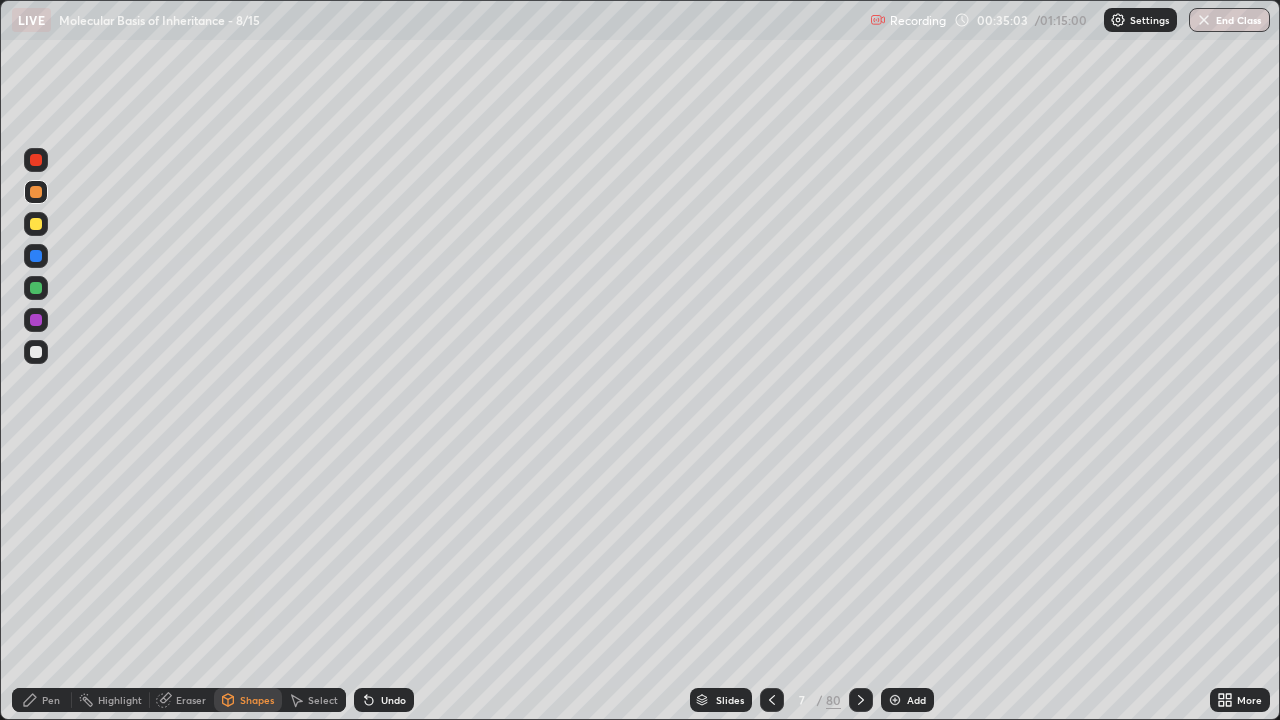 click at bounding box center [36, 288] 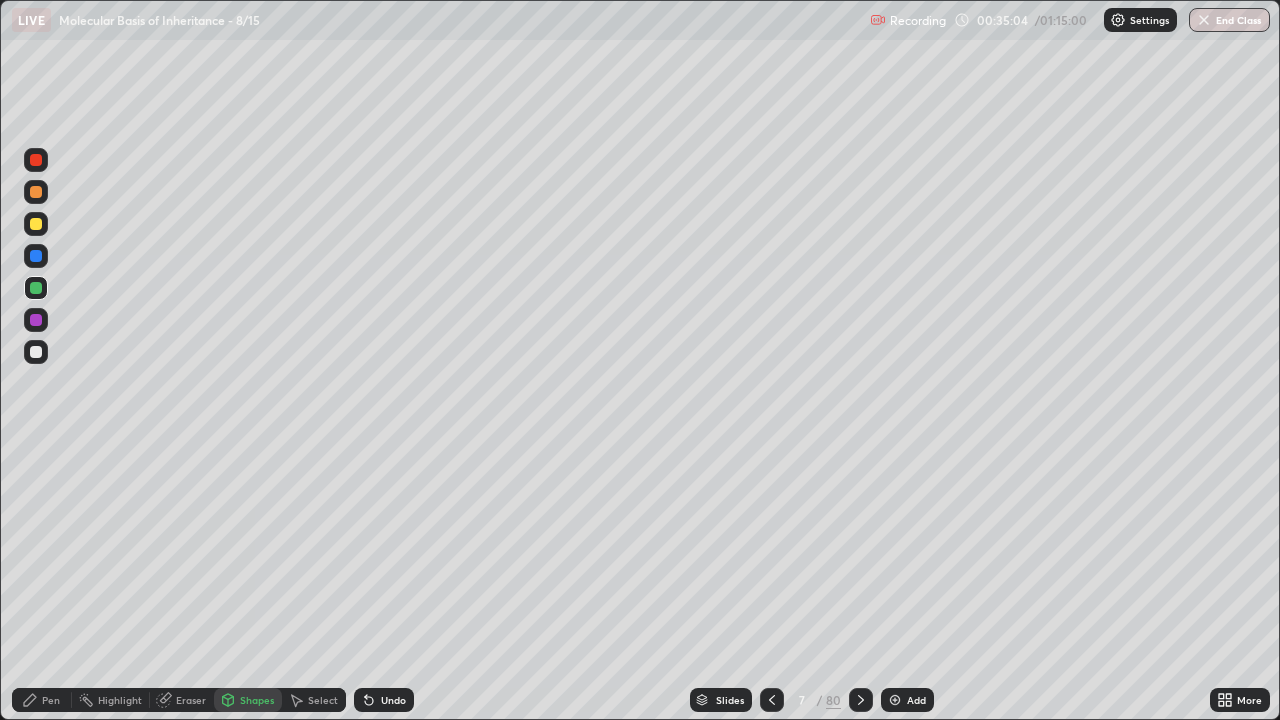 click at bounding box center [36, 160] 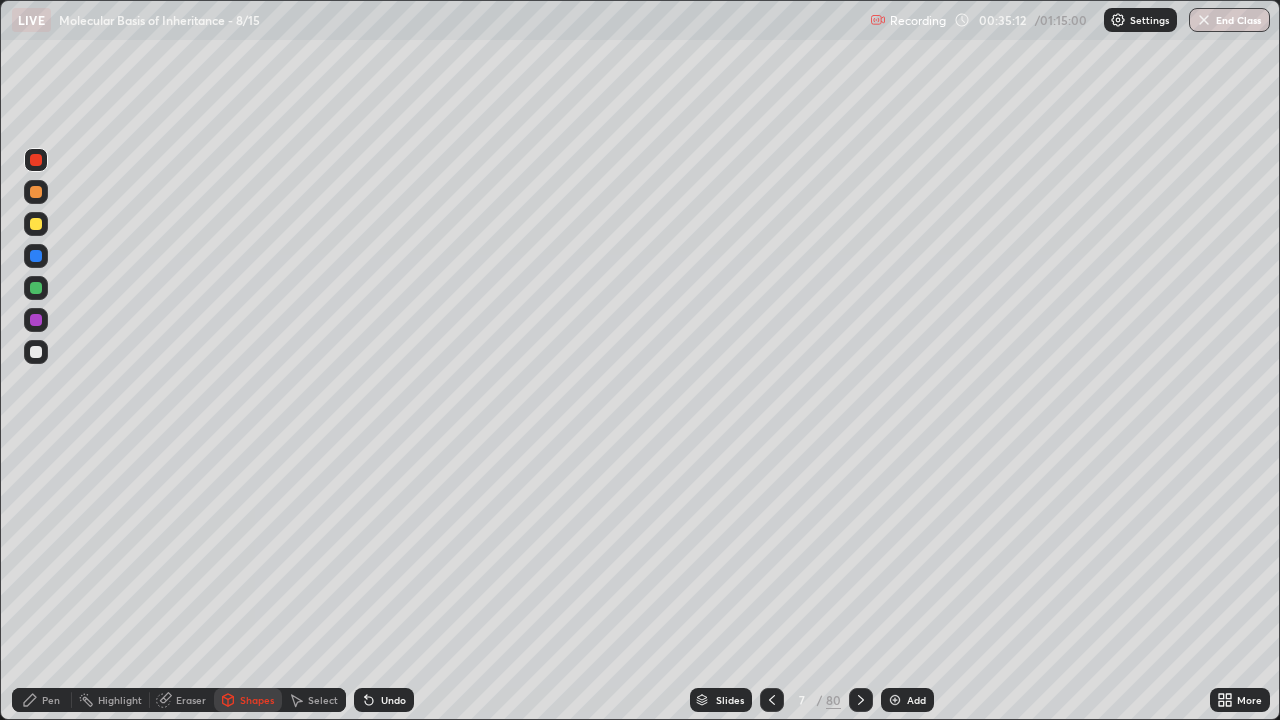 click at bounding box center [36, 256] 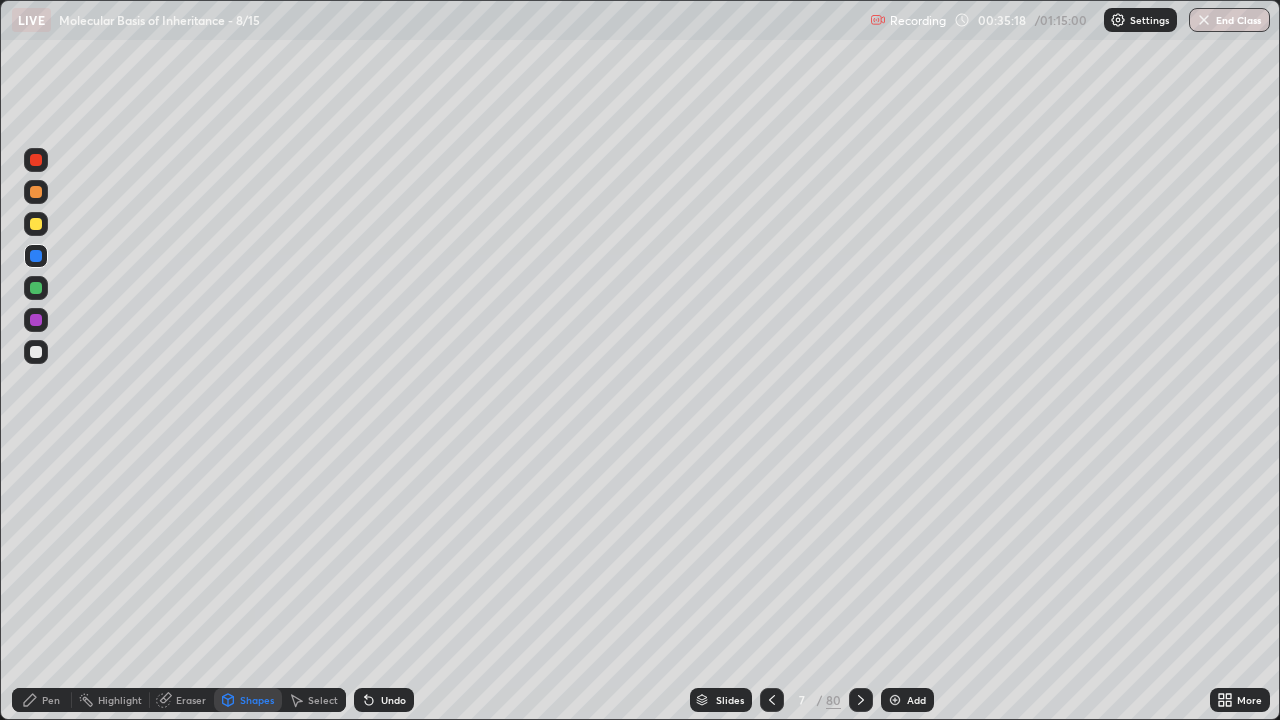 click at bounding box center [36, 288] 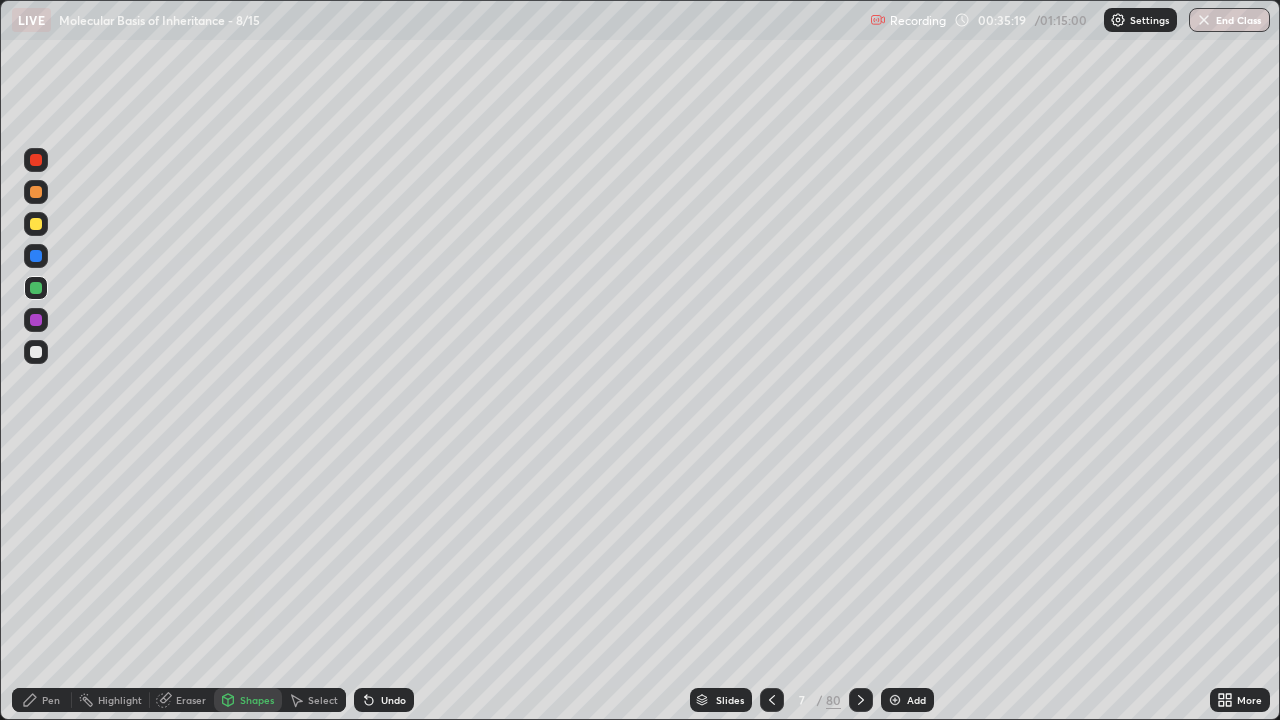click at bounding box center (36, 320) 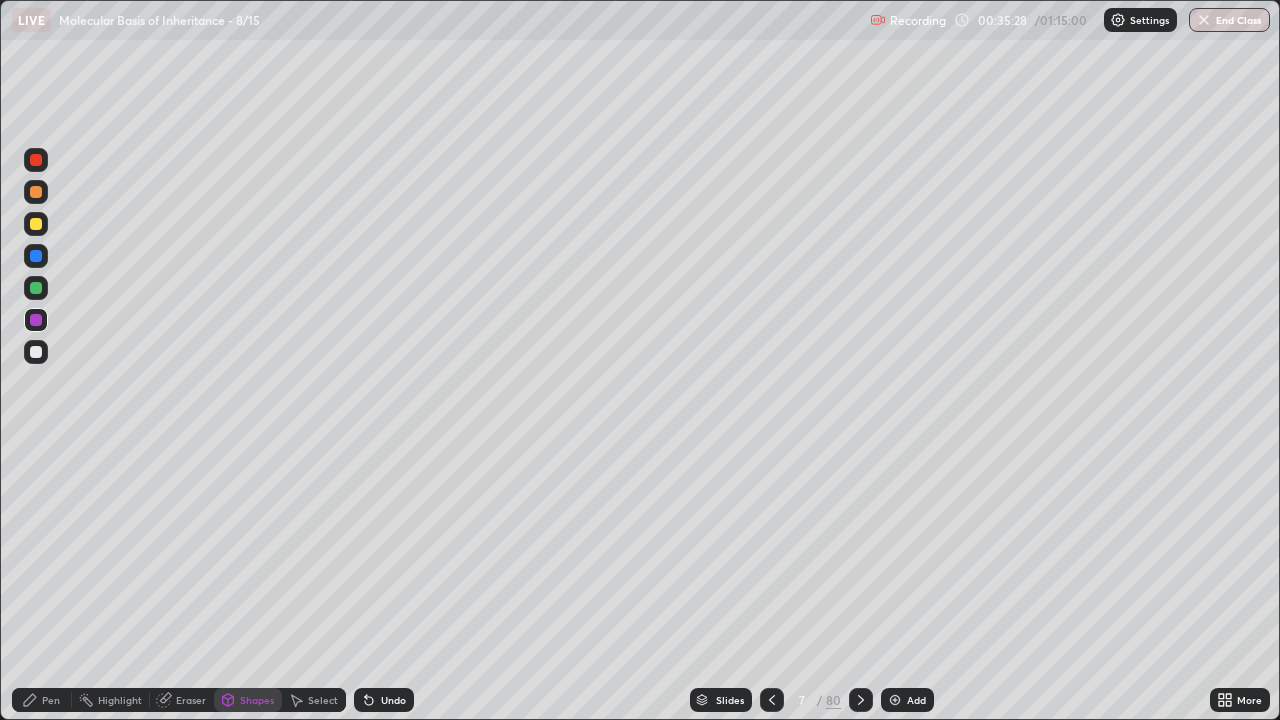 click at bounding box center (36, 352) 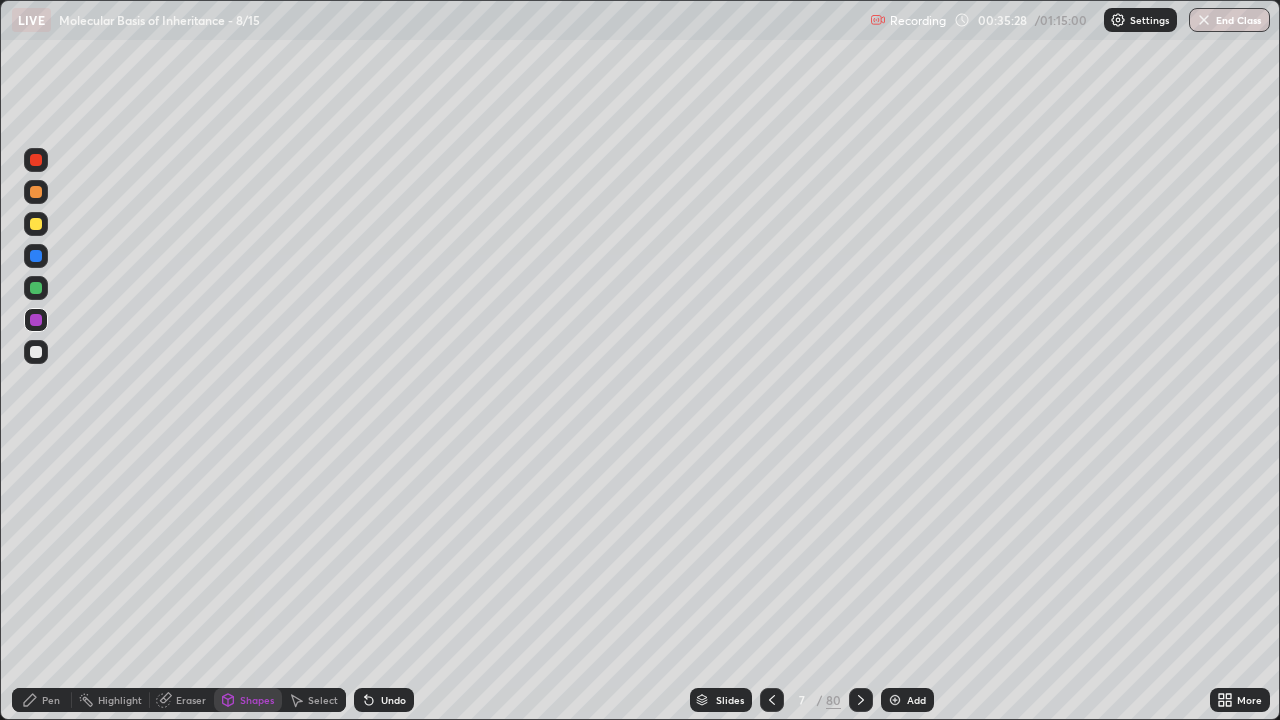 click at bounding box center [36, 352] 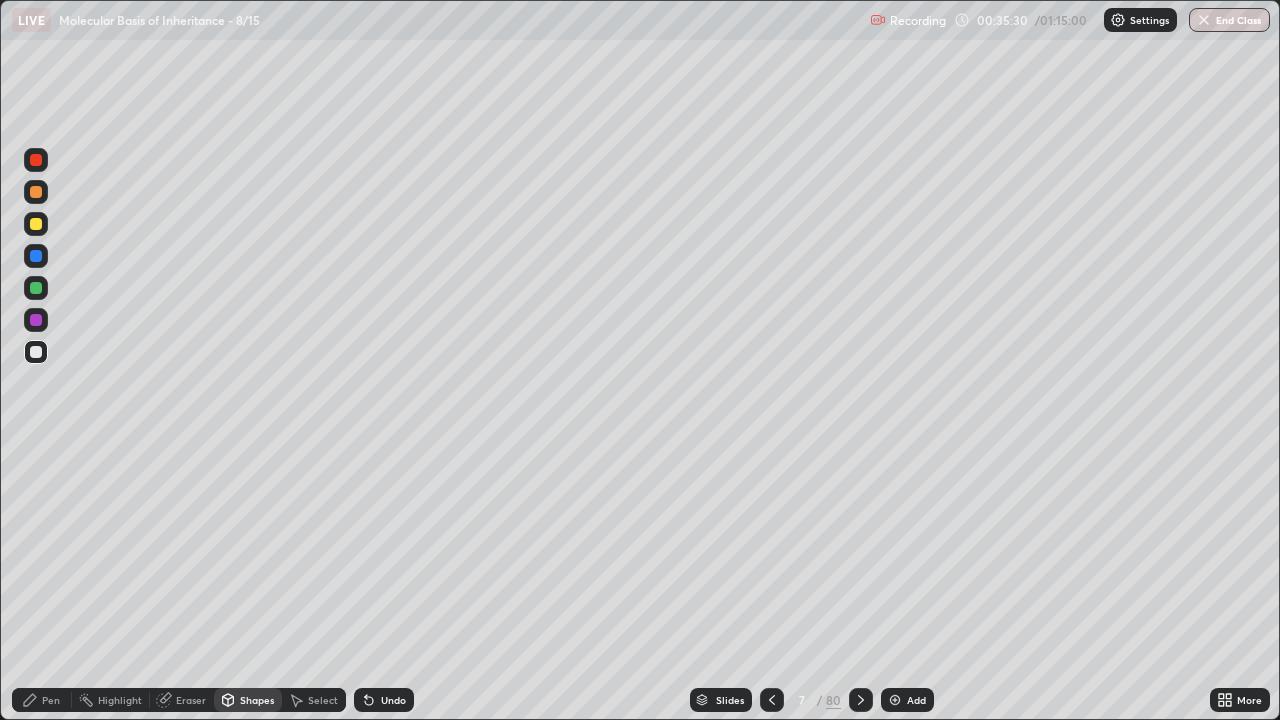 click on "Undo" at bounding box center (393, 700) 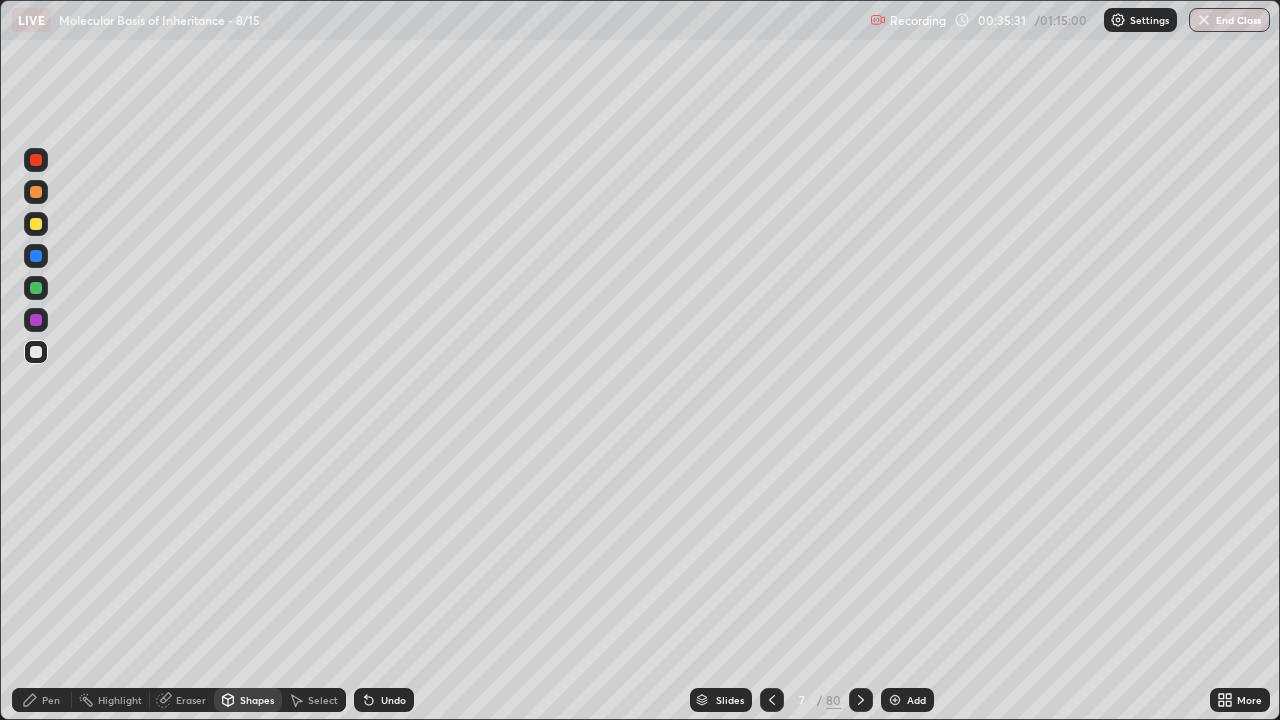 click 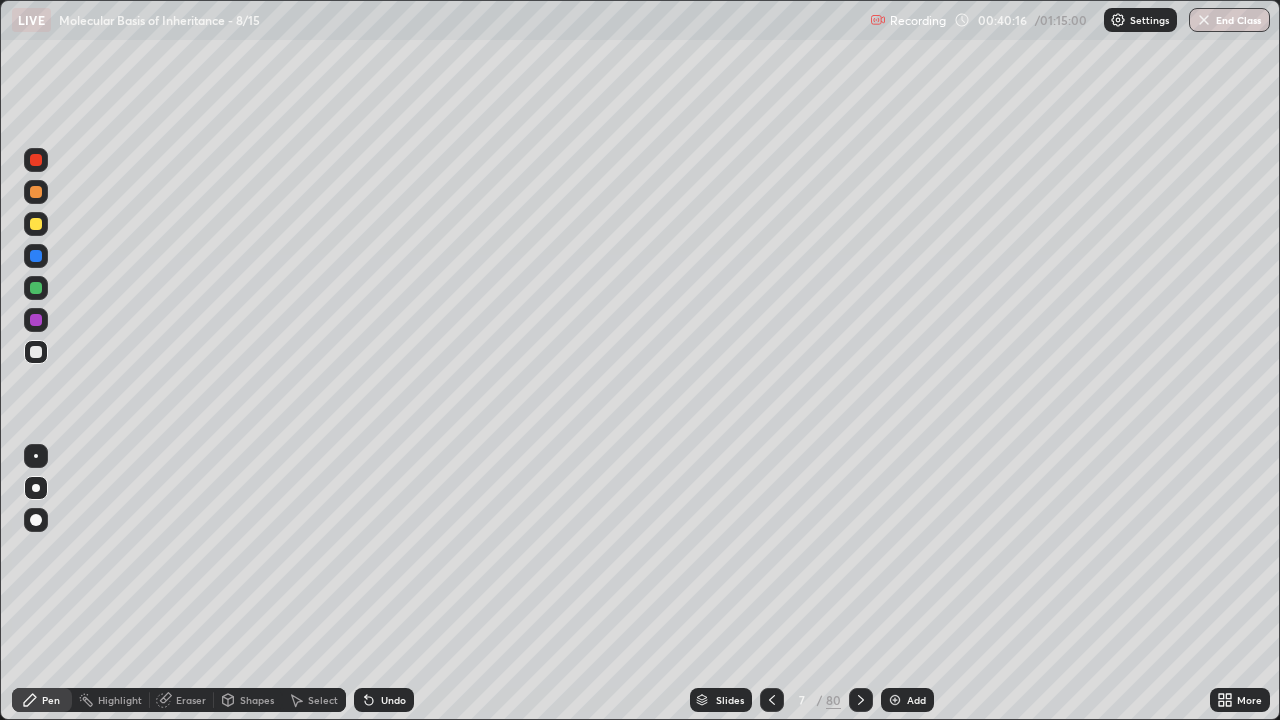 click on "Add" at bounding box center (916, 700) 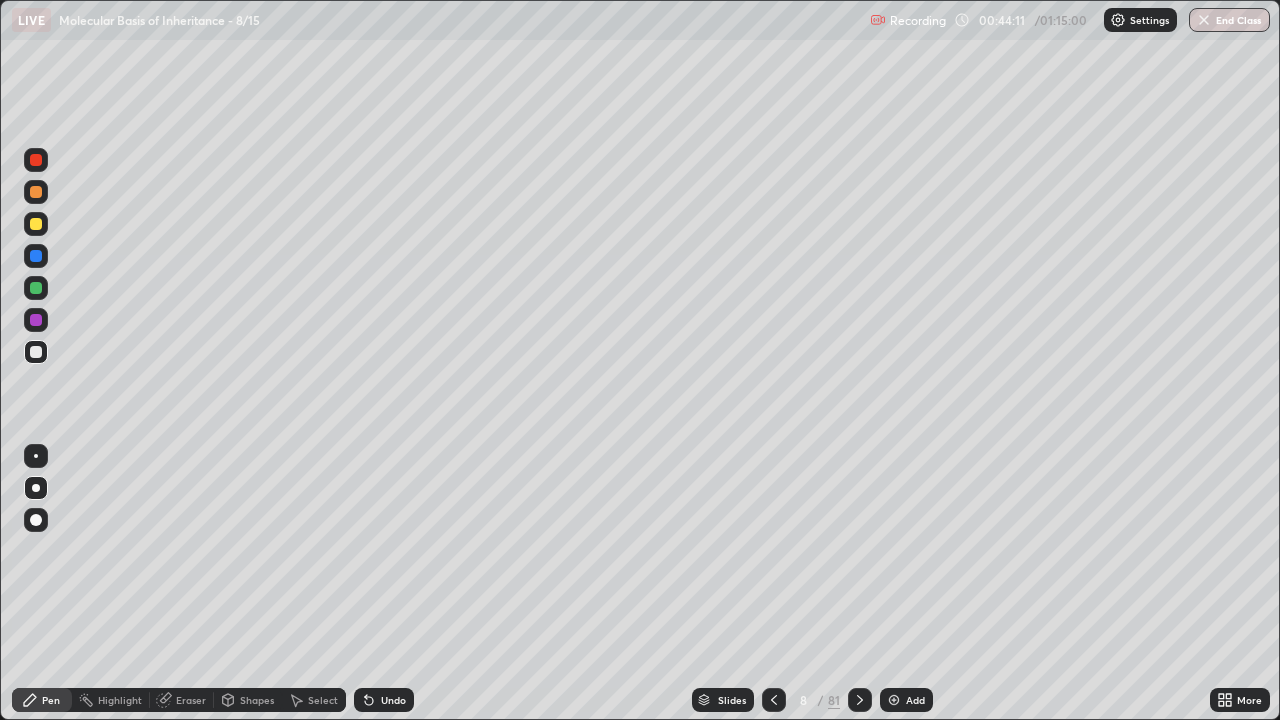 click on "Slides" at bounding box center [732, 700] 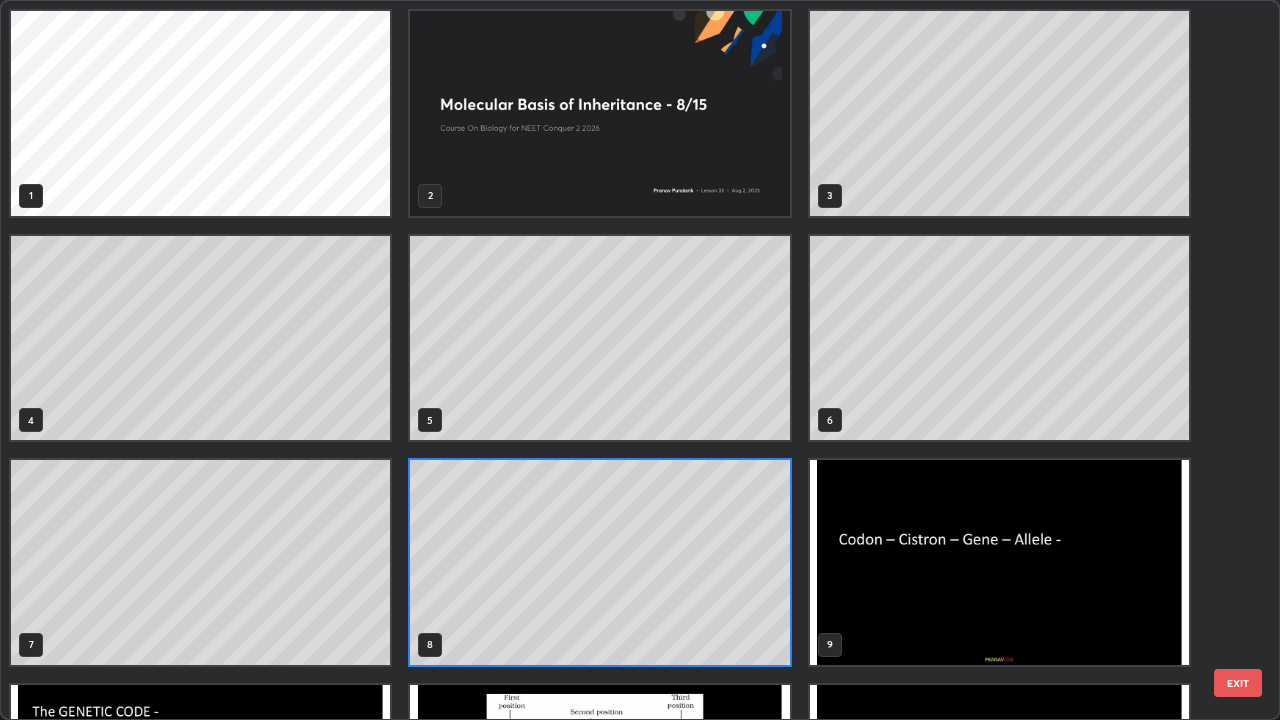scroll, scrollTop: 7, scrollLeft: 11, axis: both 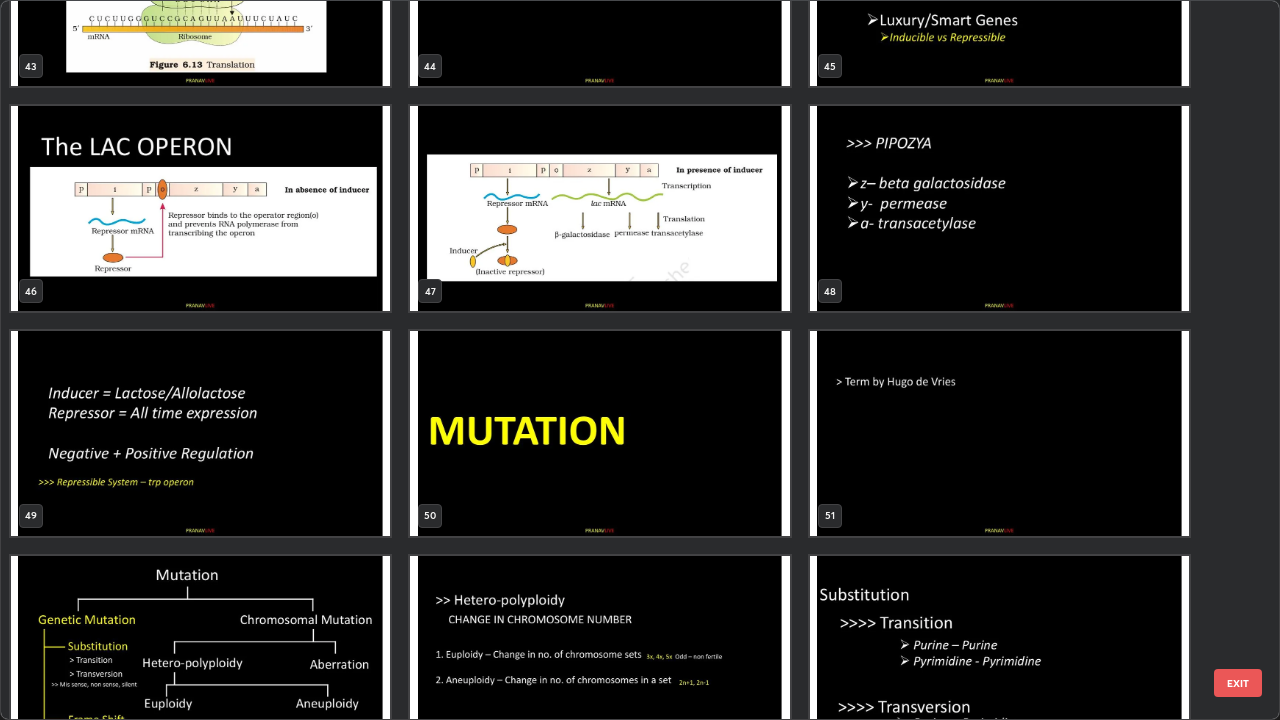 click at bounding box center [599, 433] 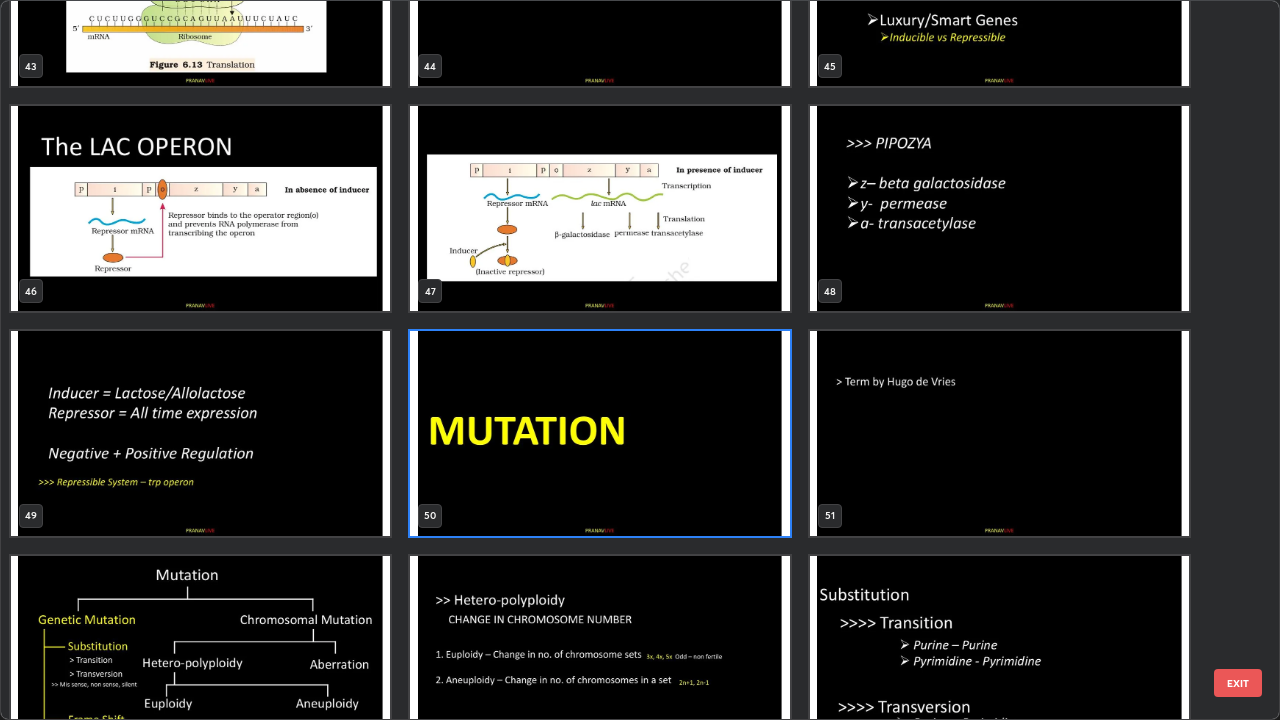 click at bounding box center (599, 433) 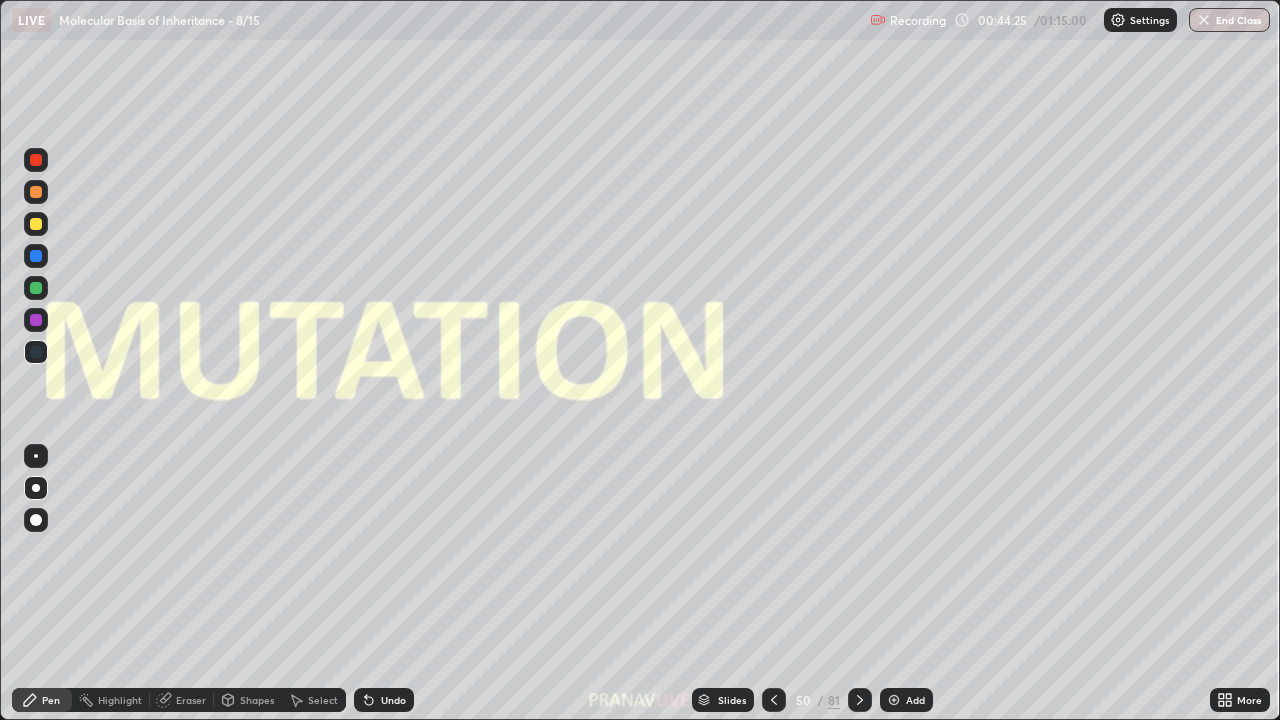 click at bounding box center [599, 433] 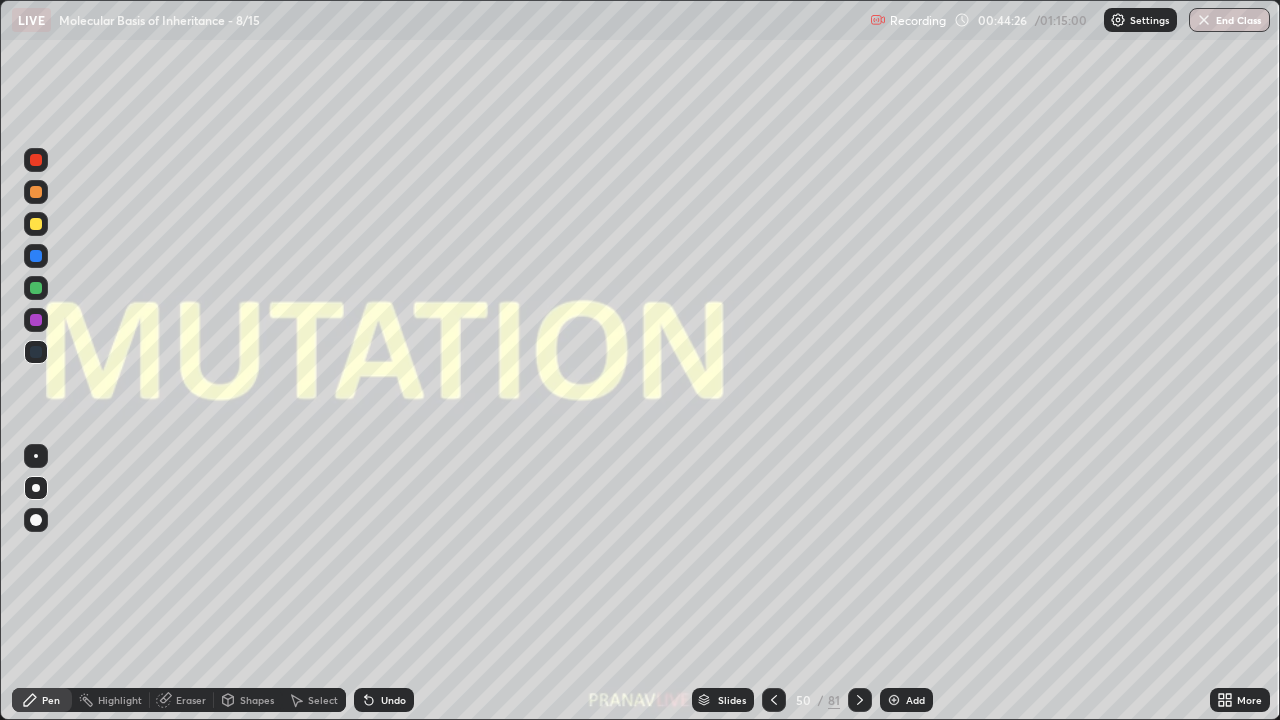 click on "Add" at bounding box center [915, 700] 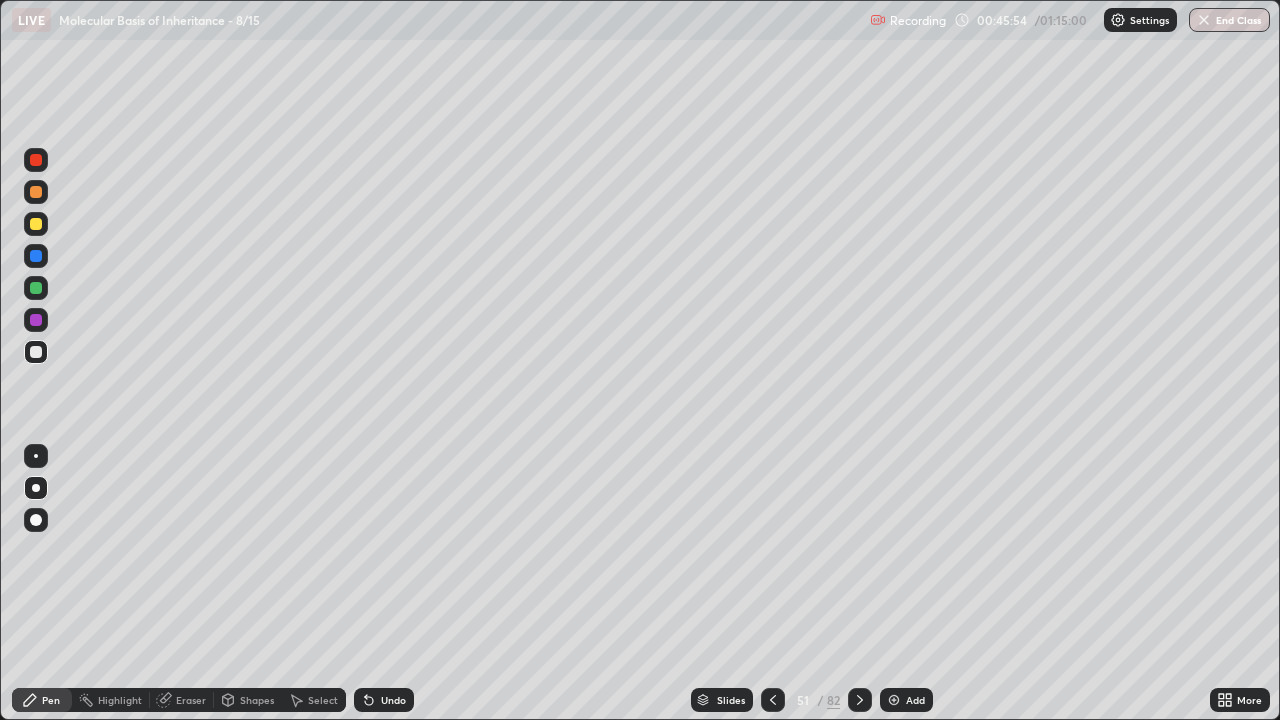 click at bounding box center (36, 192) 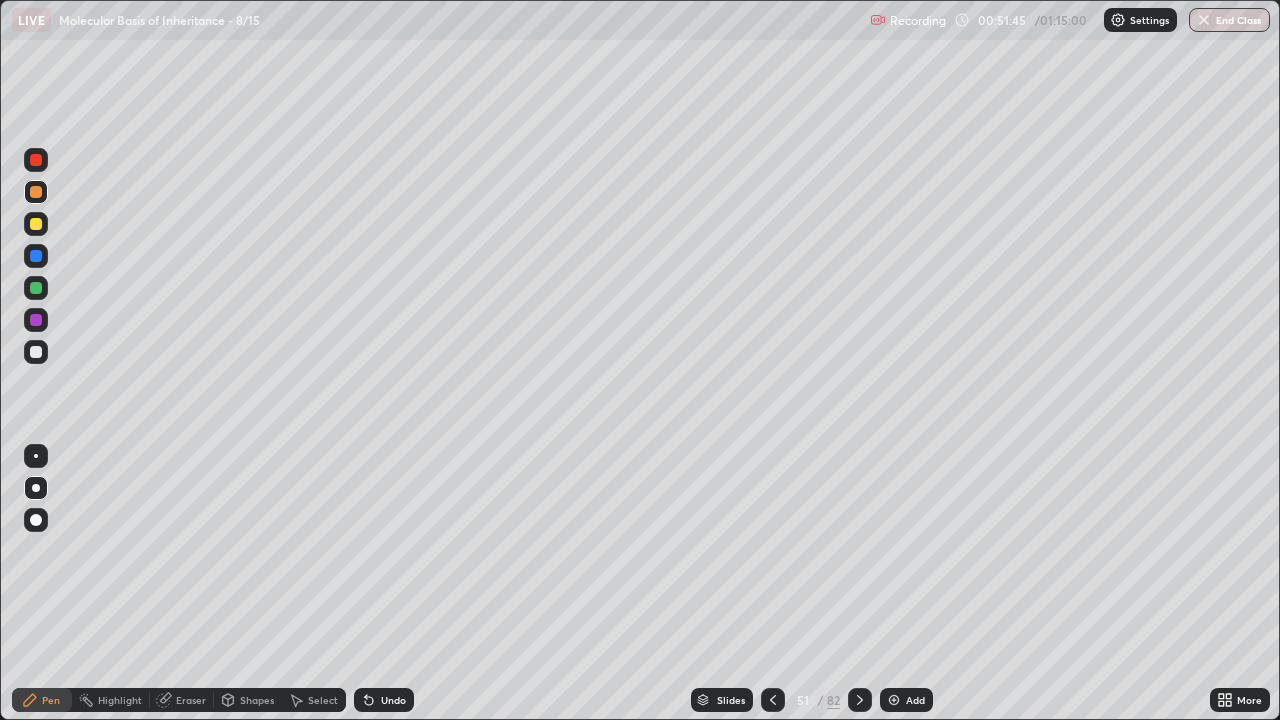 click on "Add" at bounding box center [906, 700] 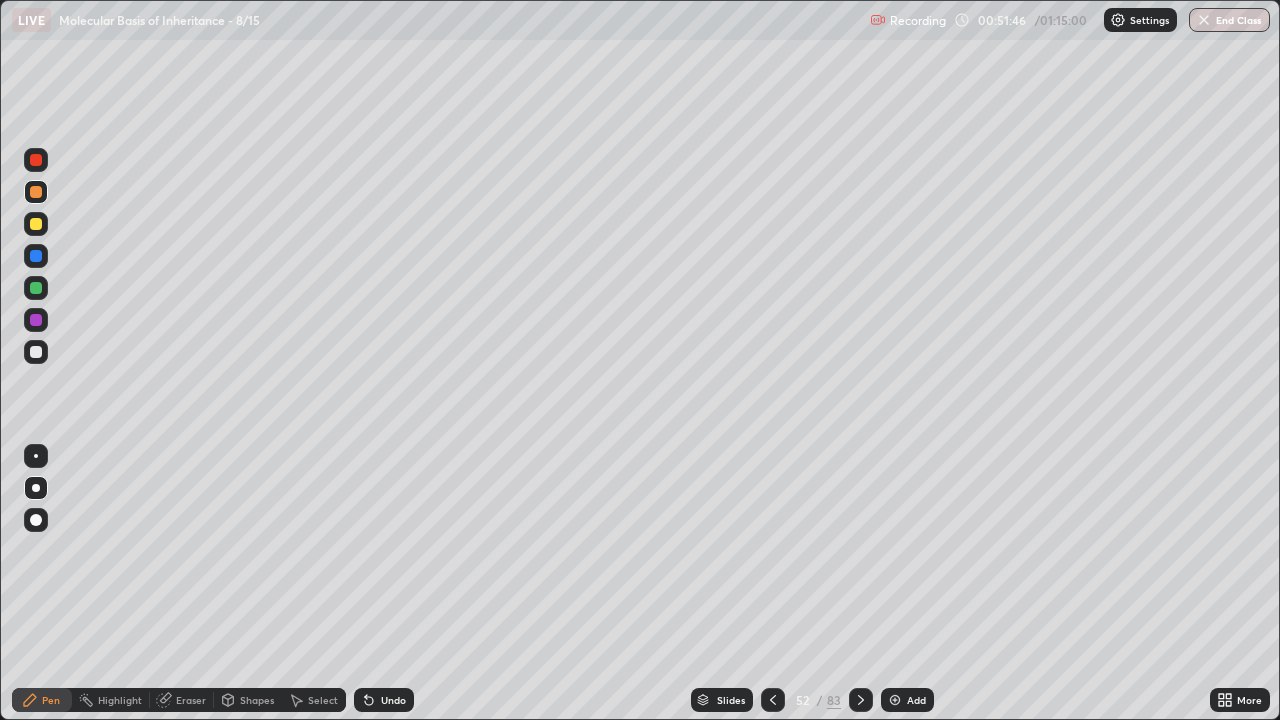 click at bounding box center [36, 352] 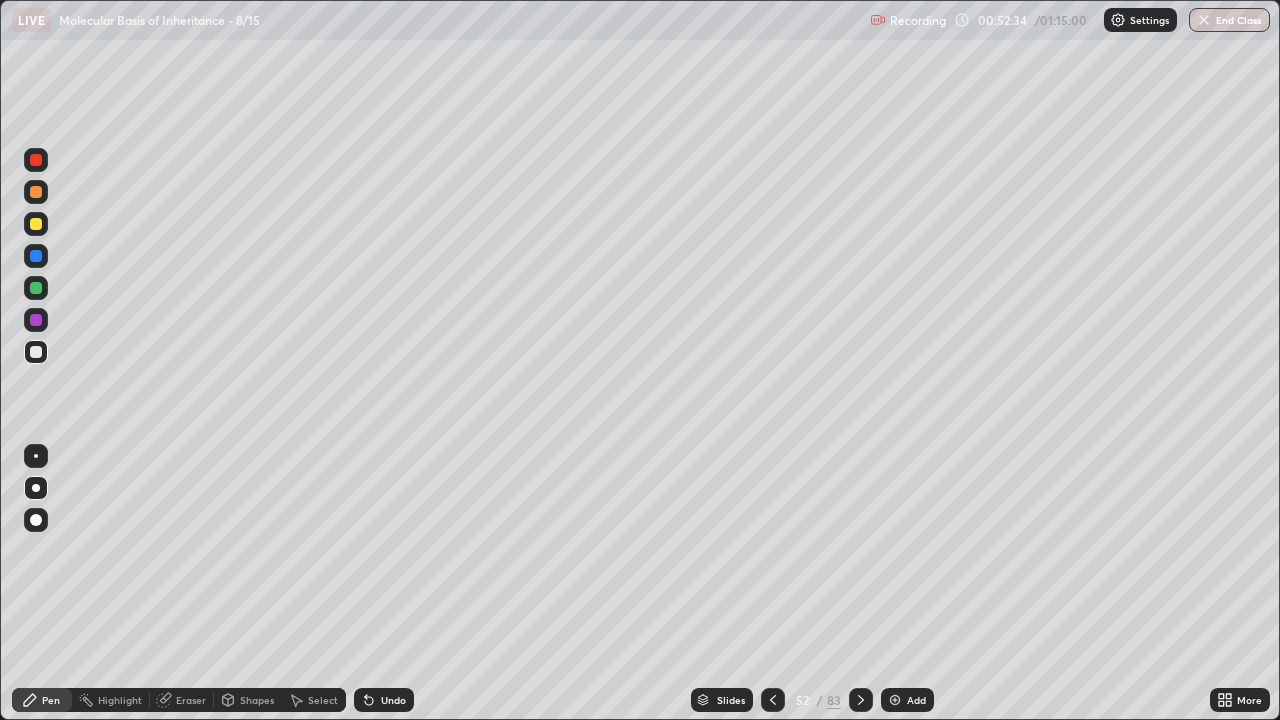 click at bounding box center (36, 192) 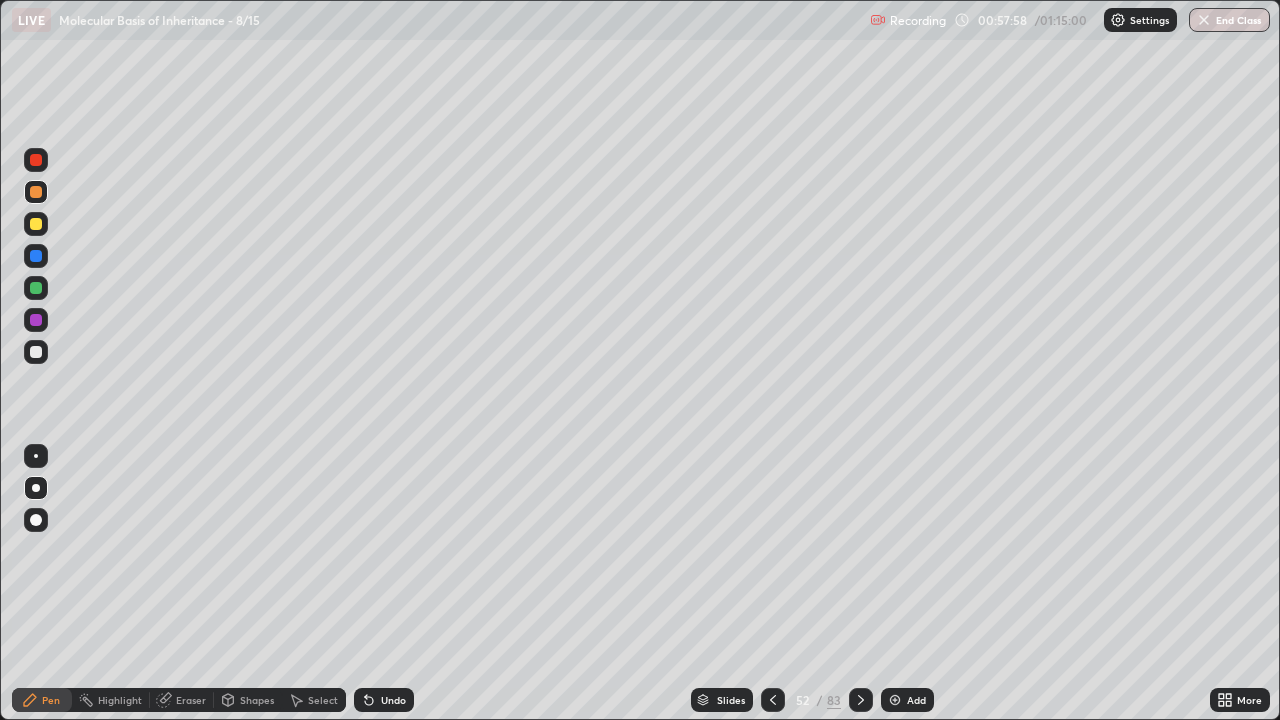 click 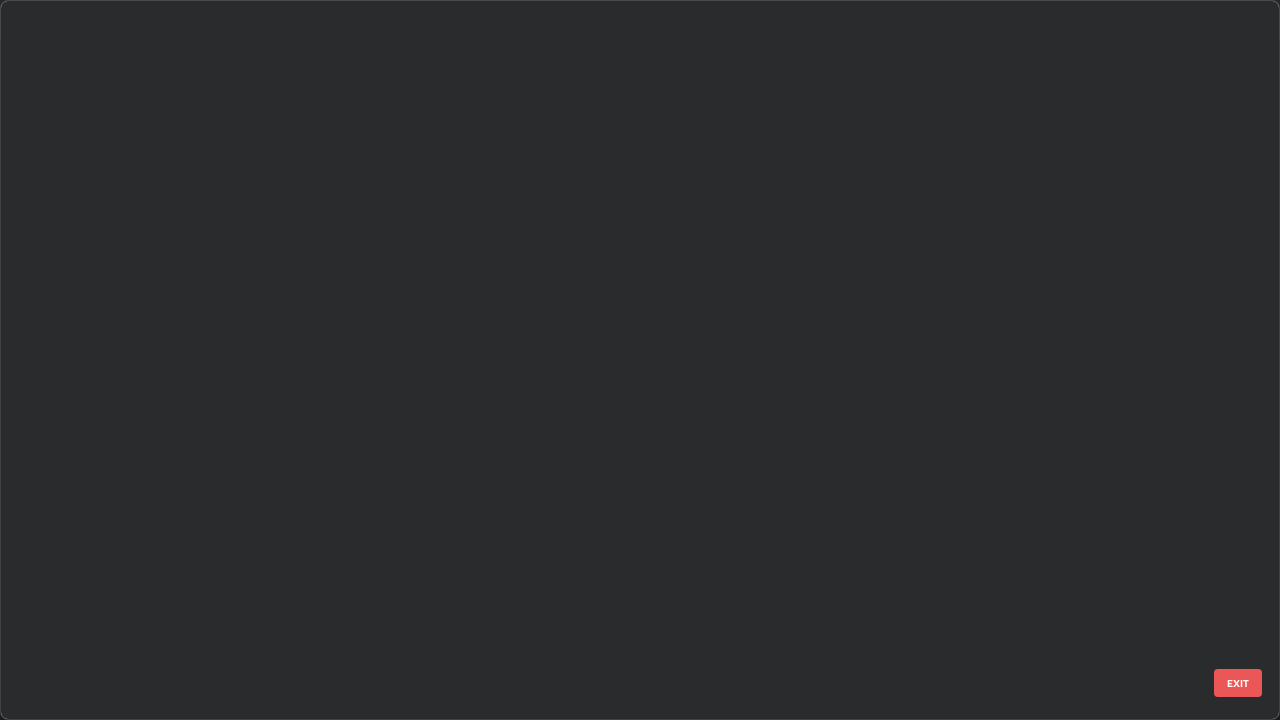 scroll, scrollTop: 3325, scrollLeft: 0, axis: vertical 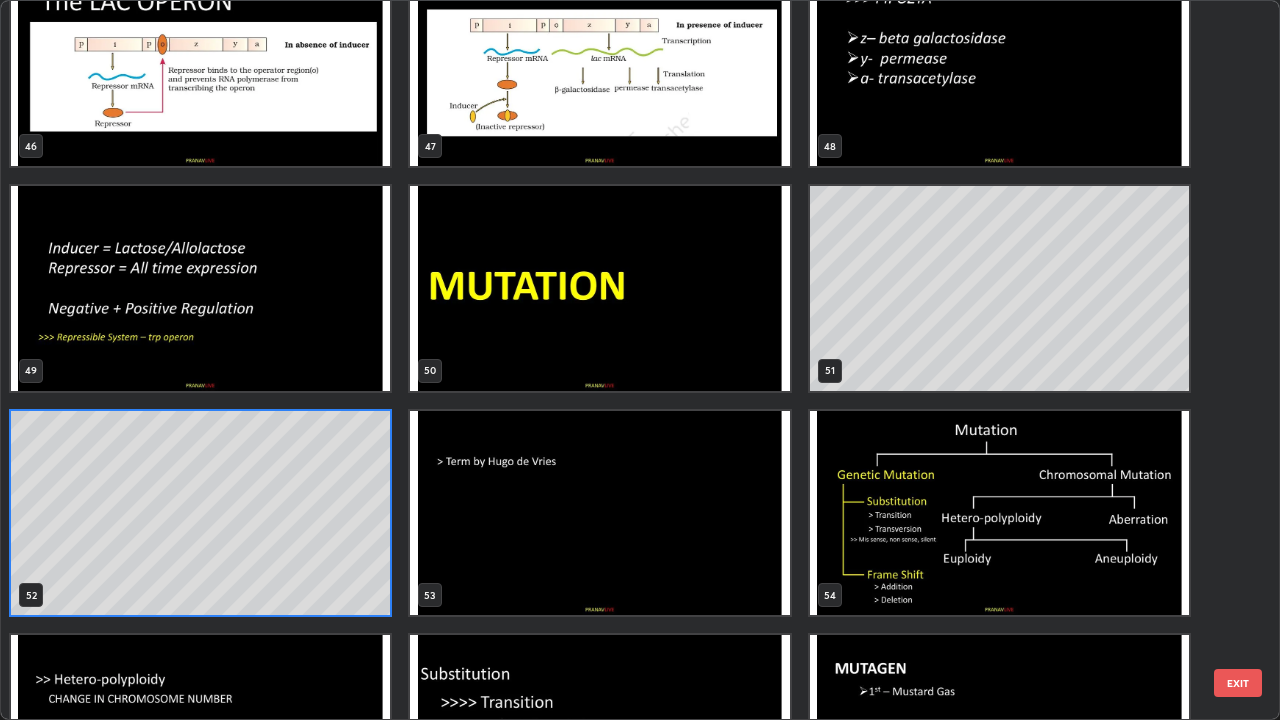 click at bounding box center (999, 513) 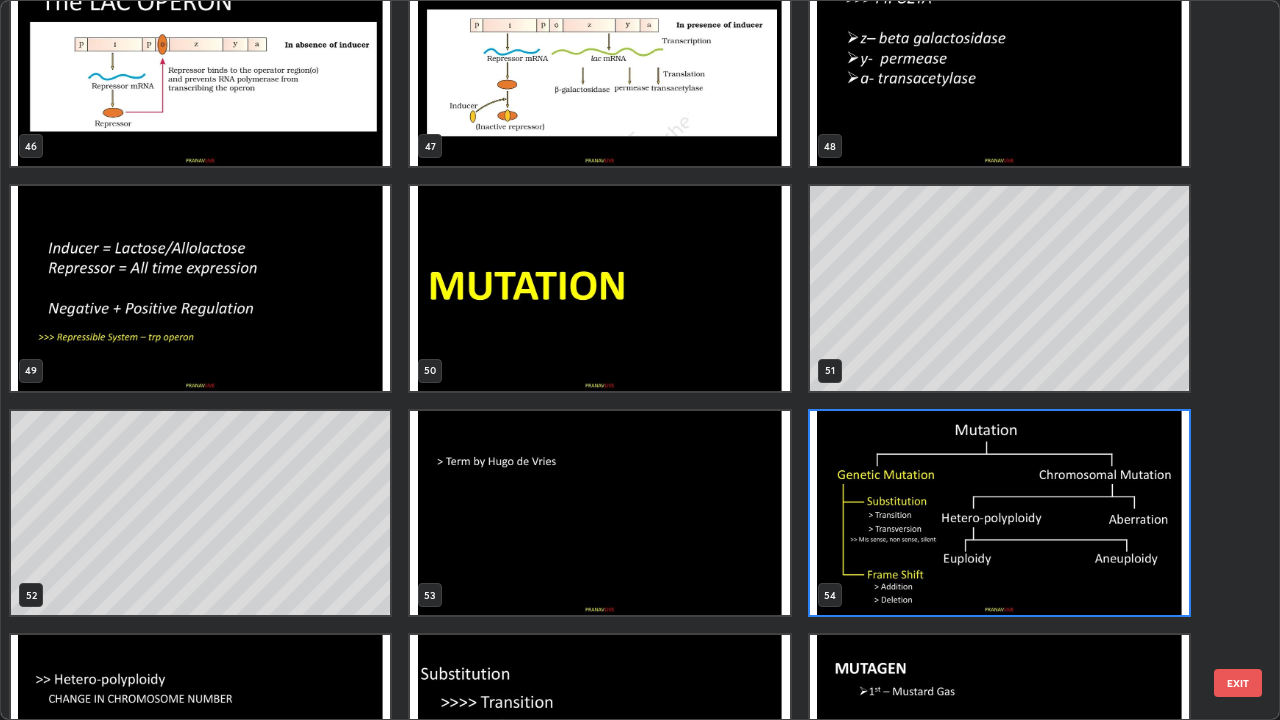click at bounding box center [999, 513] 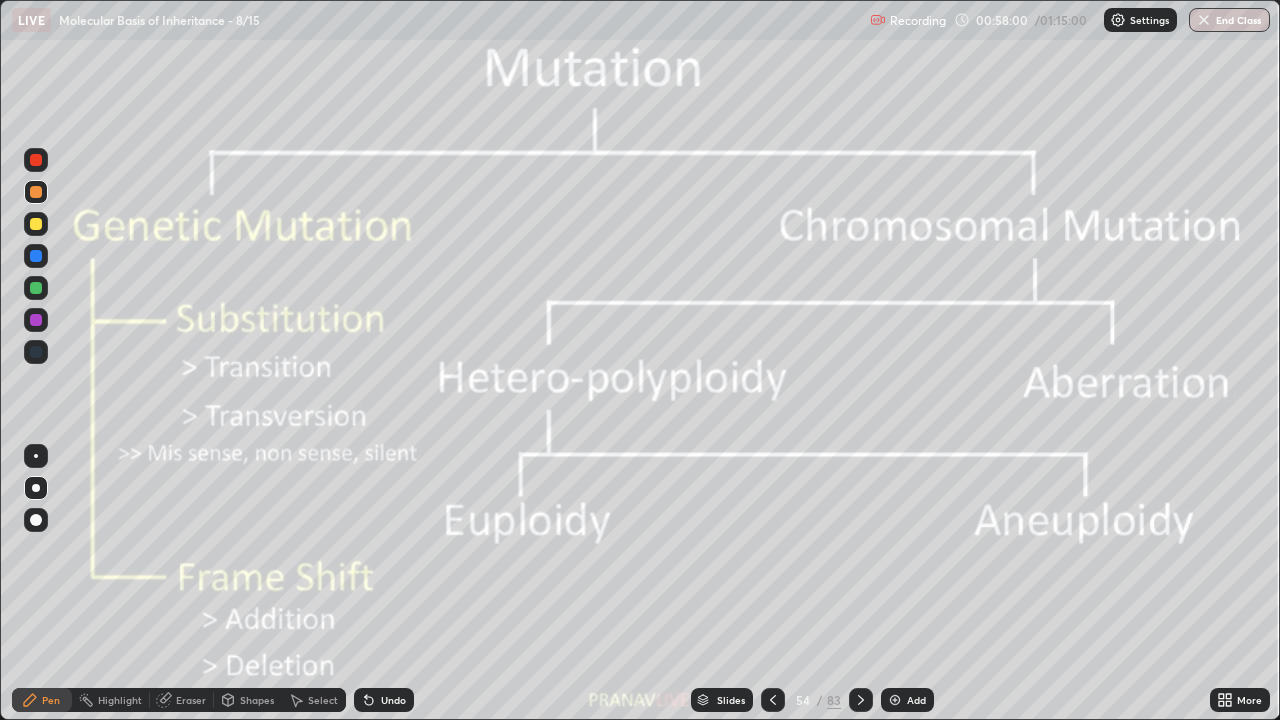 click at bounding box center (999, 513) 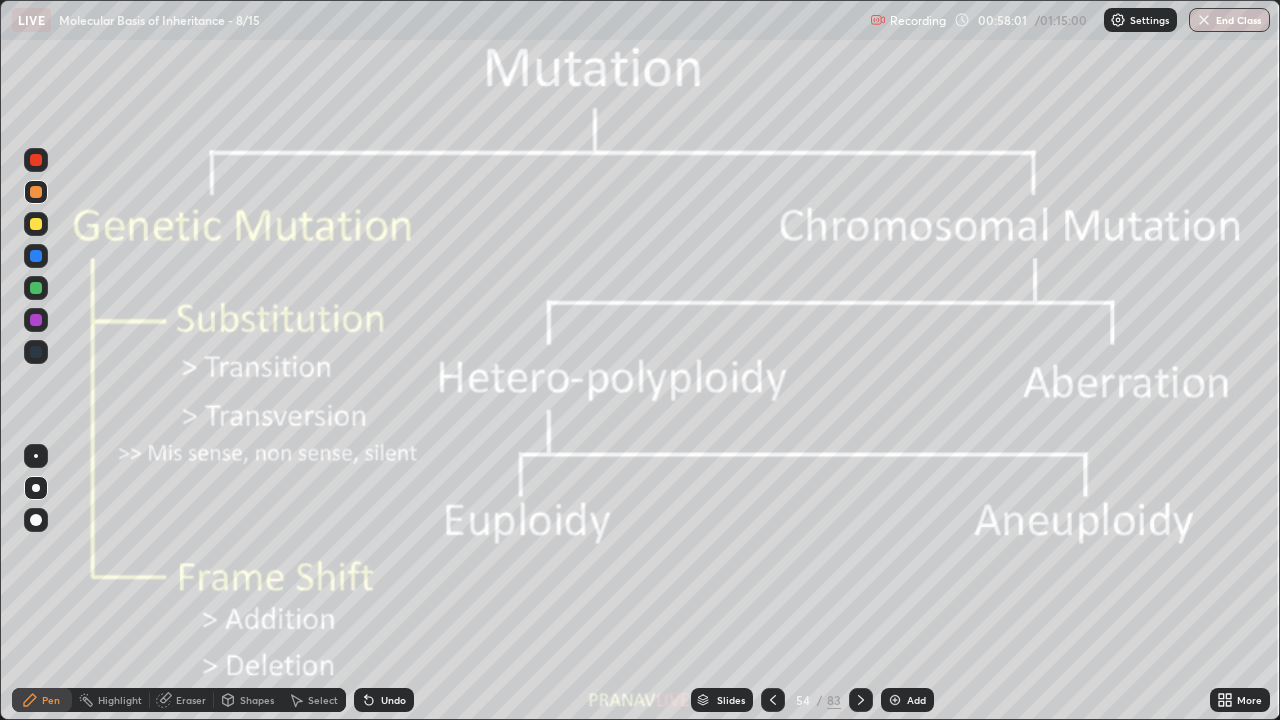 click on "Shapes" at bounding box center [248, 700] 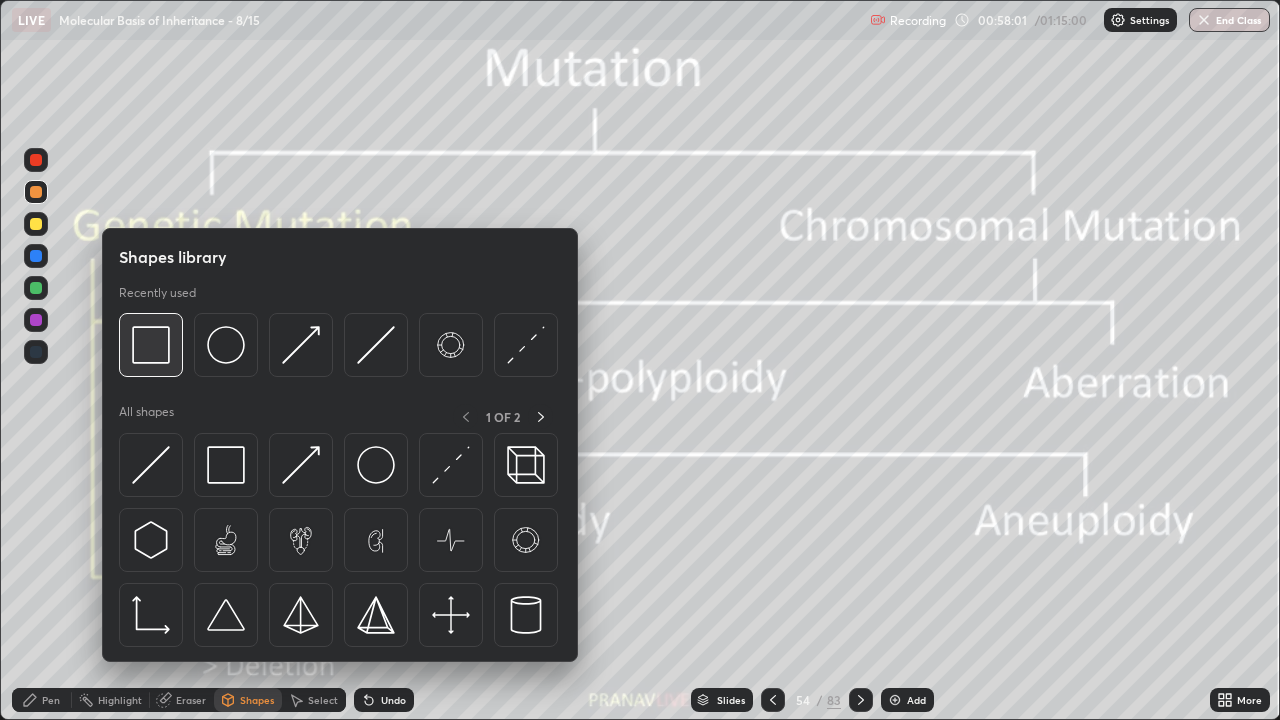 click at bounding box center [151, 345] 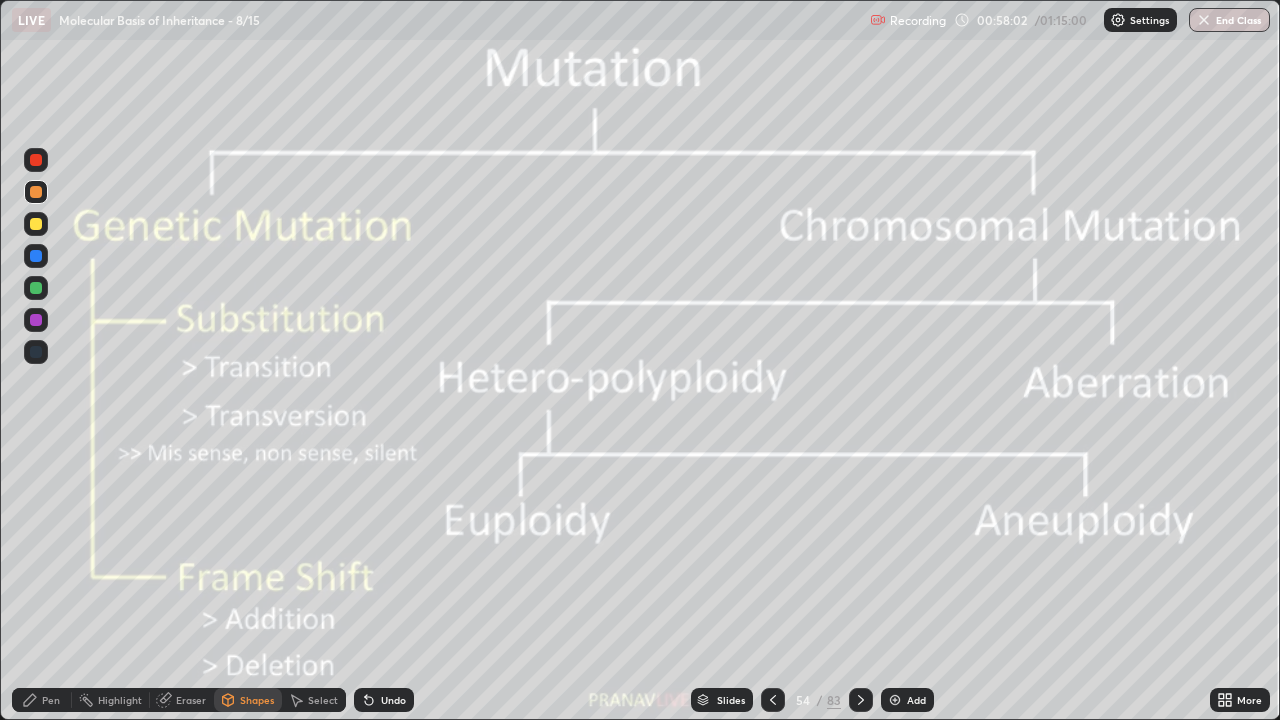 click at bounding box center [36, 192] 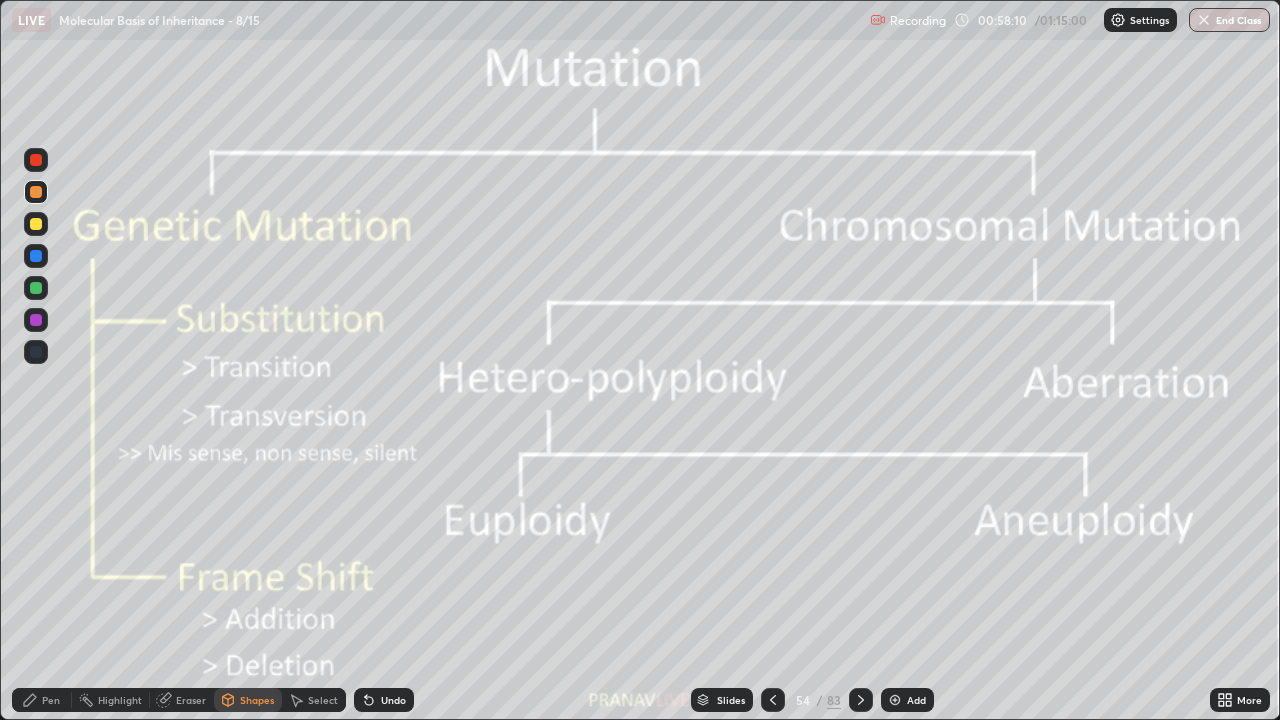 click at bounding box center (36, 224) 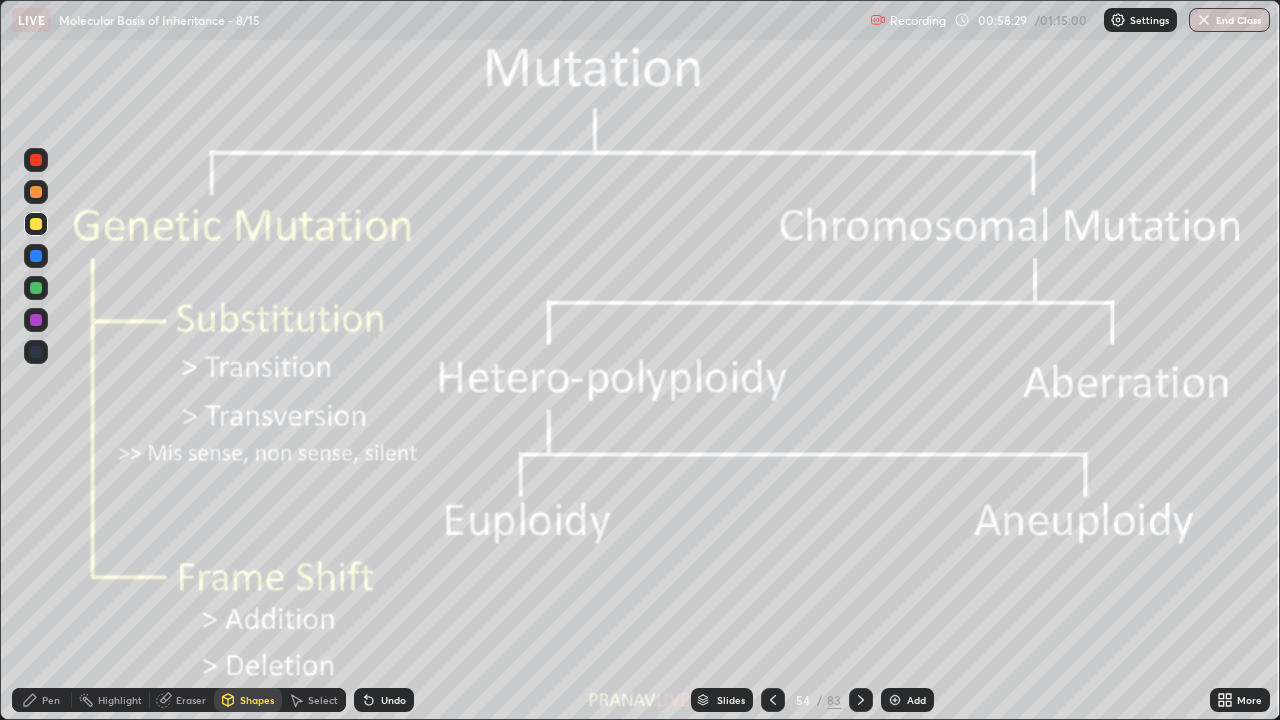 click on "Pen" at bounding box center [42, 700] 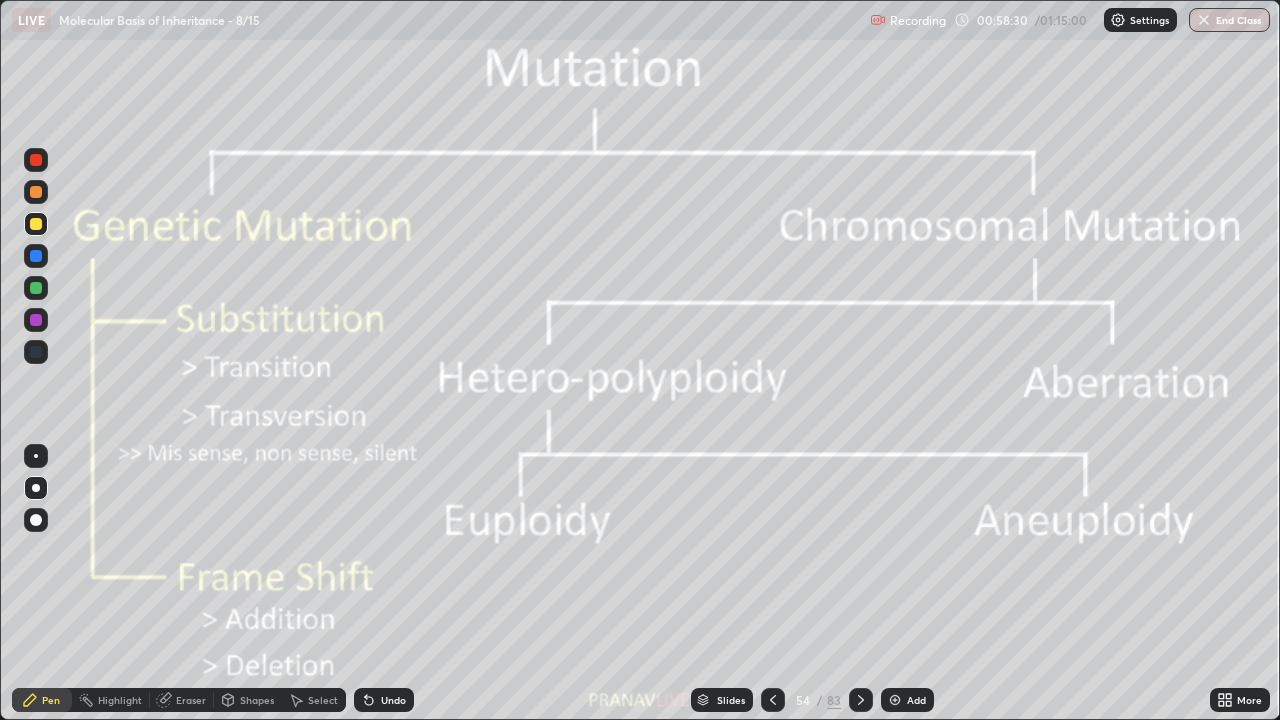 click at bounding box center (36, 320) 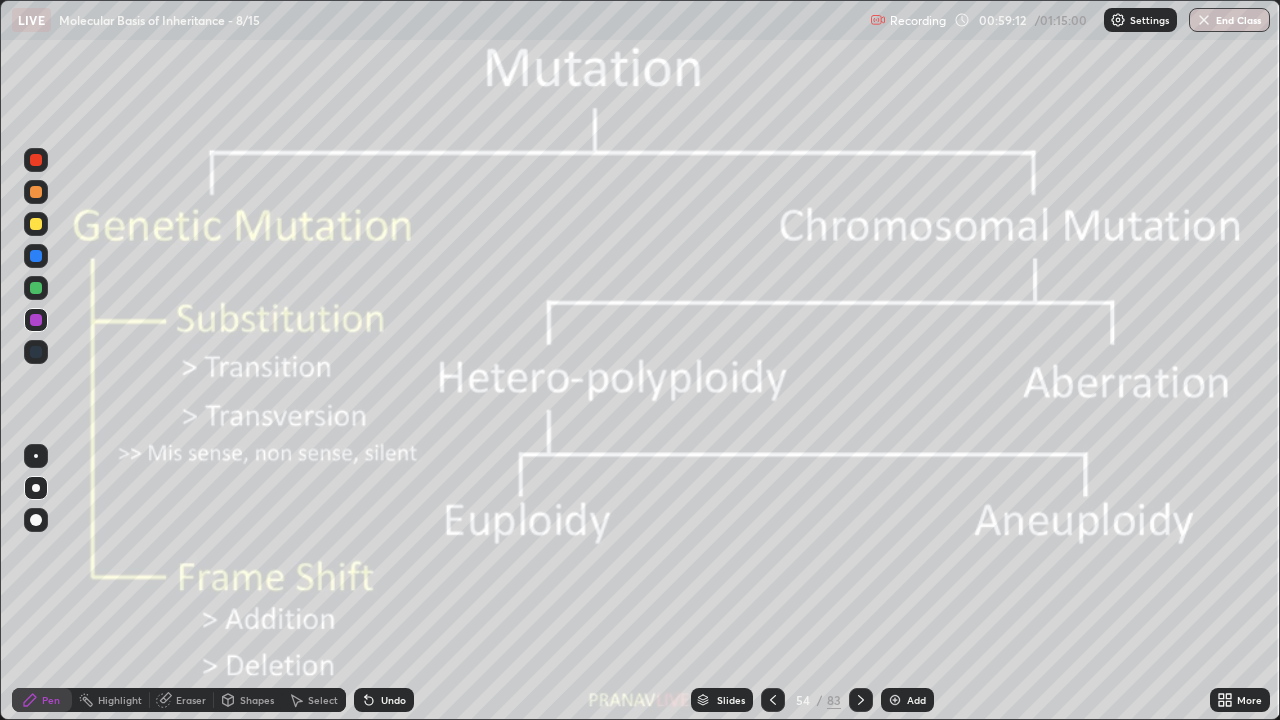 click on "Add" at bounding box center [916, 700] 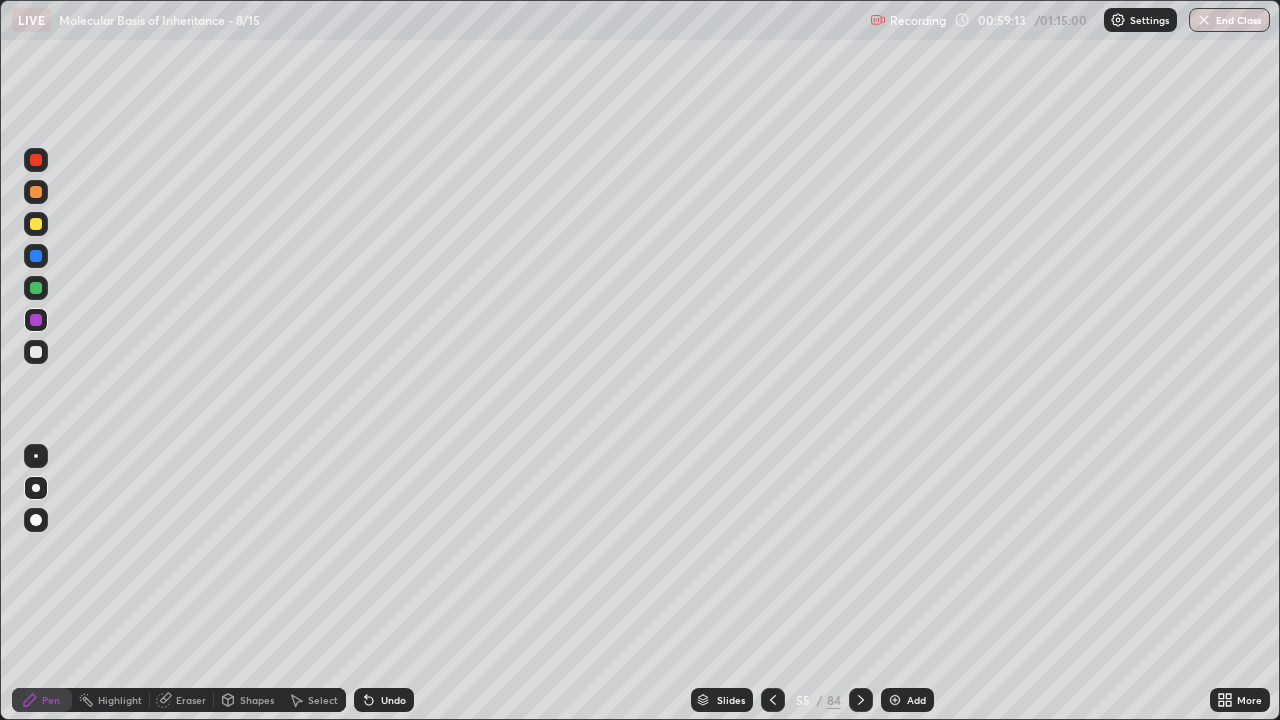 click at bounding box center [36, 352] 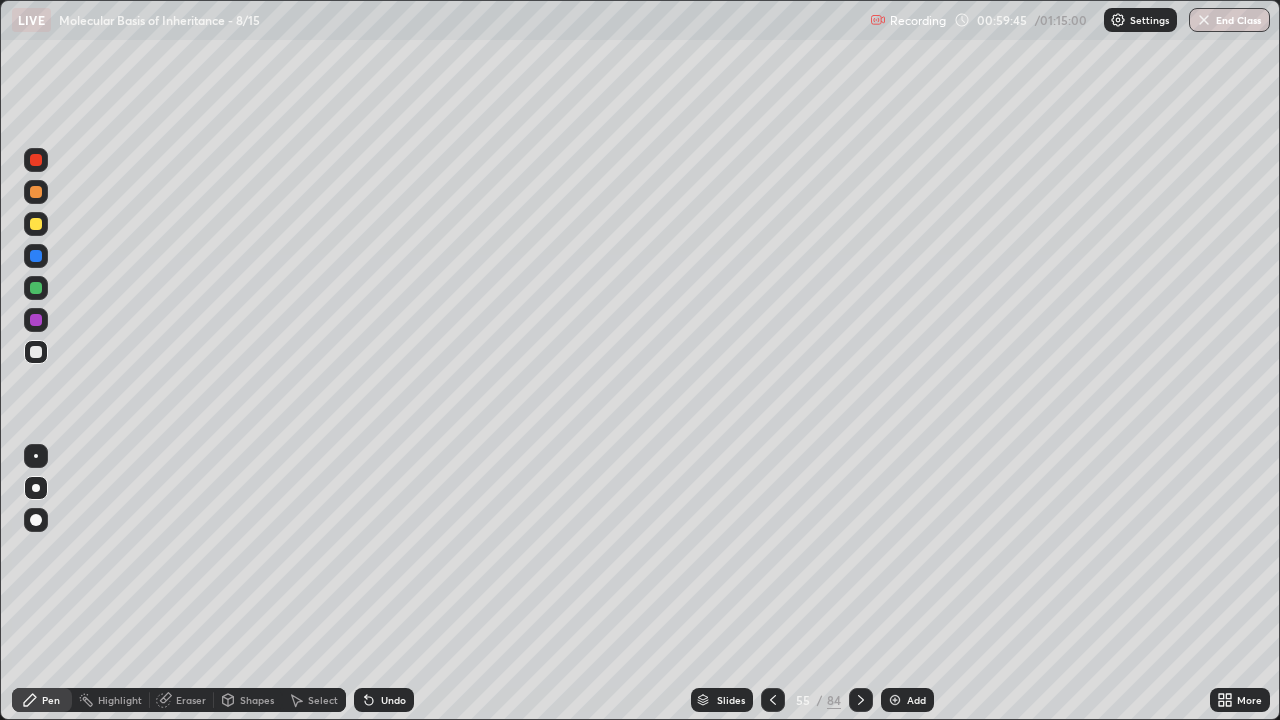 click at bounding box center (36, 160) 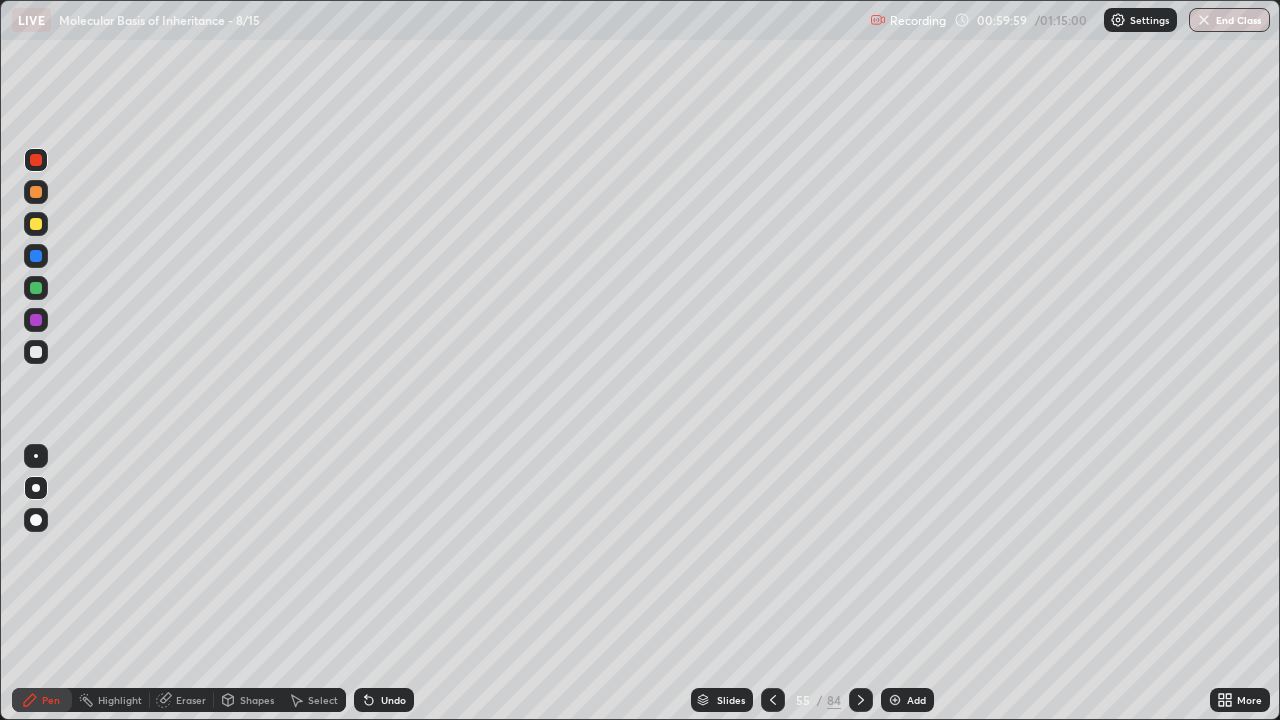 click on "Eraser" at bounding box center [191, 700] 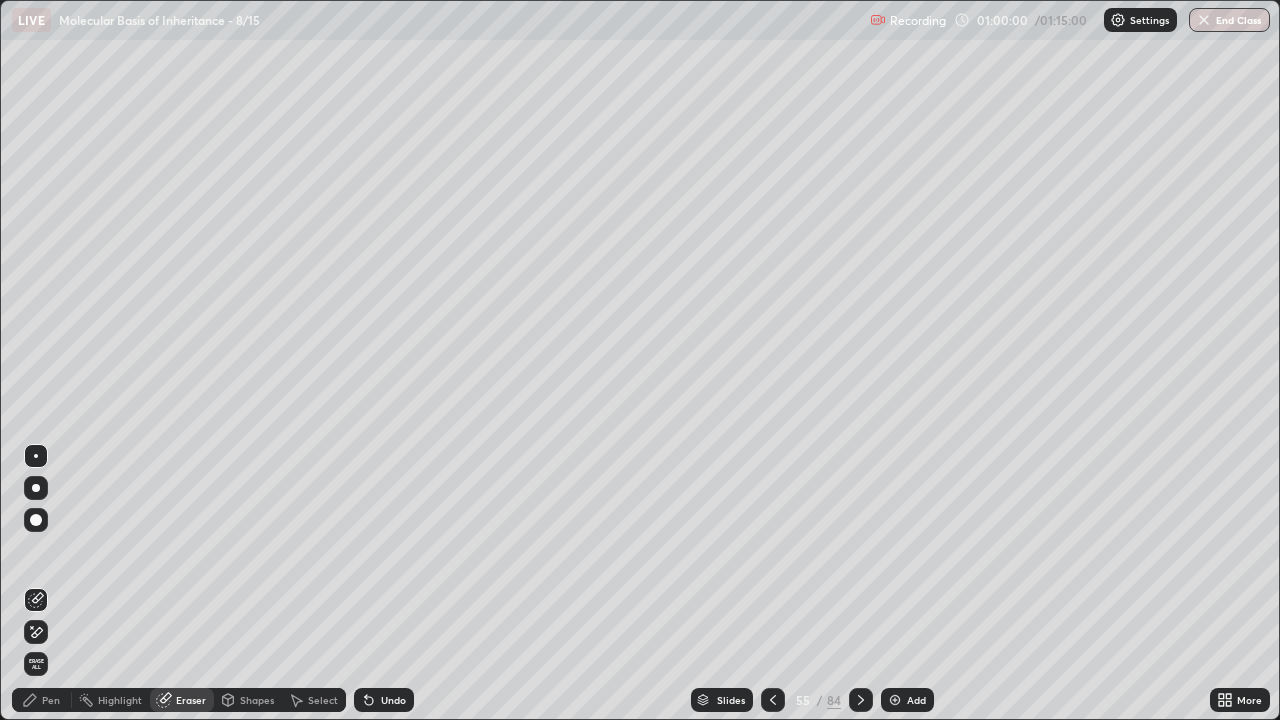 click 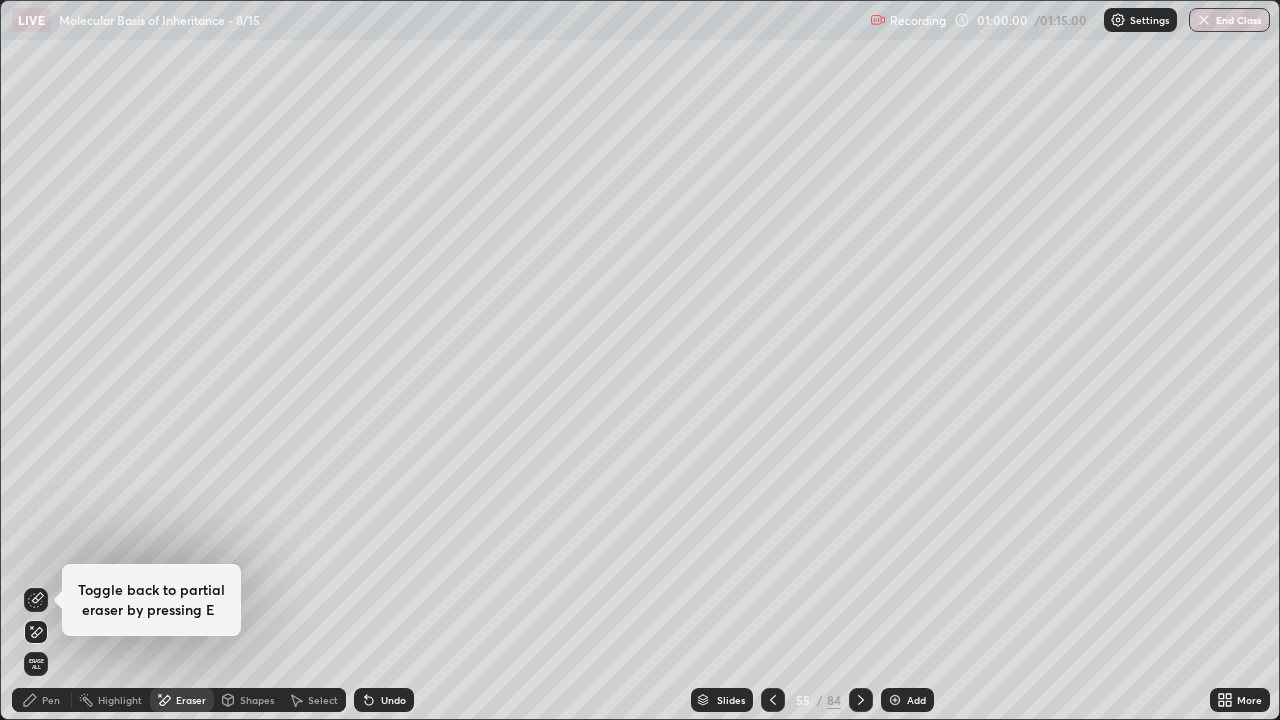 click 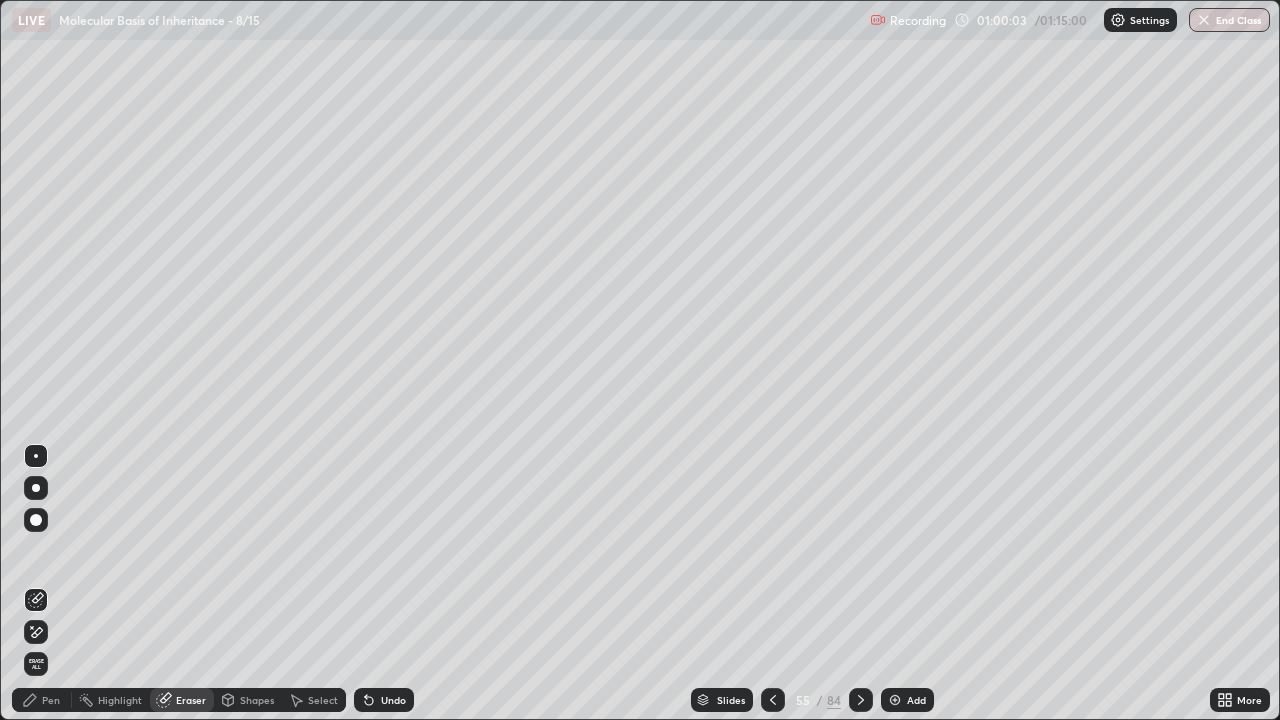 click on "Pen" at bounding box center (51, 700) 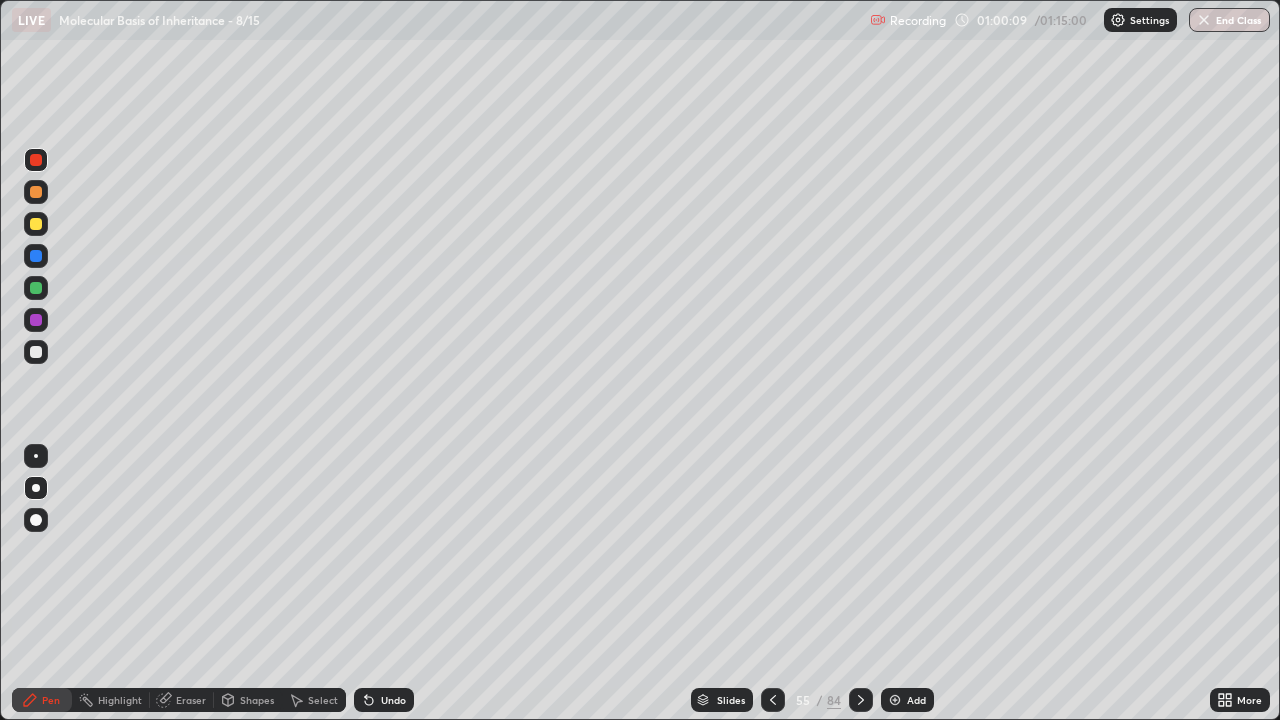 click at bounding box center (36, 160) 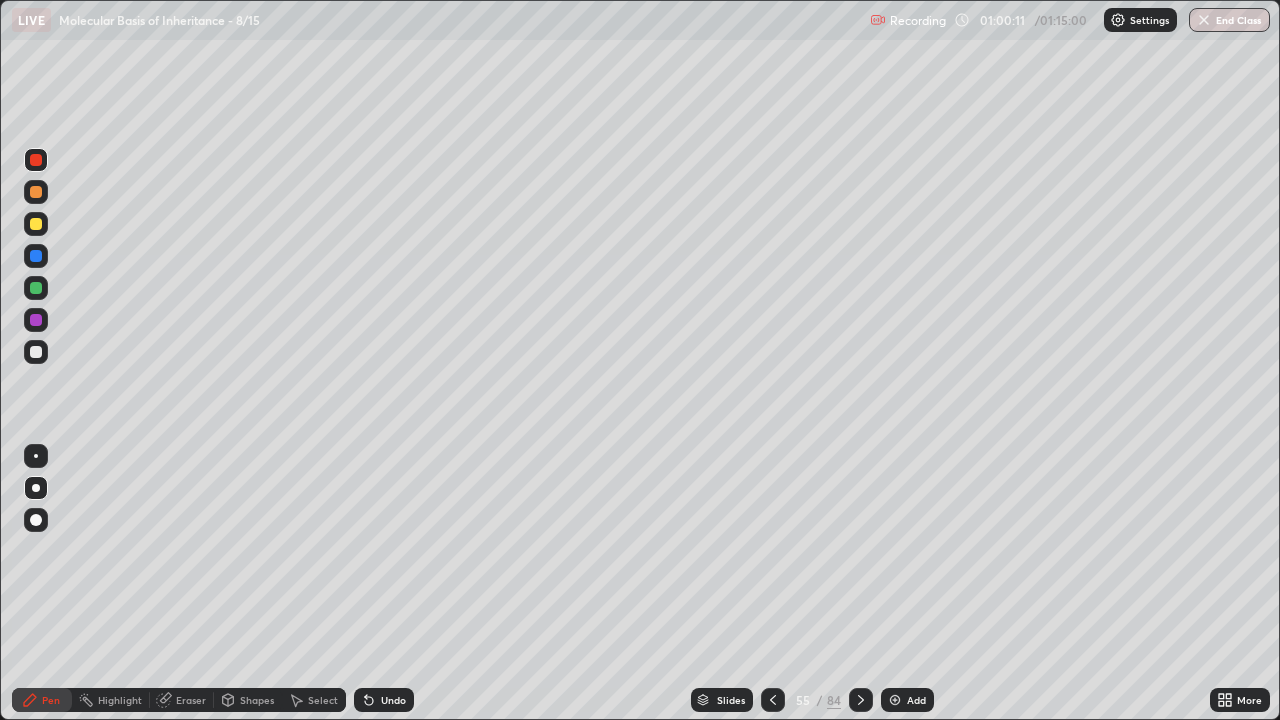 click at bounding box center (36, 256) 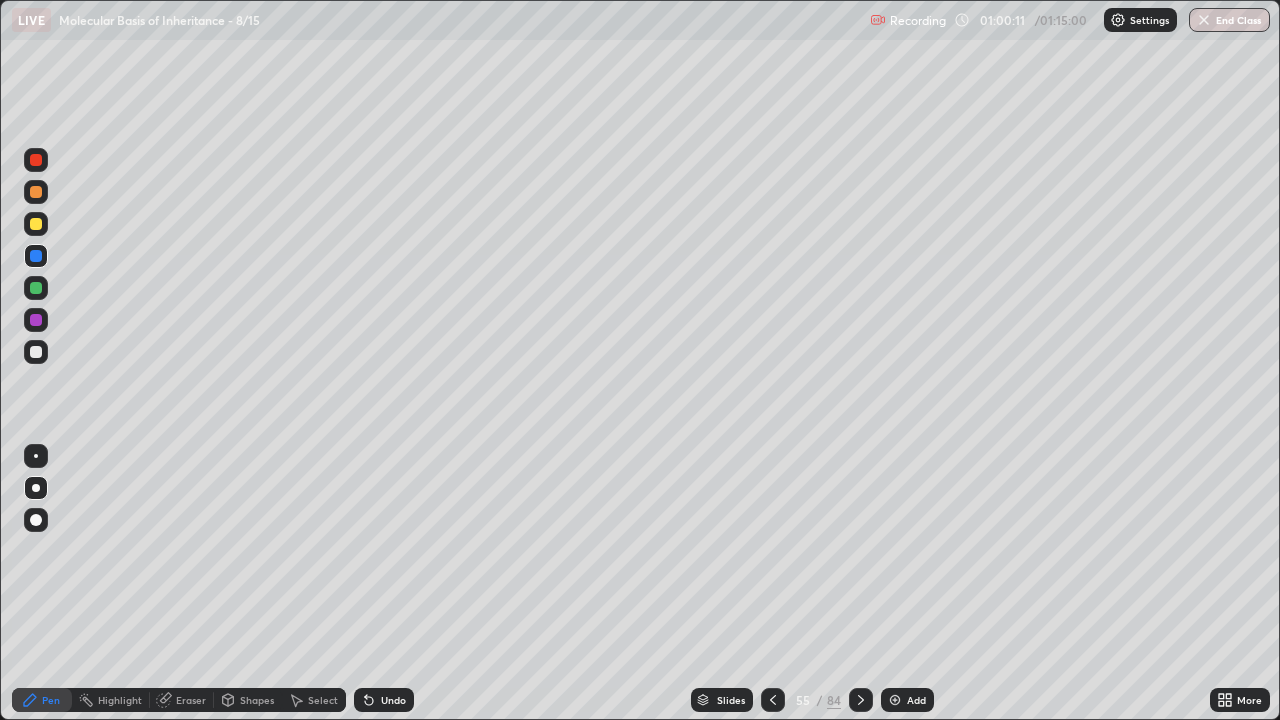 click at bounding box center (36, 224) 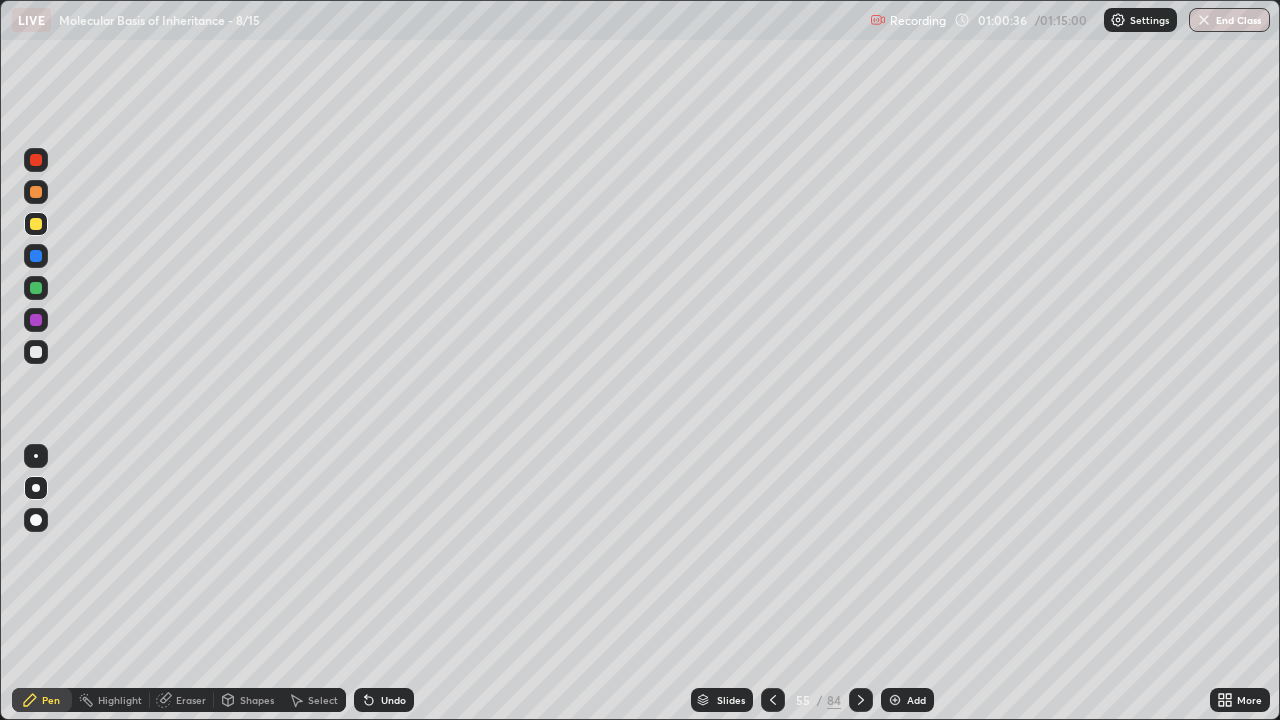 click on "Undo" at bounding box center [393, 700] 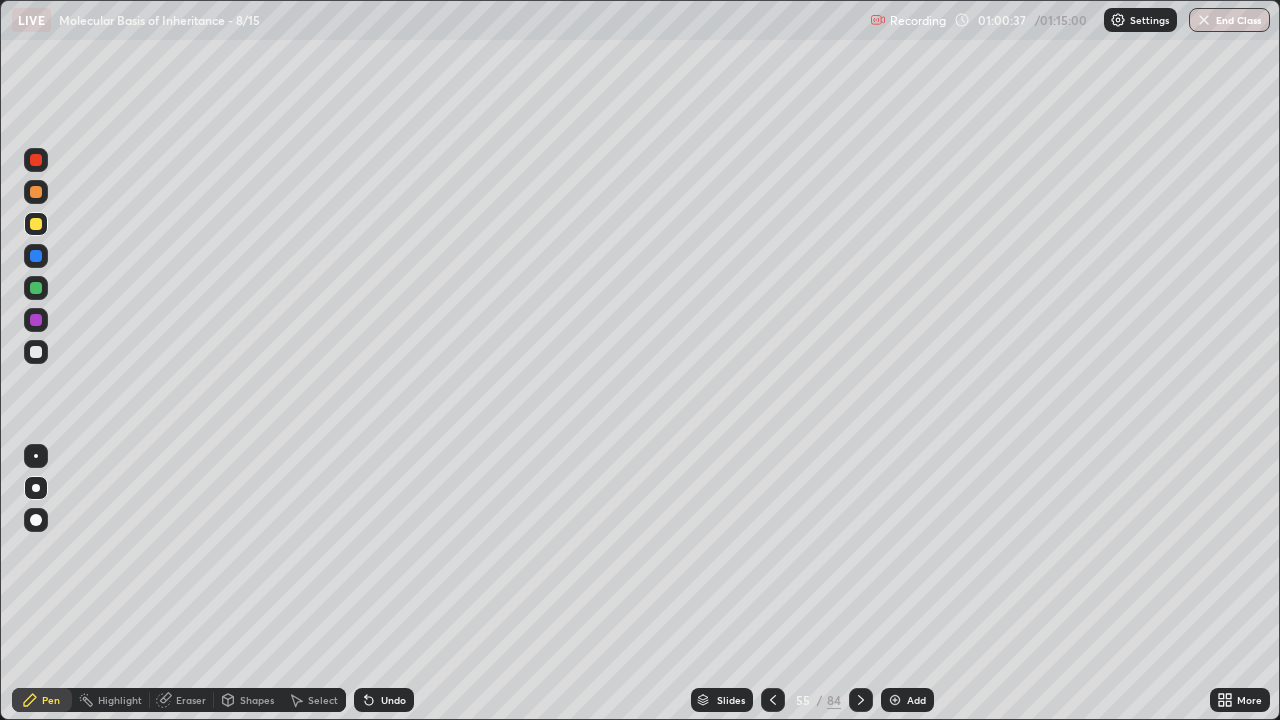 click on "Undo" at bounding box center (384, 700) 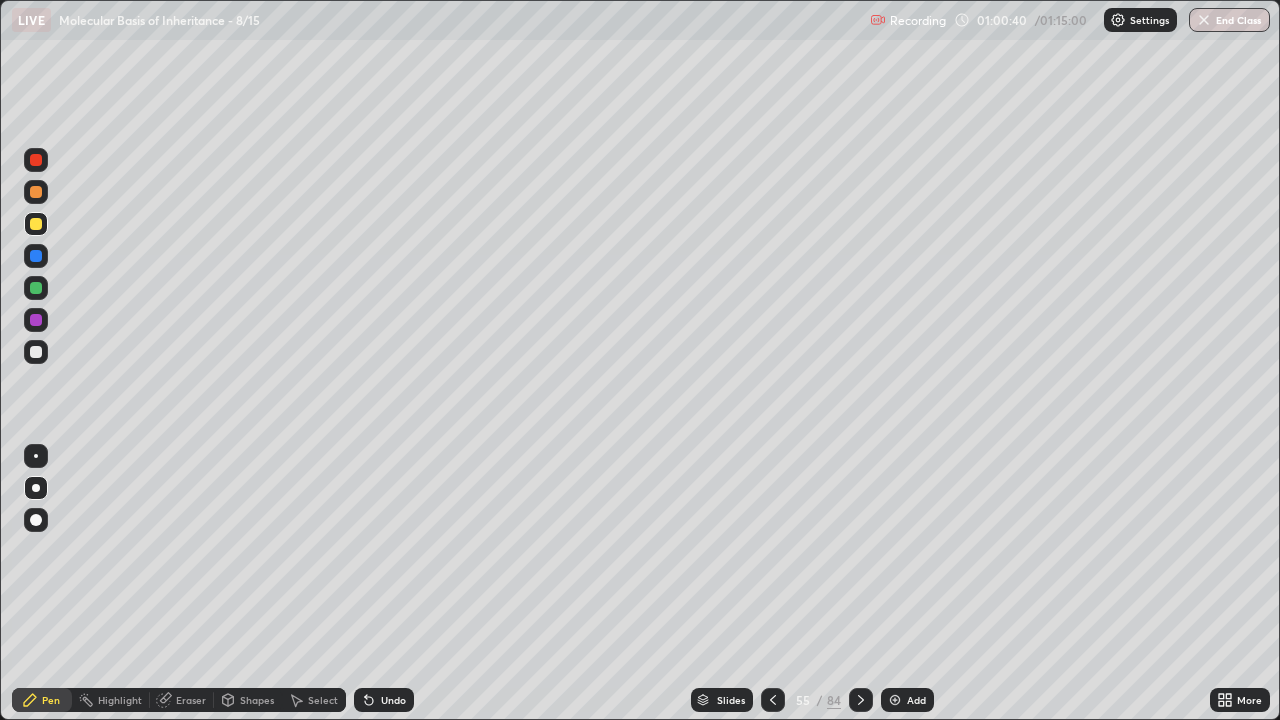 click 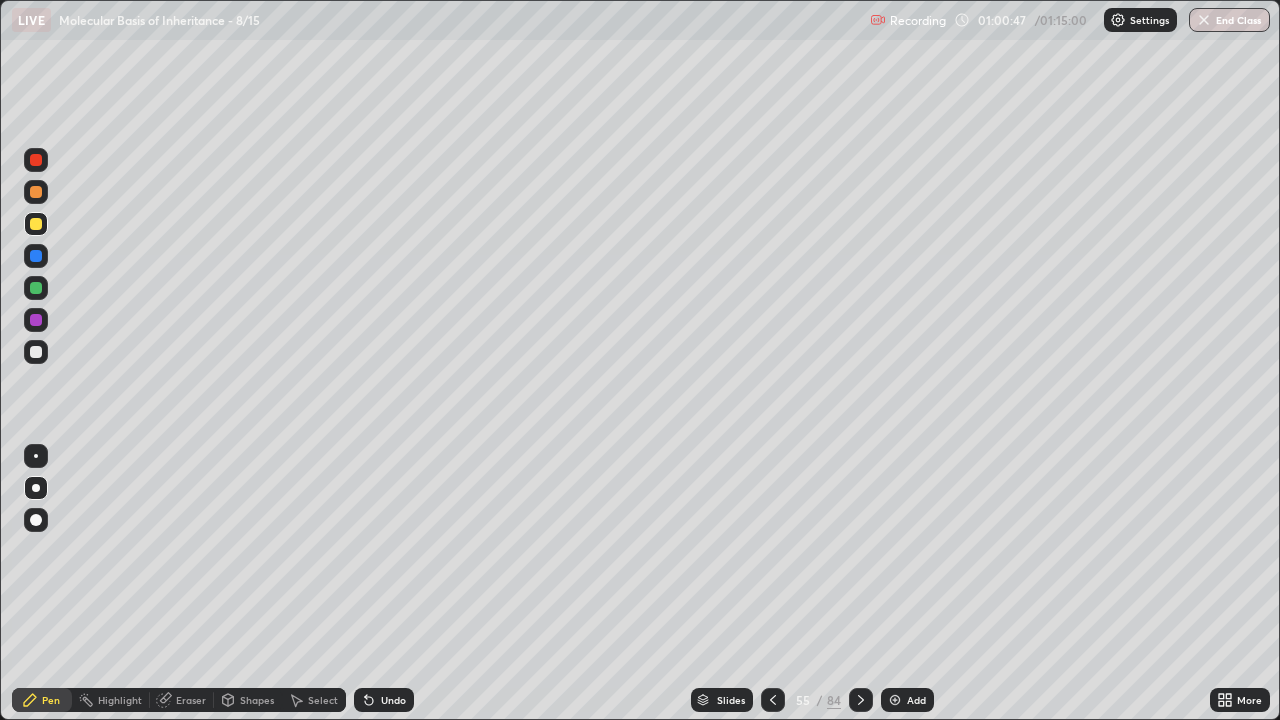 click on "Undo" at bounding box center (384, 700) 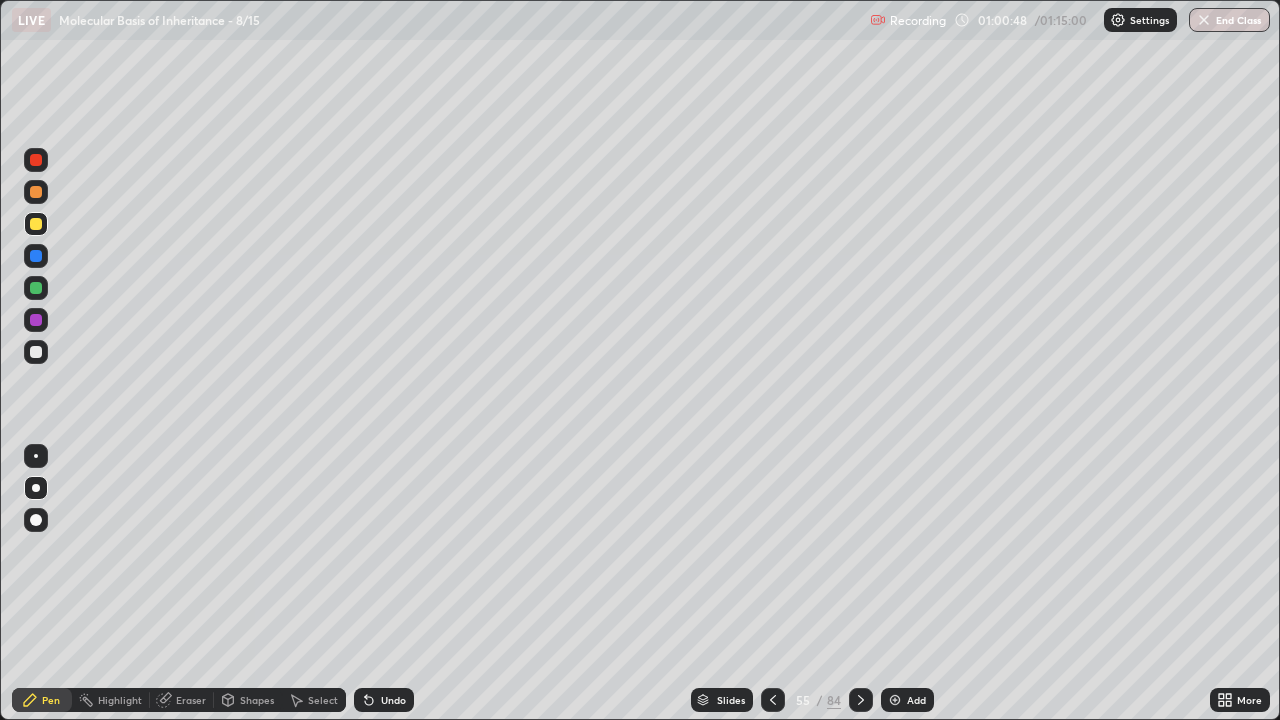 click on "Undo" at bounding box center [393, 700] 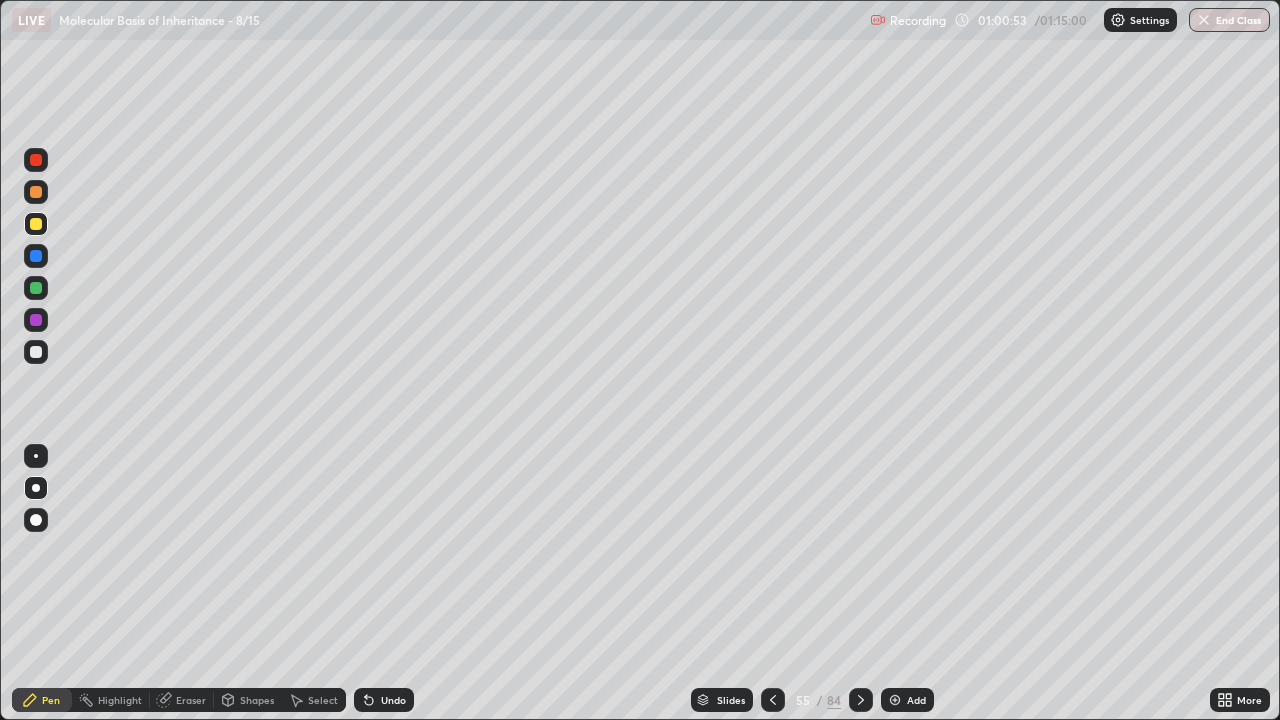 click on "Eraser" at bounding box center (191, 700) 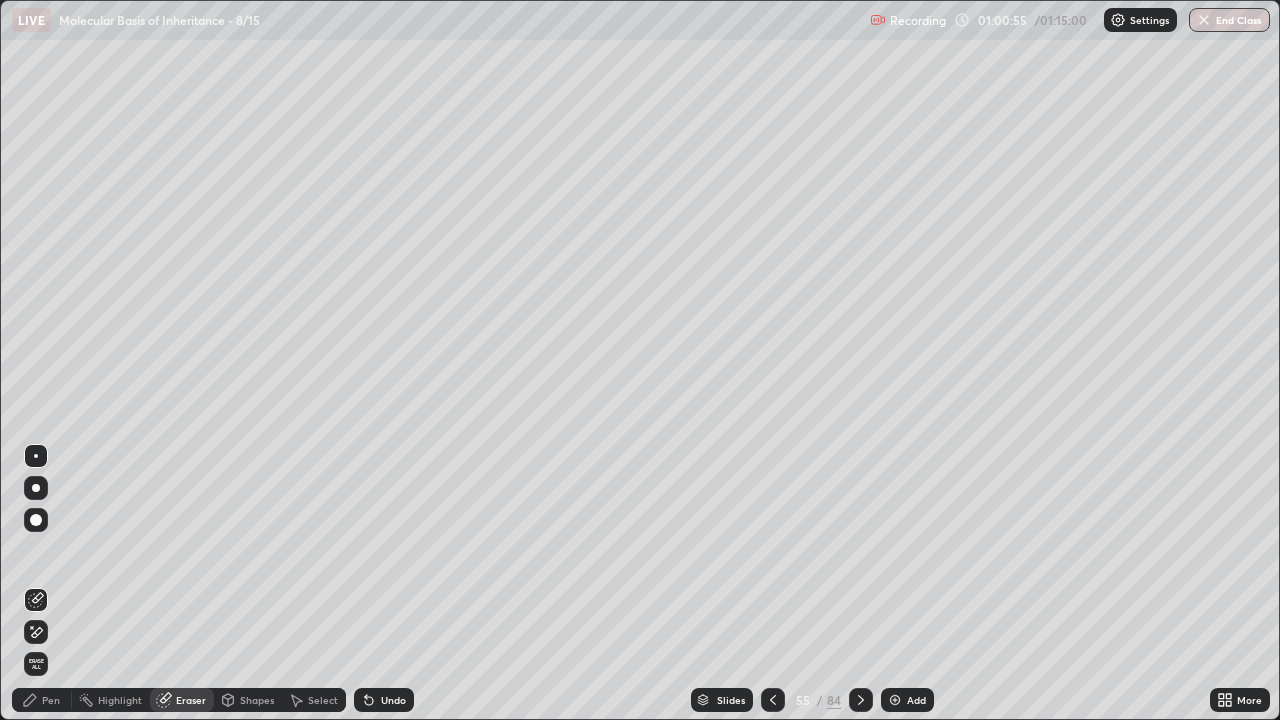 click on "Pen" at bounding box center [42, 700] 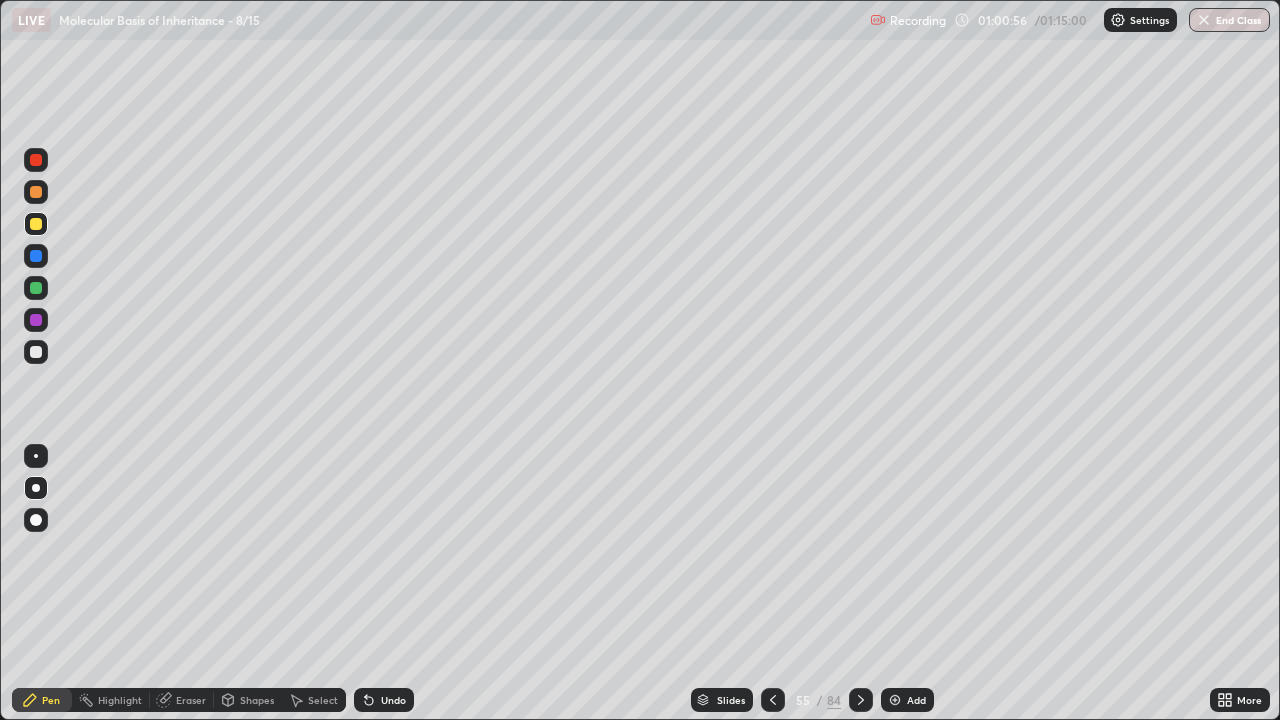 click at bounding box center (36, 352) 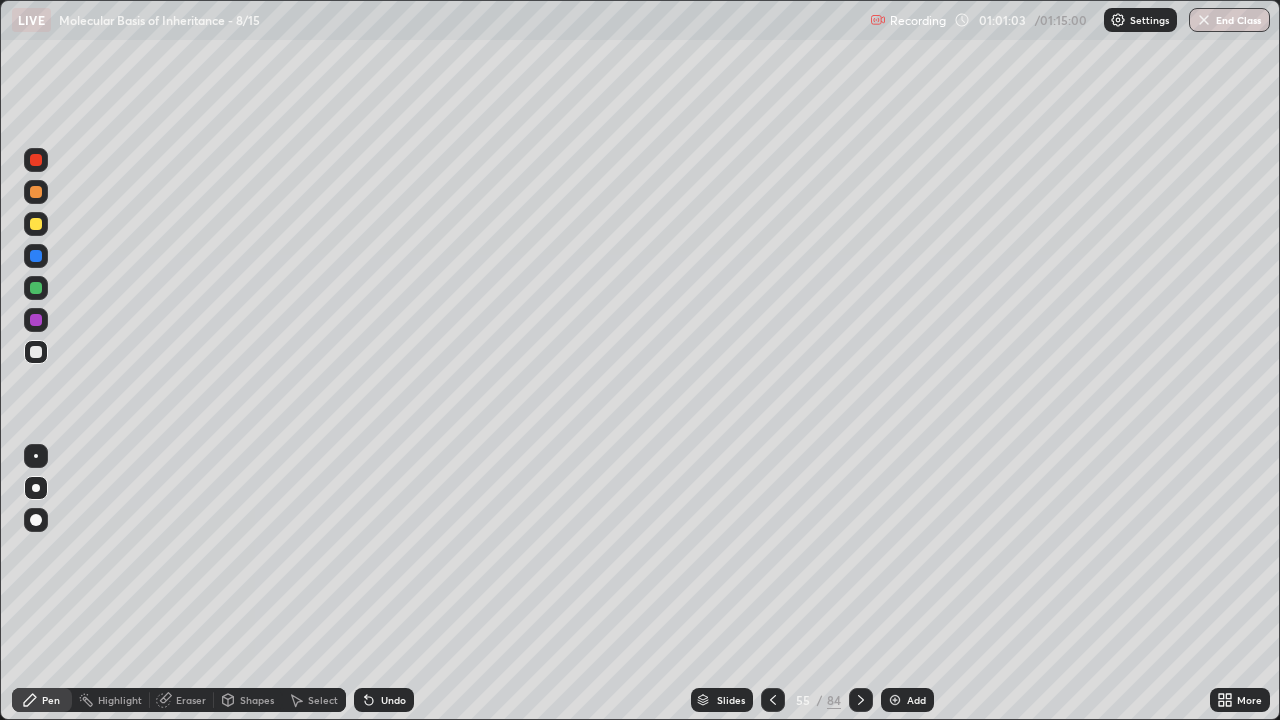 click at bounding box center [36, 160] 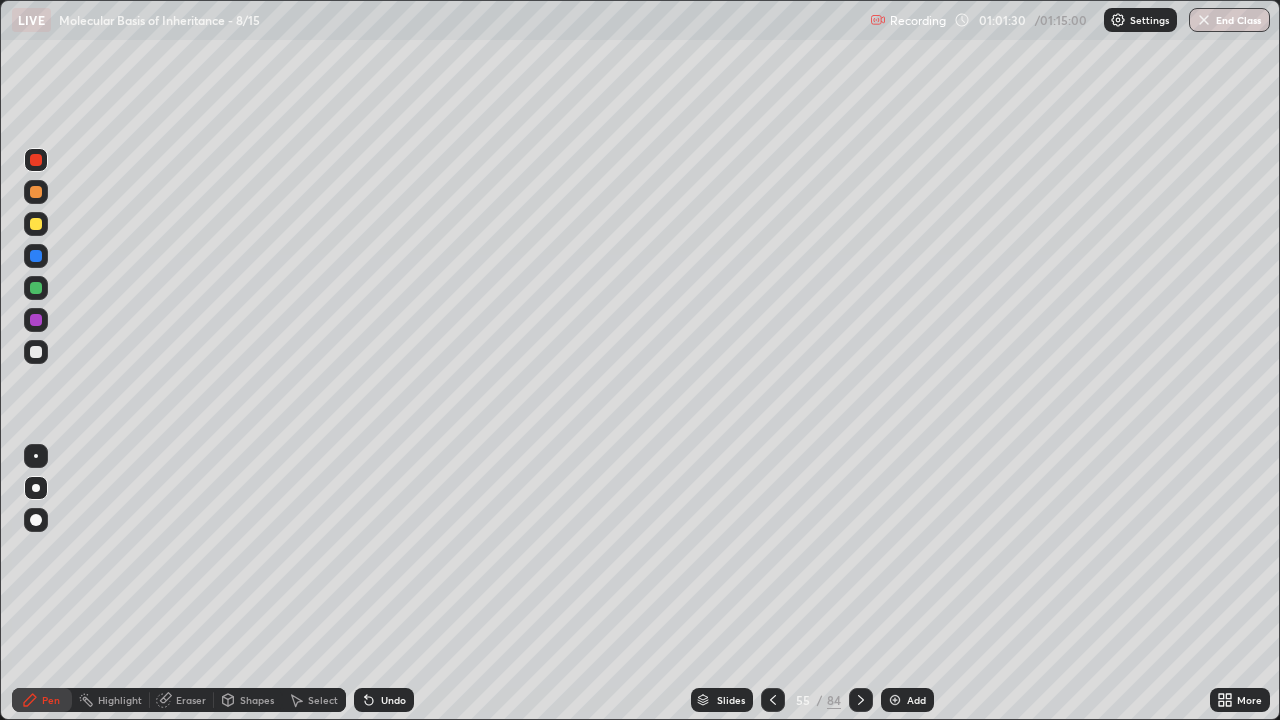 click on "Eraser" at bounding box center [191, 700] 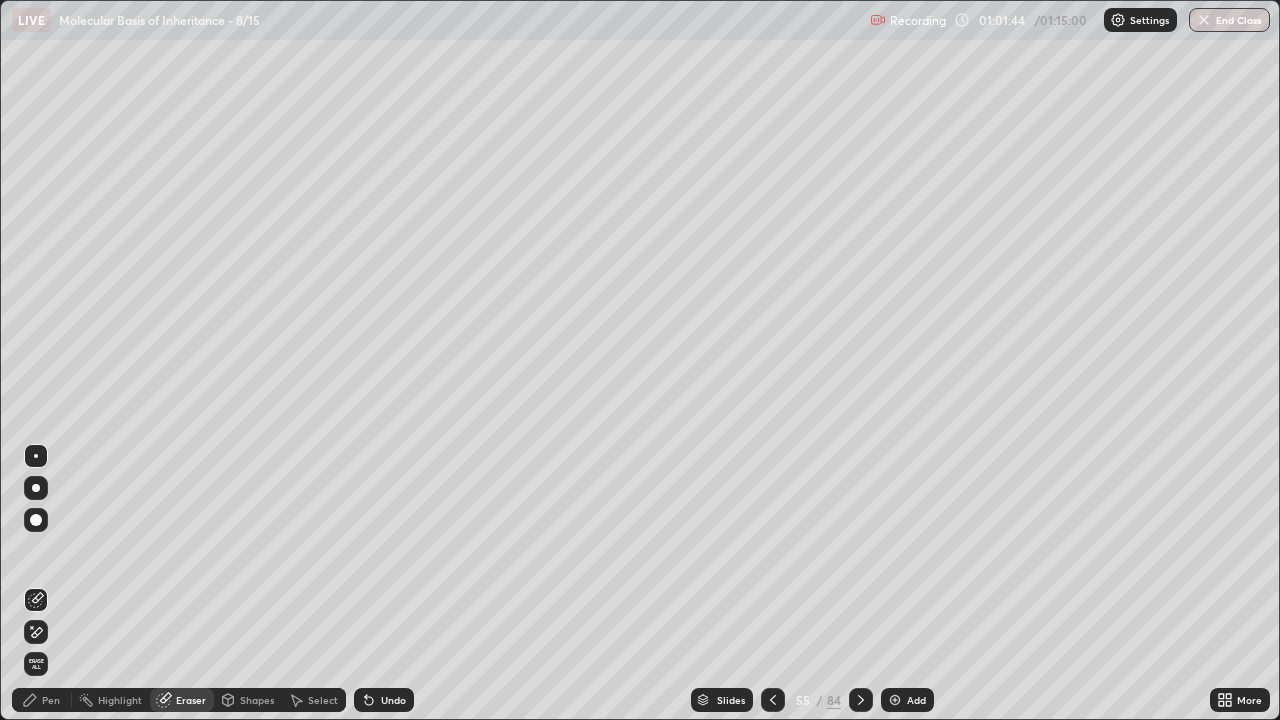 click on "Undo" at bounding box center (393, 700) 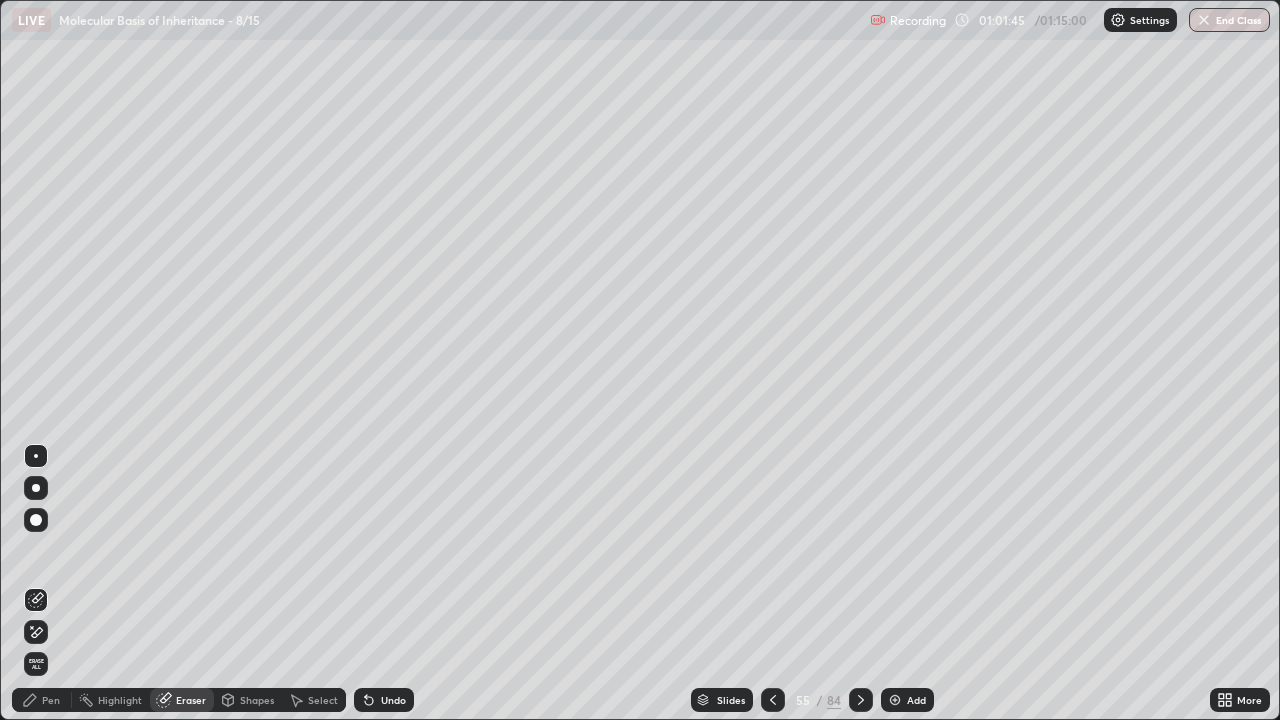 click on "Undo" at bounding box center (393, 700) 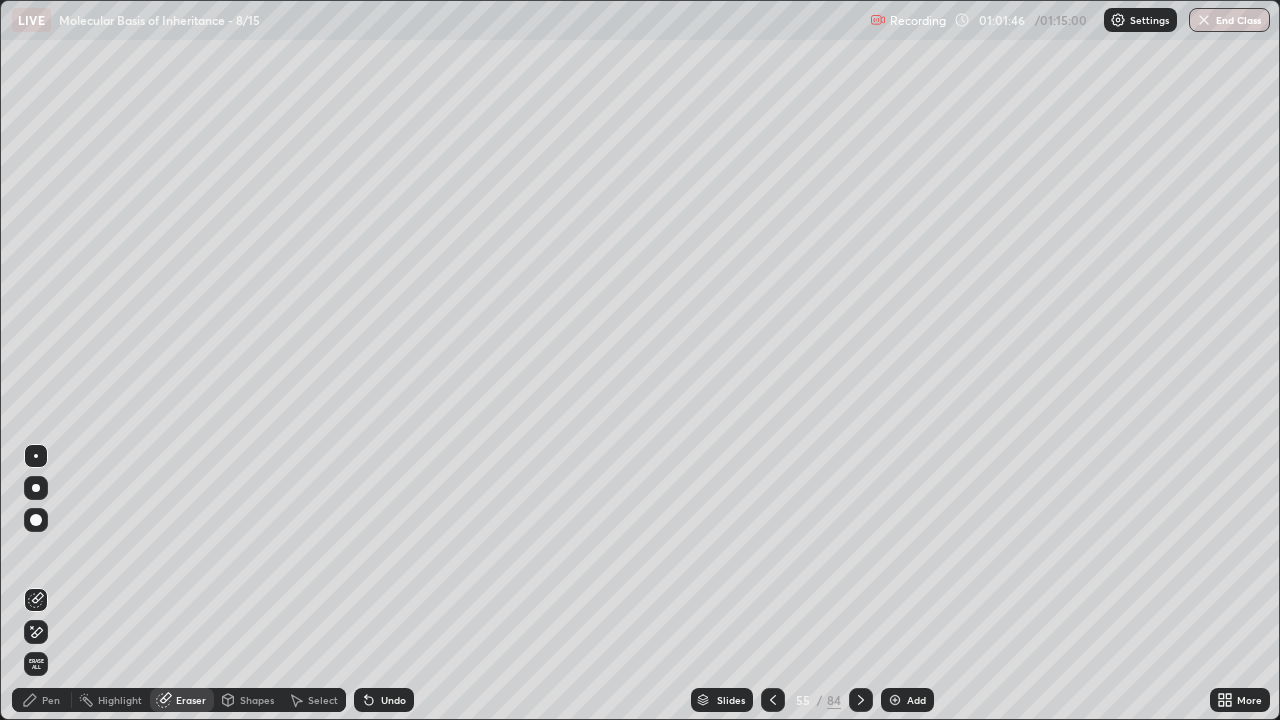 click on "Undo" at bounding box center [384, 700] 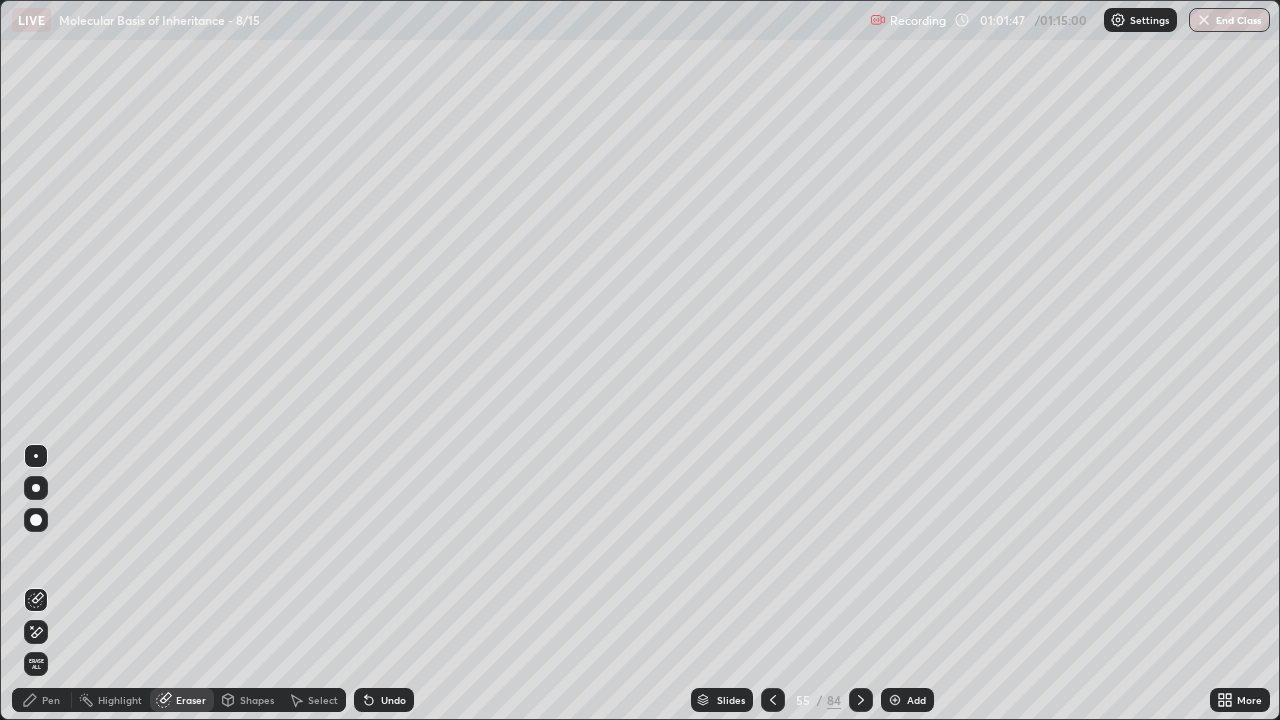 click on "Undo" at bounding box center (393, 700) 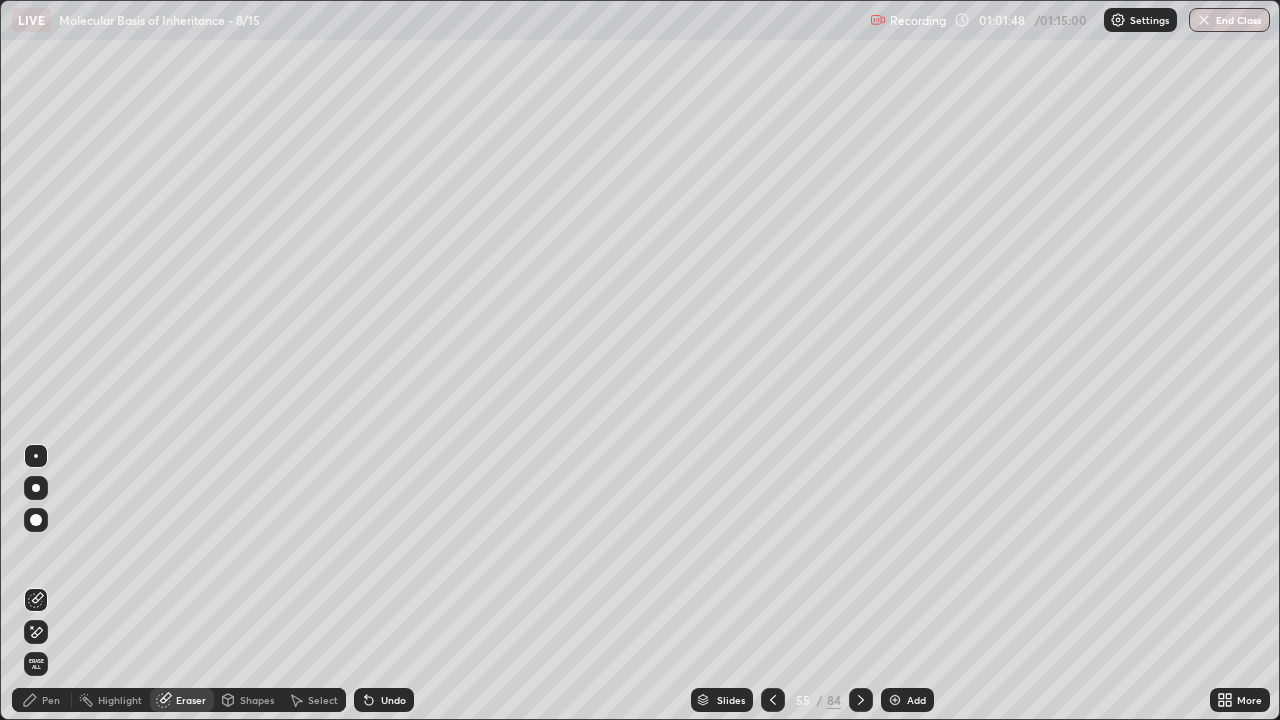 click on "Undo" at bounding box center (393, 700) 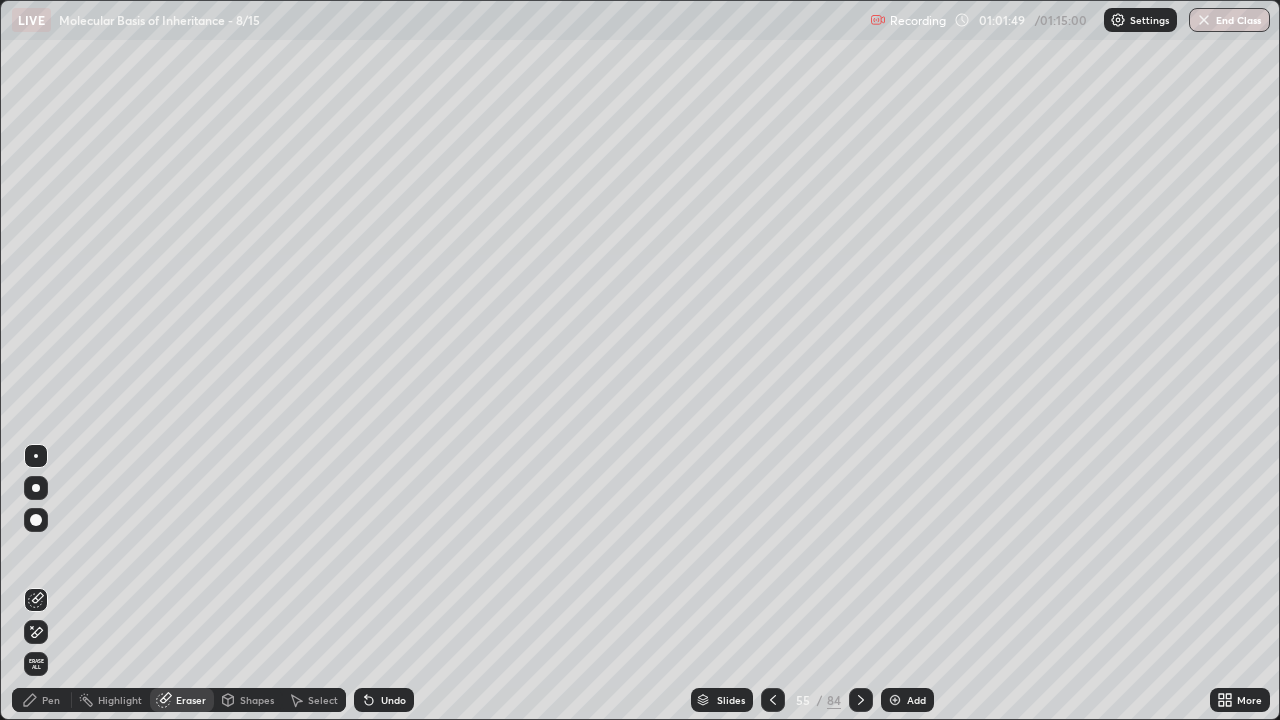 click on "Undo" at bounding box center (393, 700) 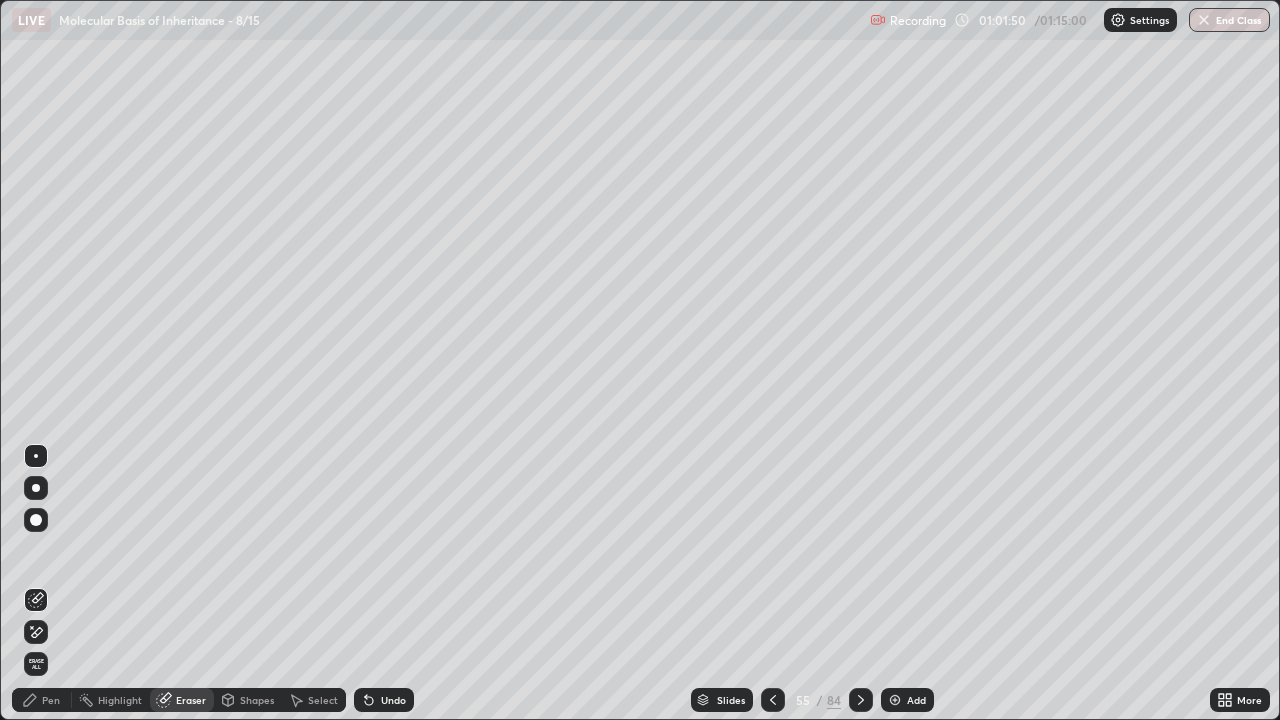 click 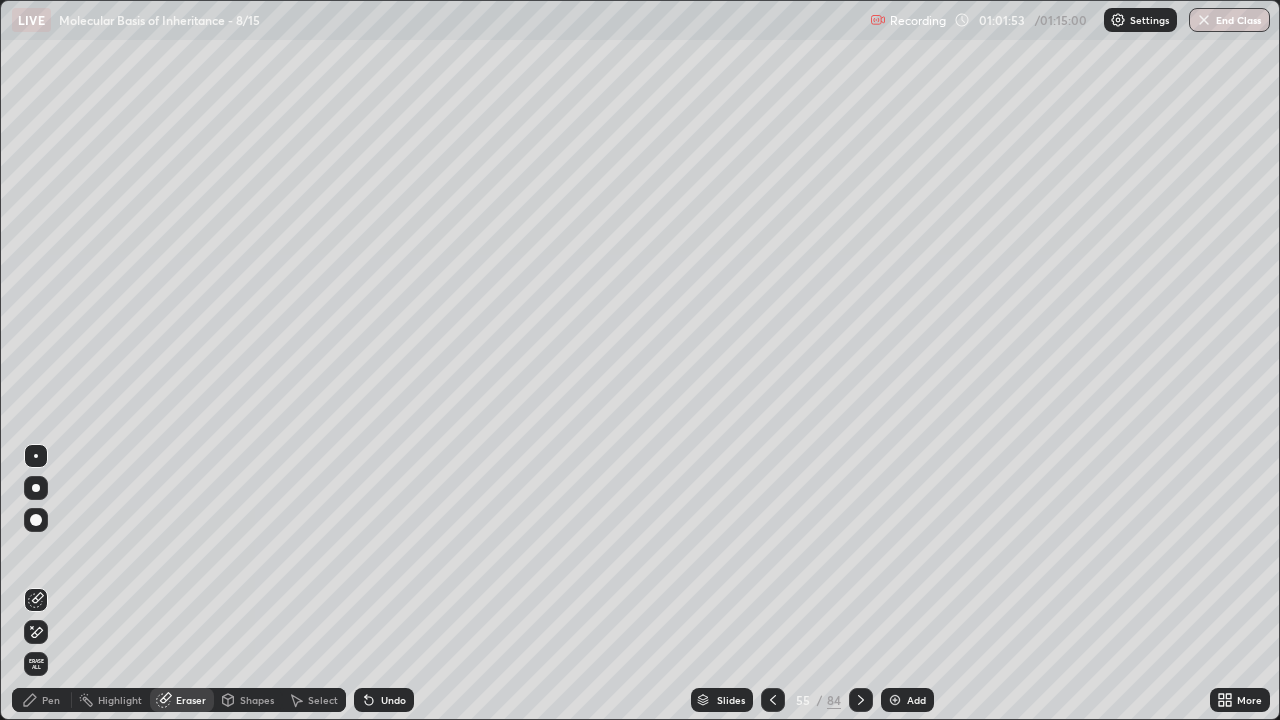 click on "Pen" at bounding box center [51, 700] 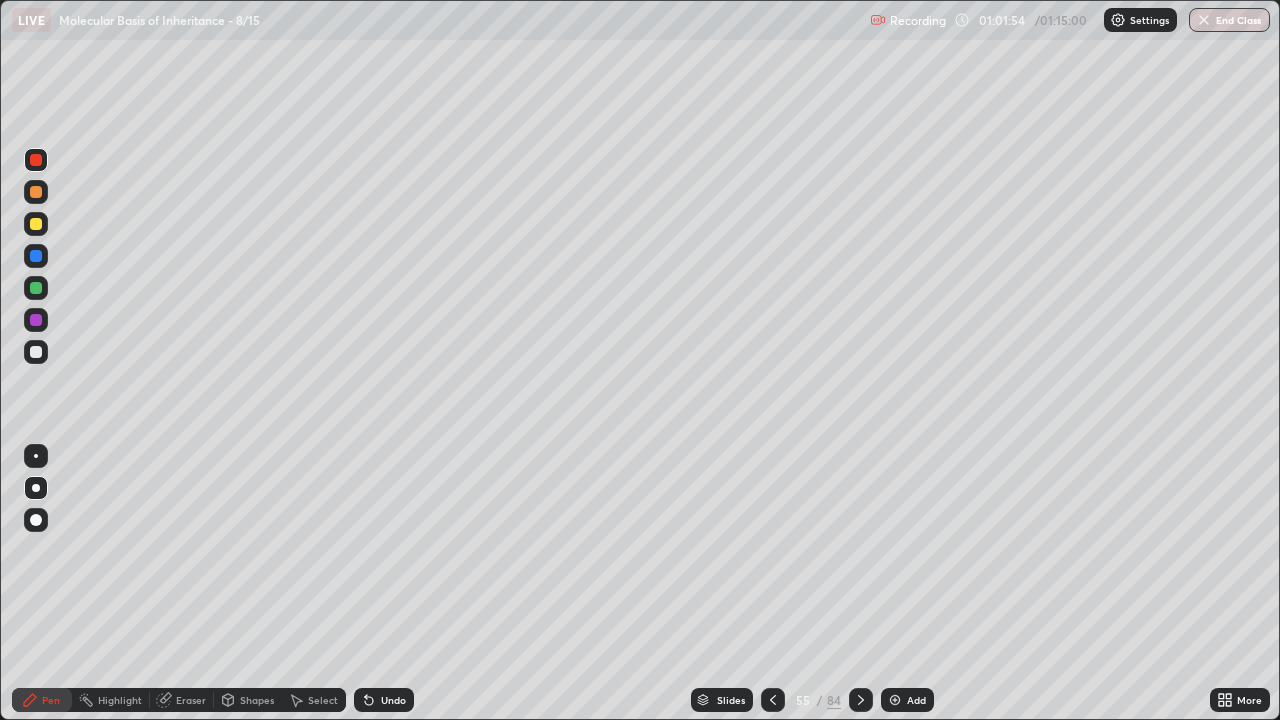 click on "Eraser" at bounding box center (191, 700) 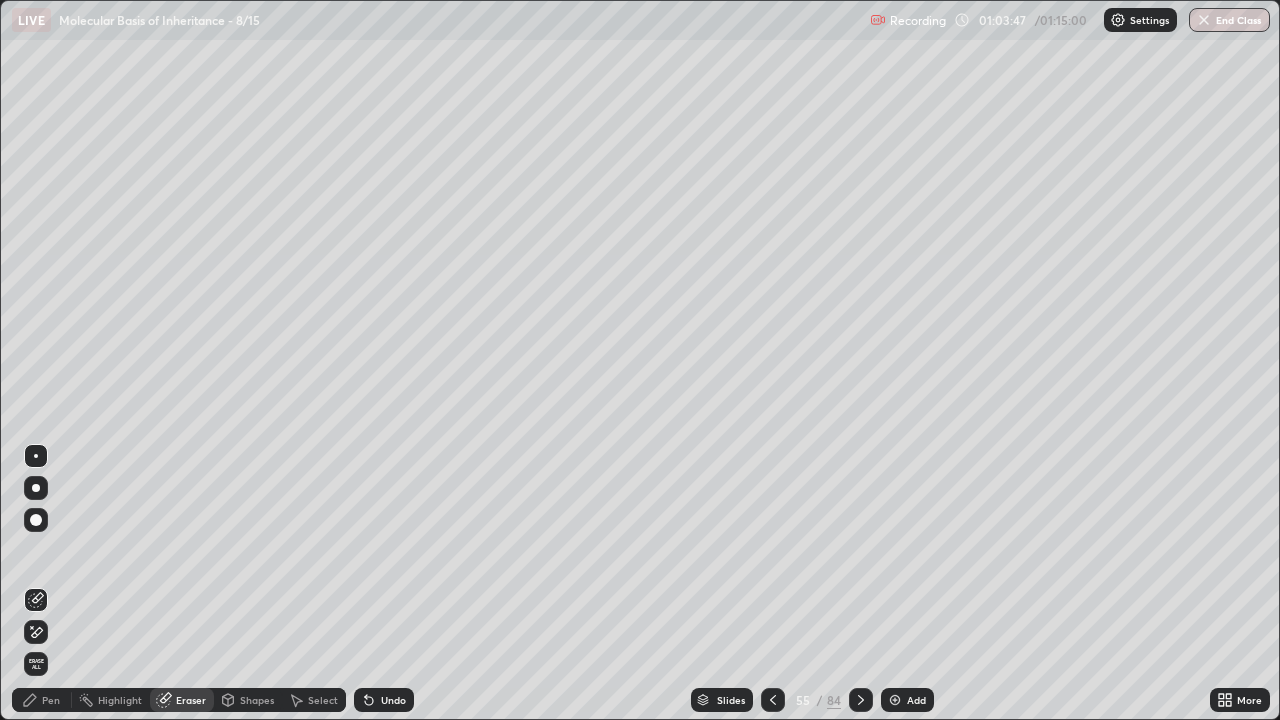 click on "Undo" at bounding box center (393, 700) 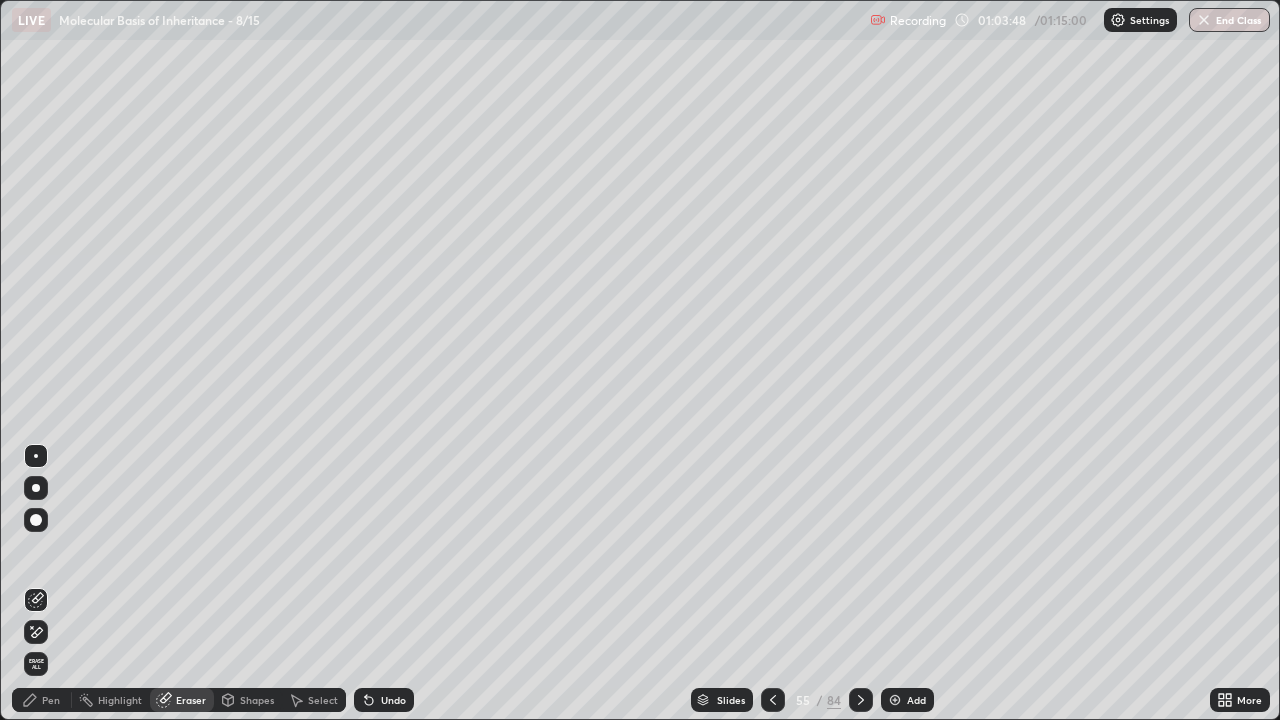 click on "Undo" at bounding box center [393, 700] 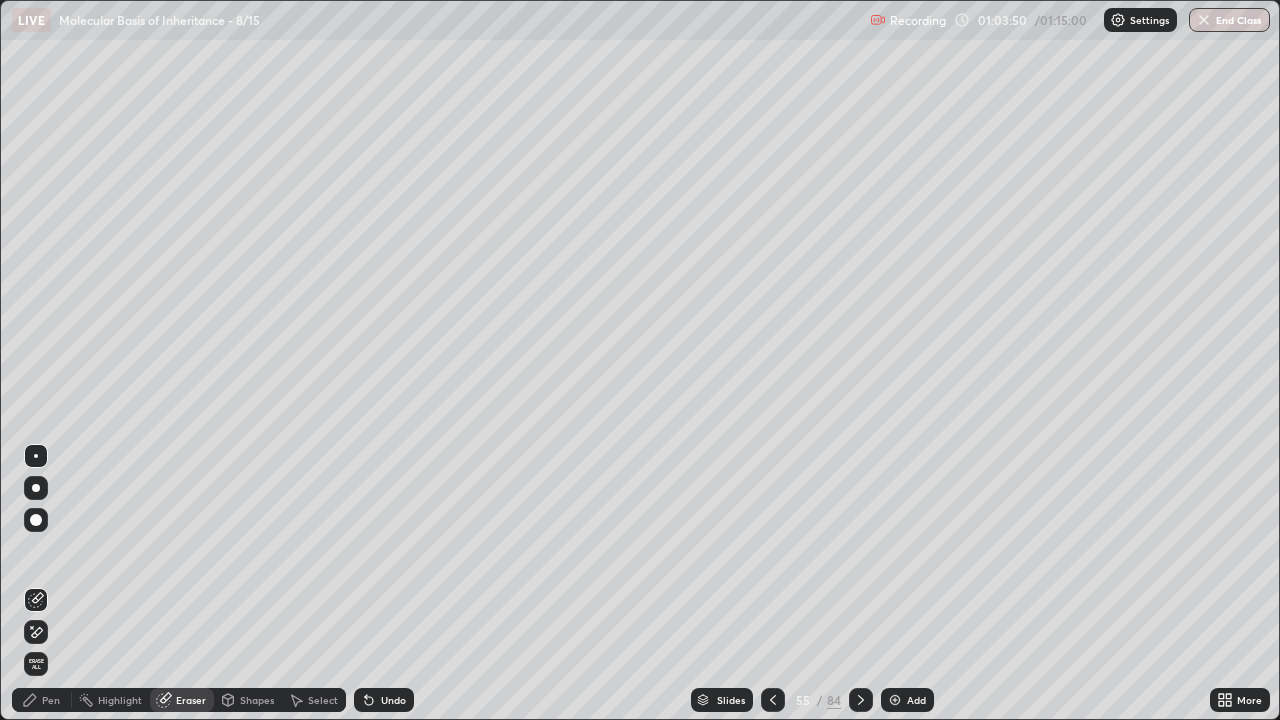 click on "Pen" at bounding box center [51, 700] 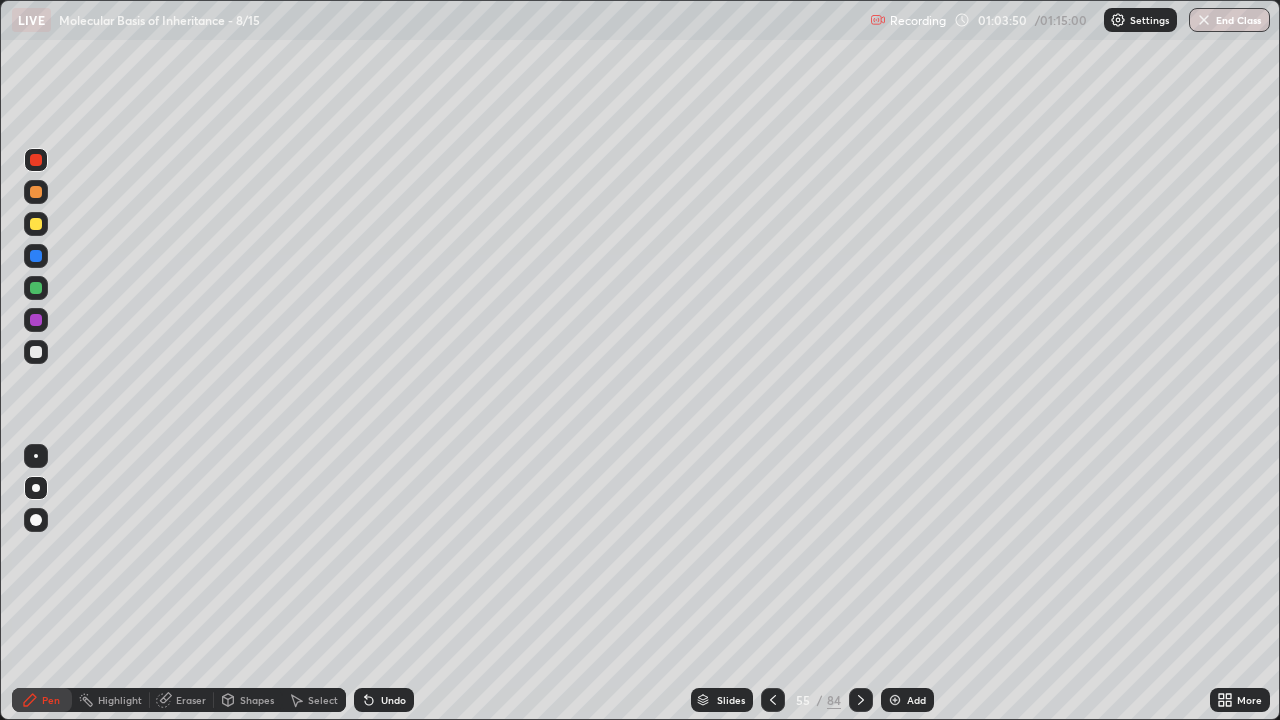 click at bounding box center [36, 352] 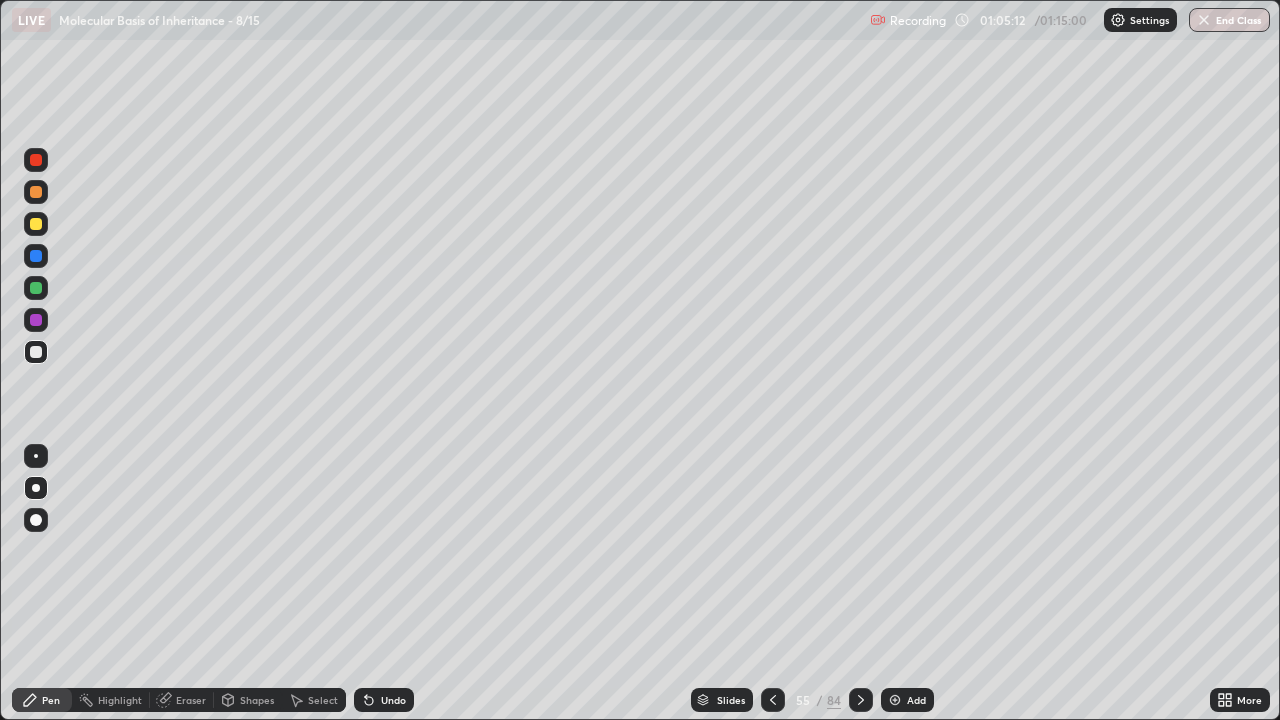 click on "Undo" at bounding box center (393, 700) 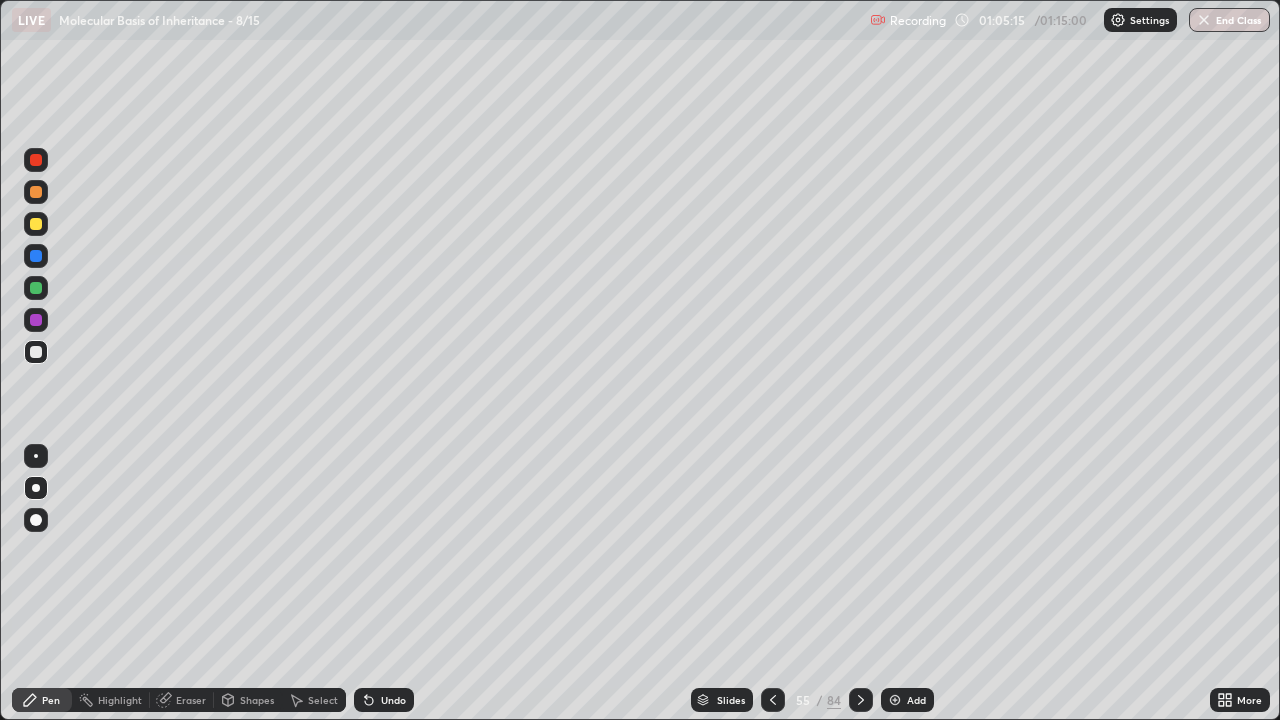 click 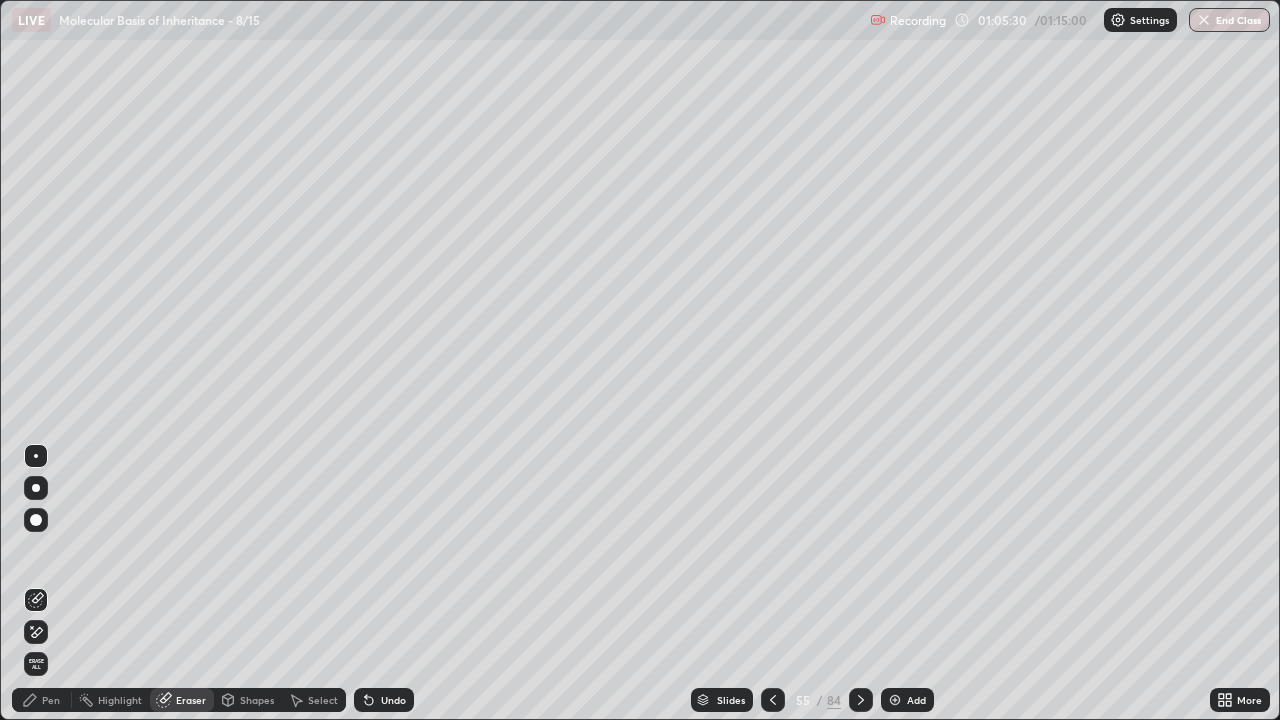 click 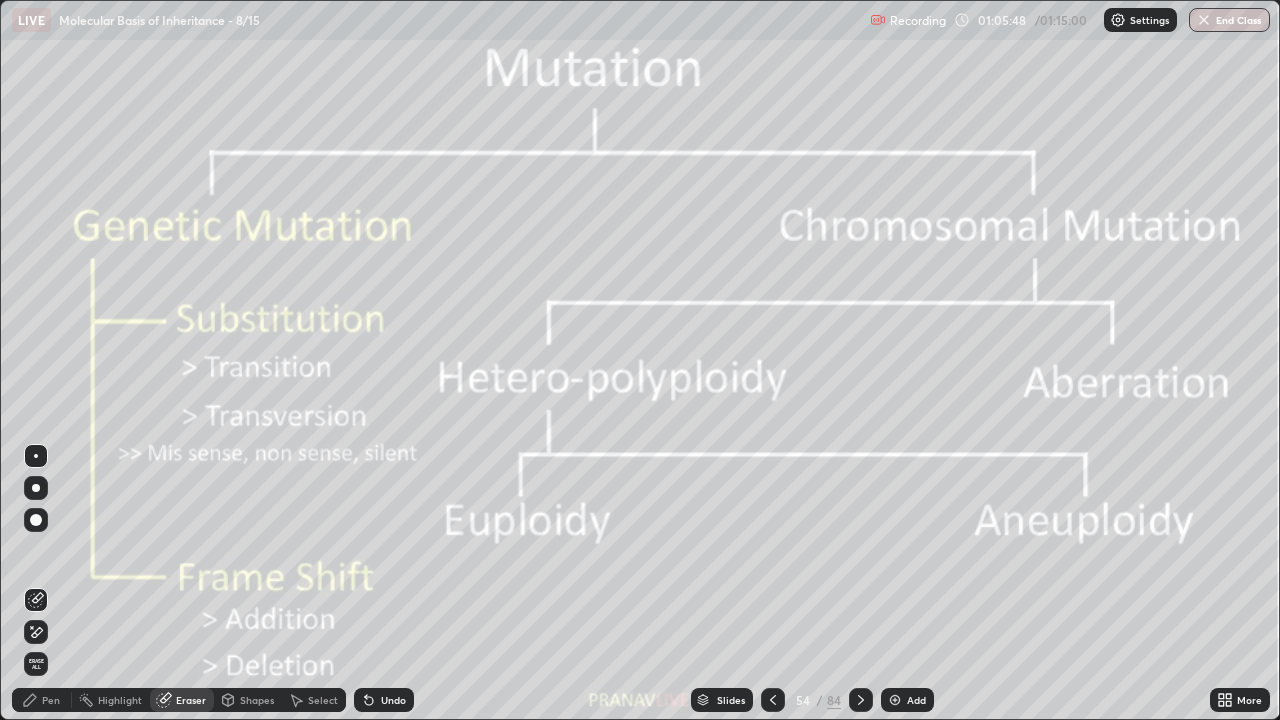 click on "Add" at bounding box center (916, 700) 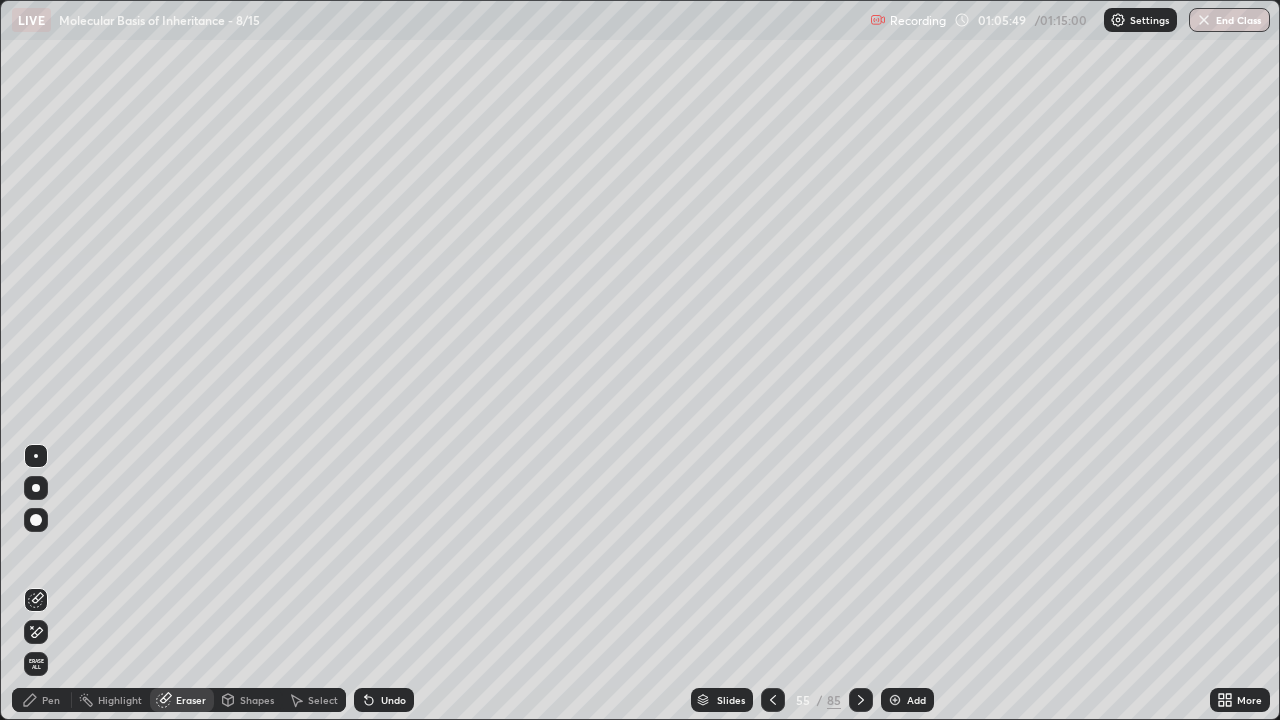 click on "Pen" at bounding box center (42, 700) 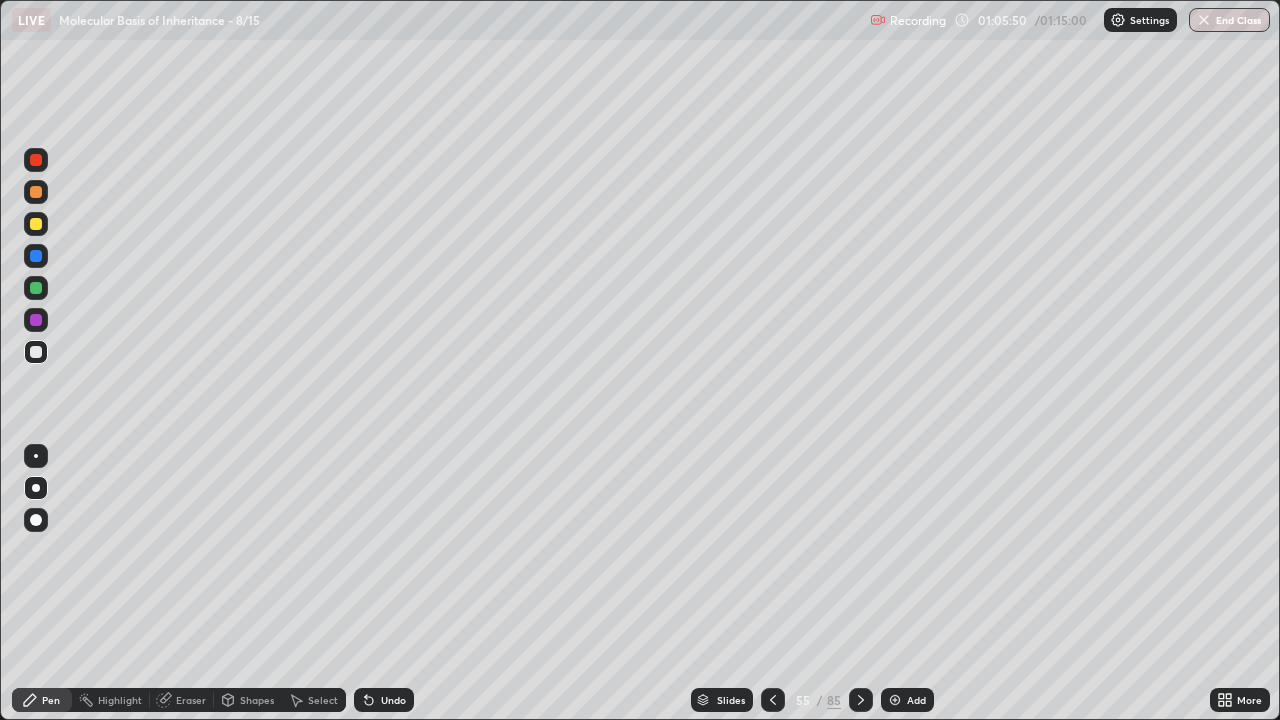 click at bounding box center (36, 288) 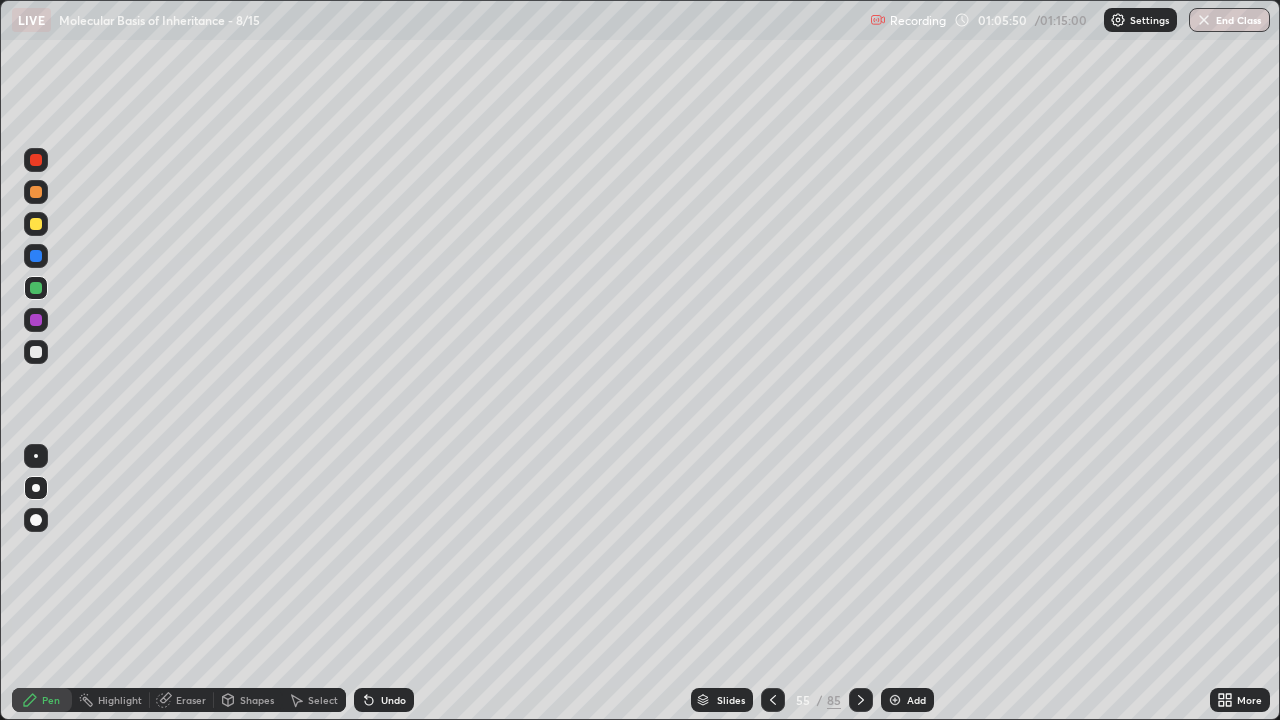 click at bounding box center [36, 288] 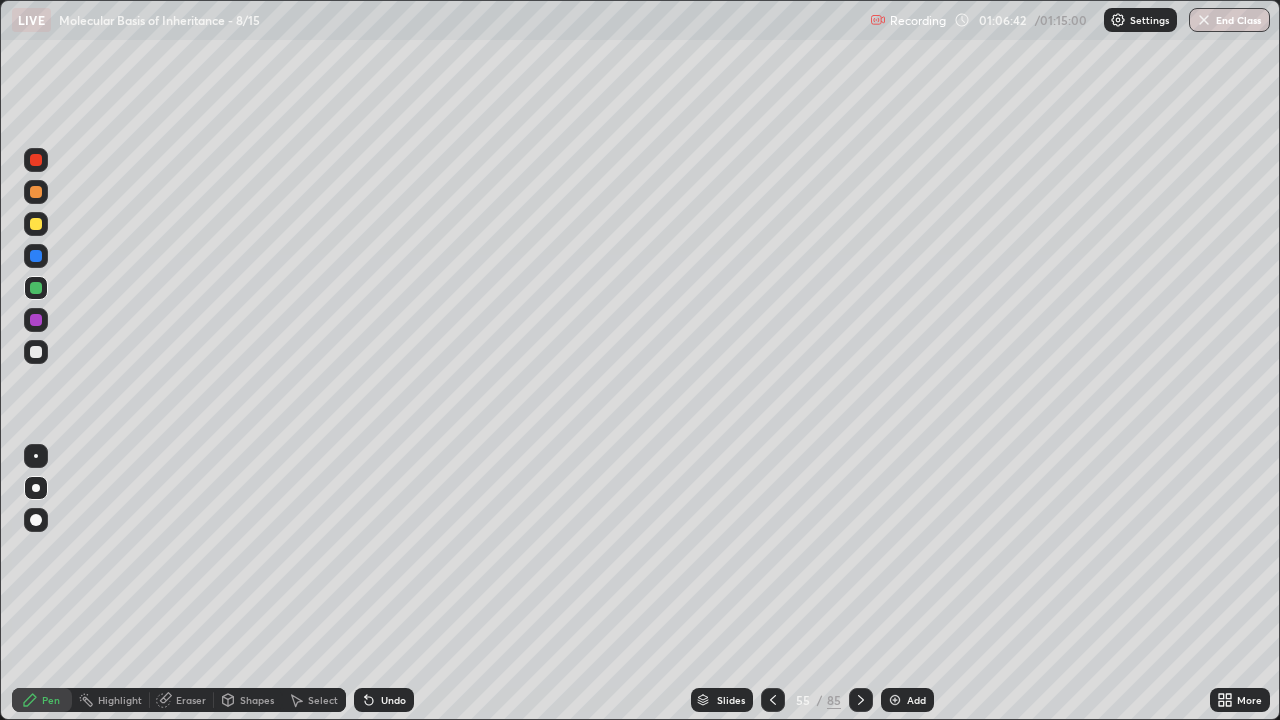 click at bounding box center (36, 352) 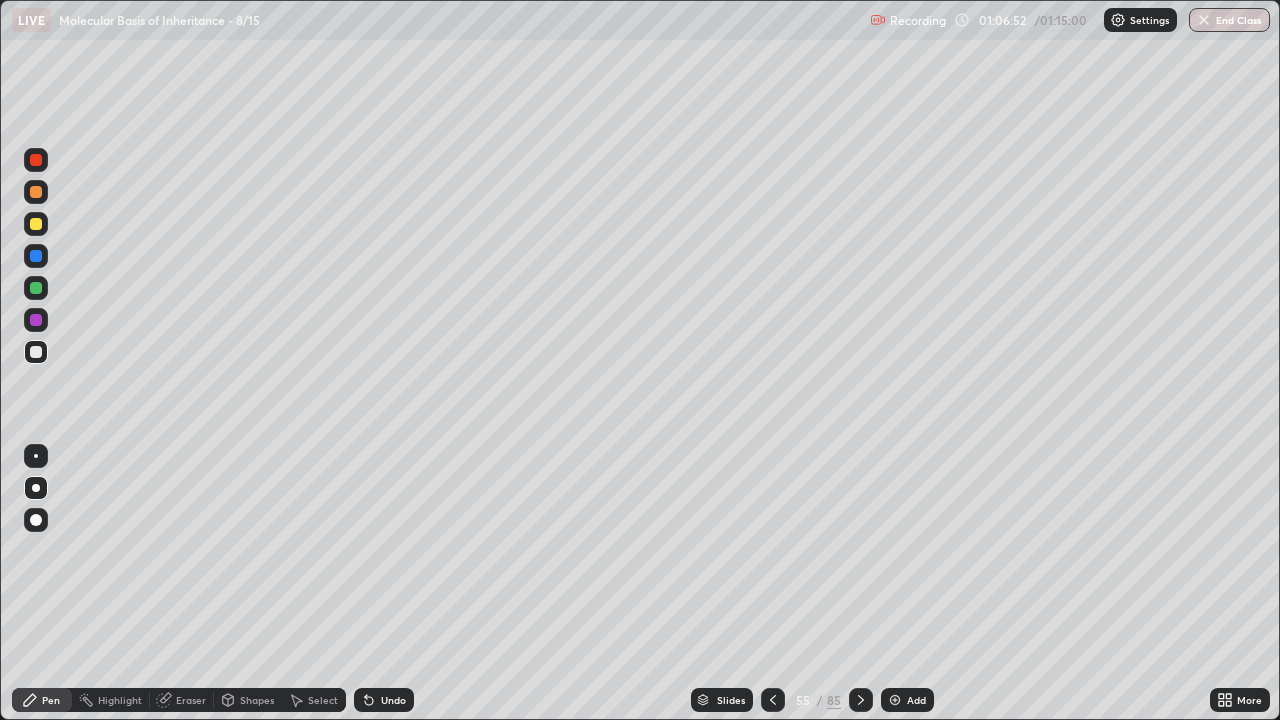 click at bounding box center (36, 160) 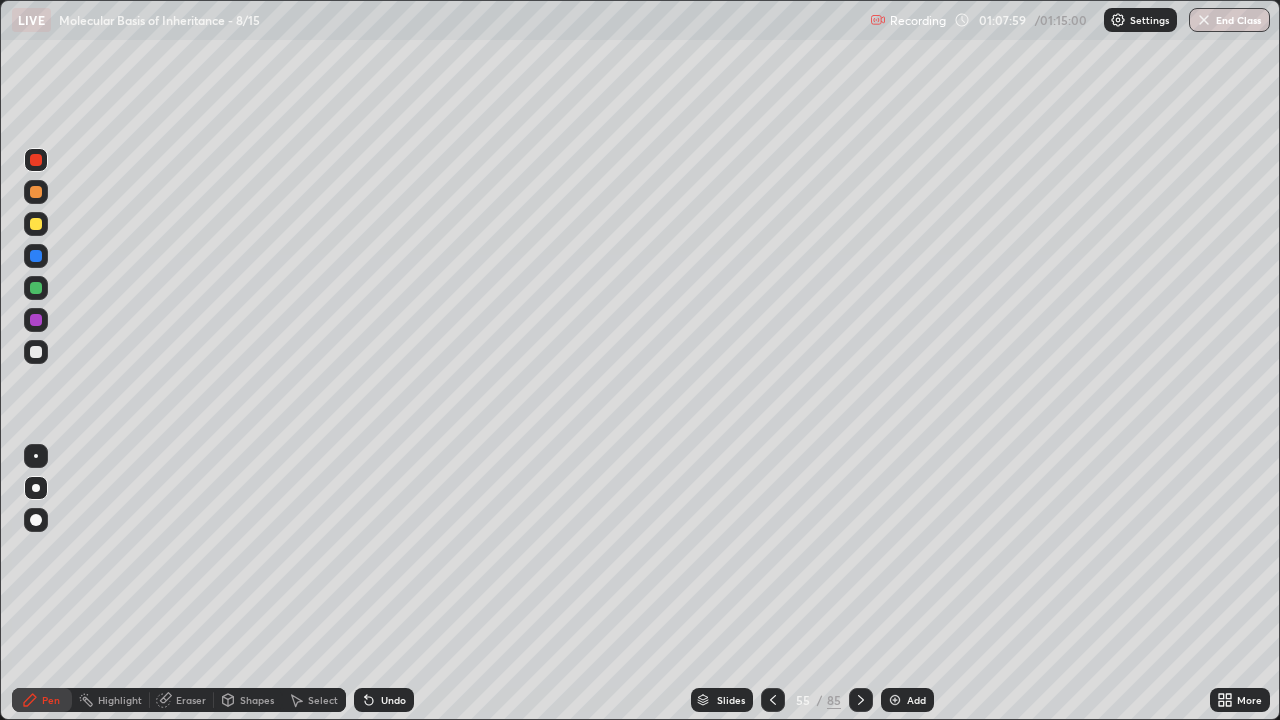 click at bounding box center (36, 256) 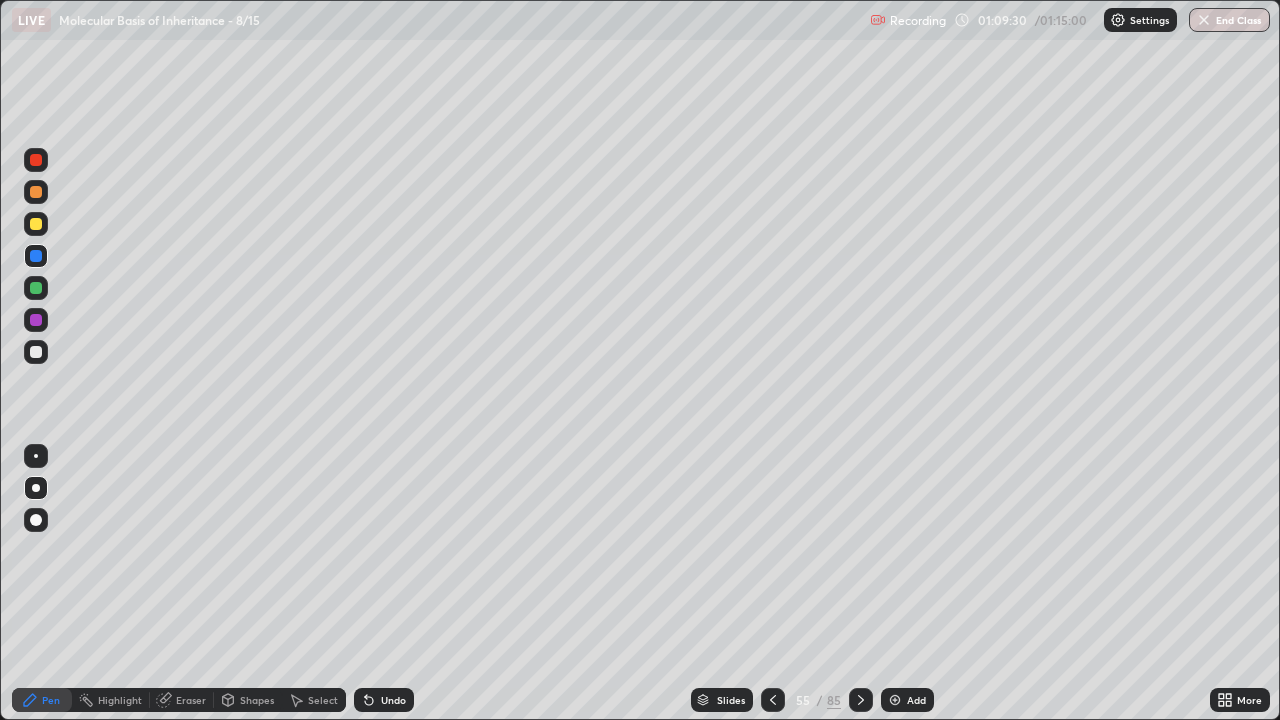 click at bounding box center [36, 192] 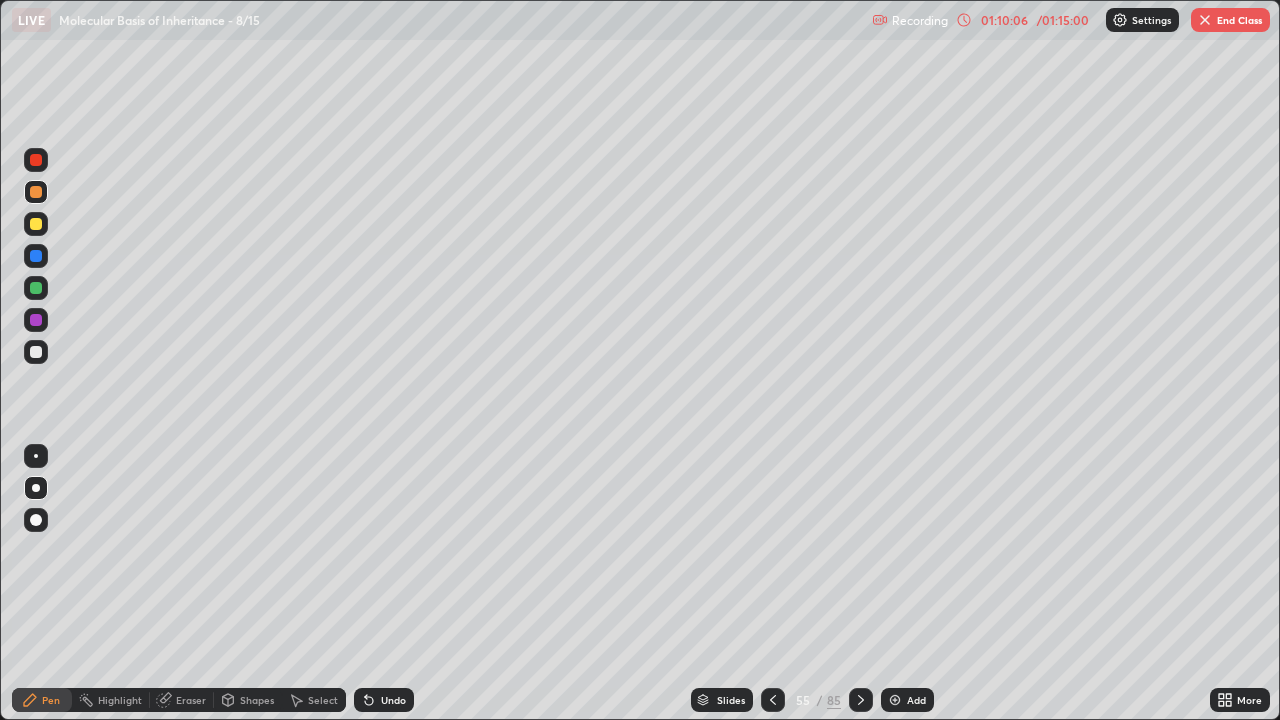 click on "Undo" at bounding box center (393, 700) 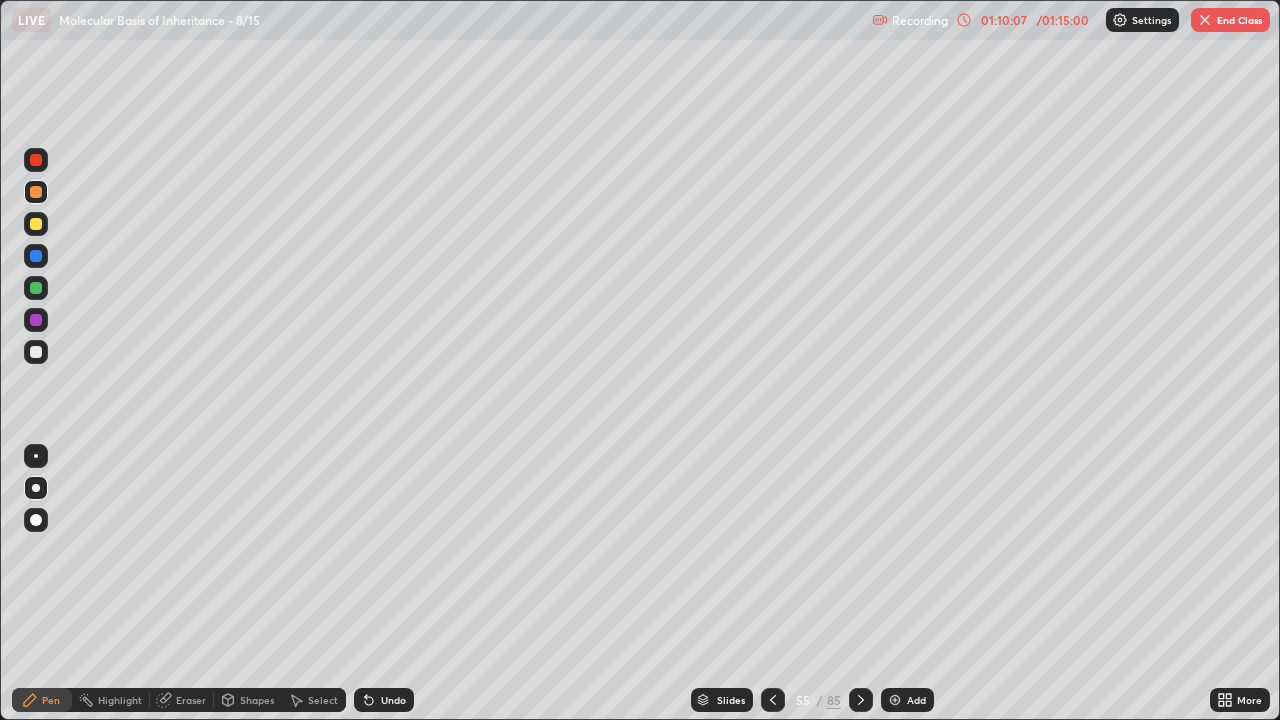 click on "Undo" at bounding box center (393, 700) 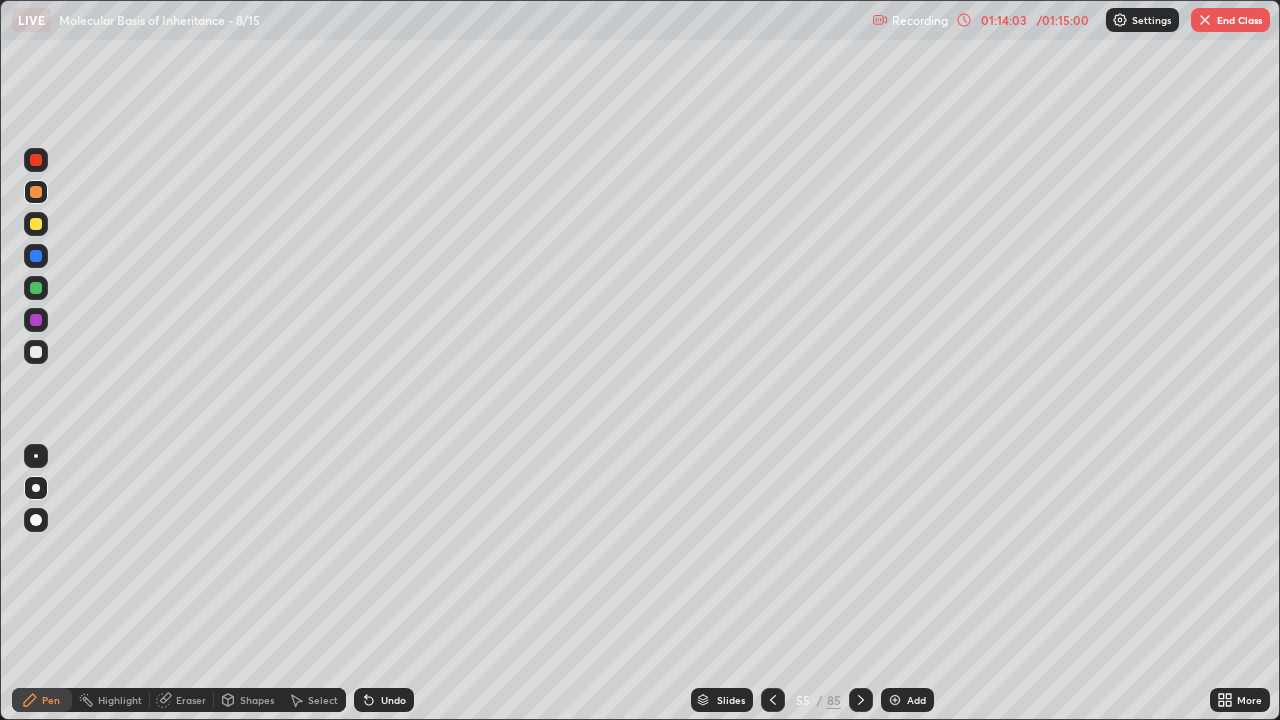 click 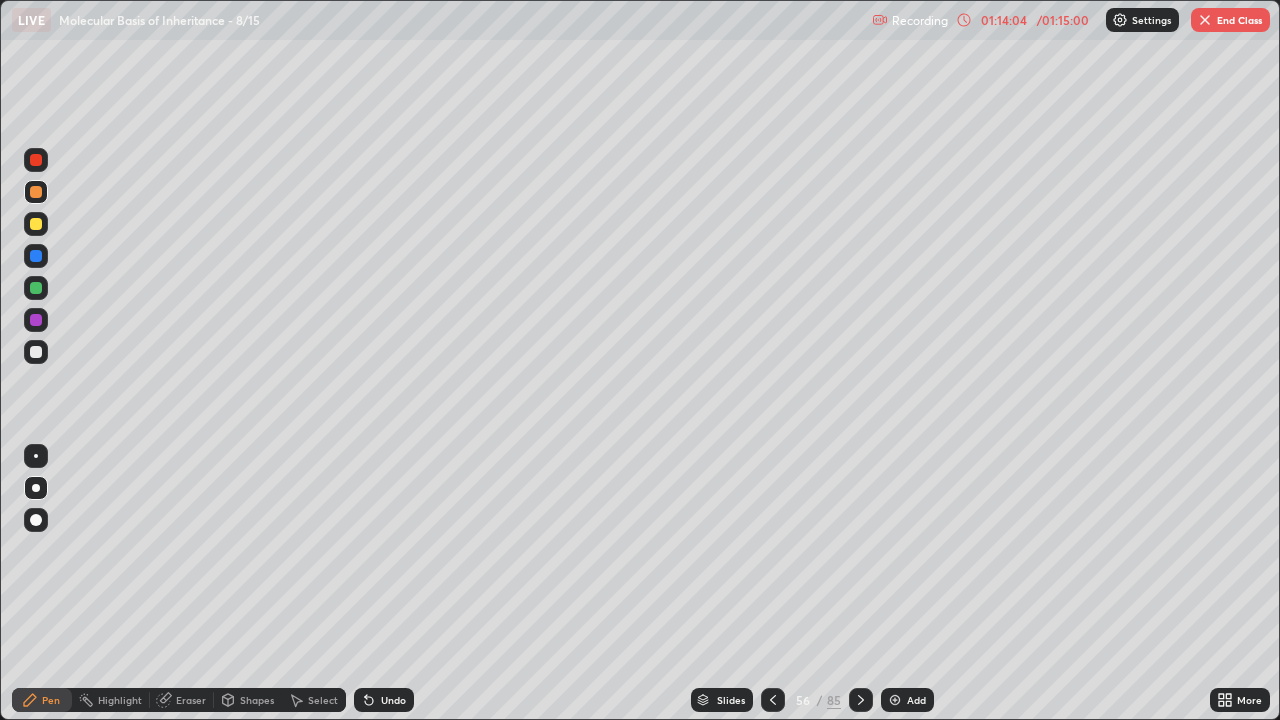 click at bounding box center (861, 700) 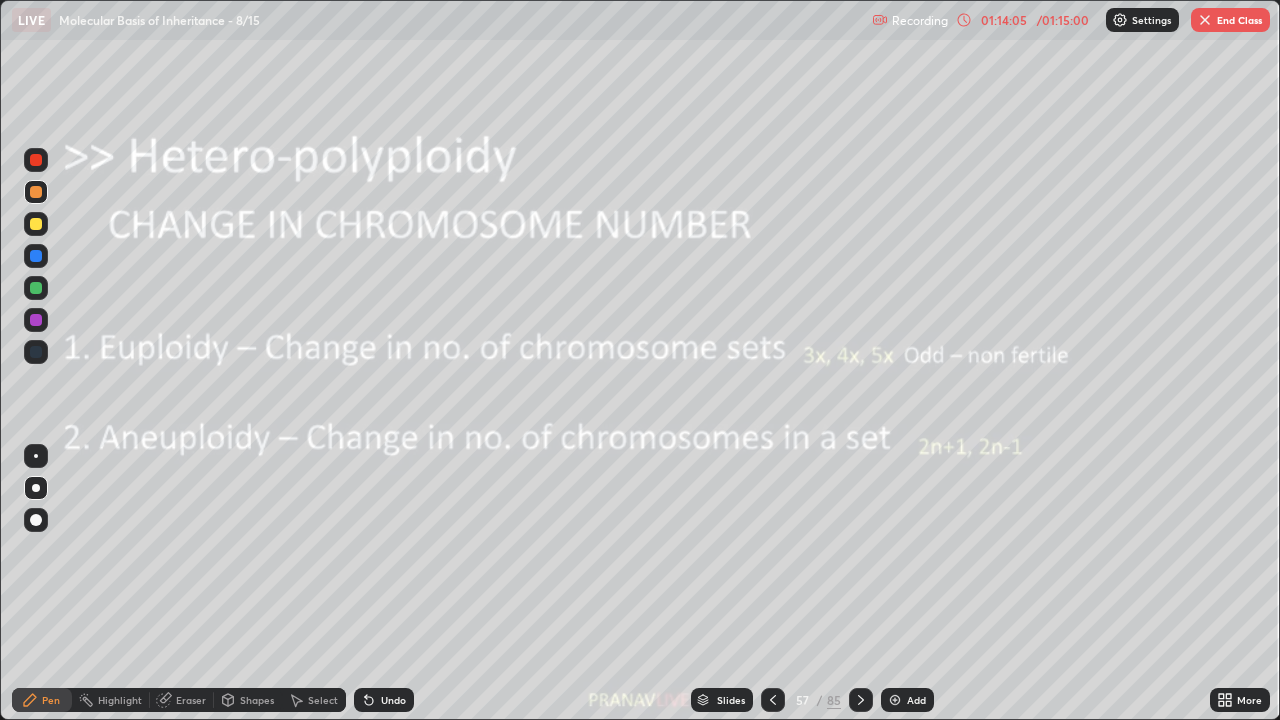 click 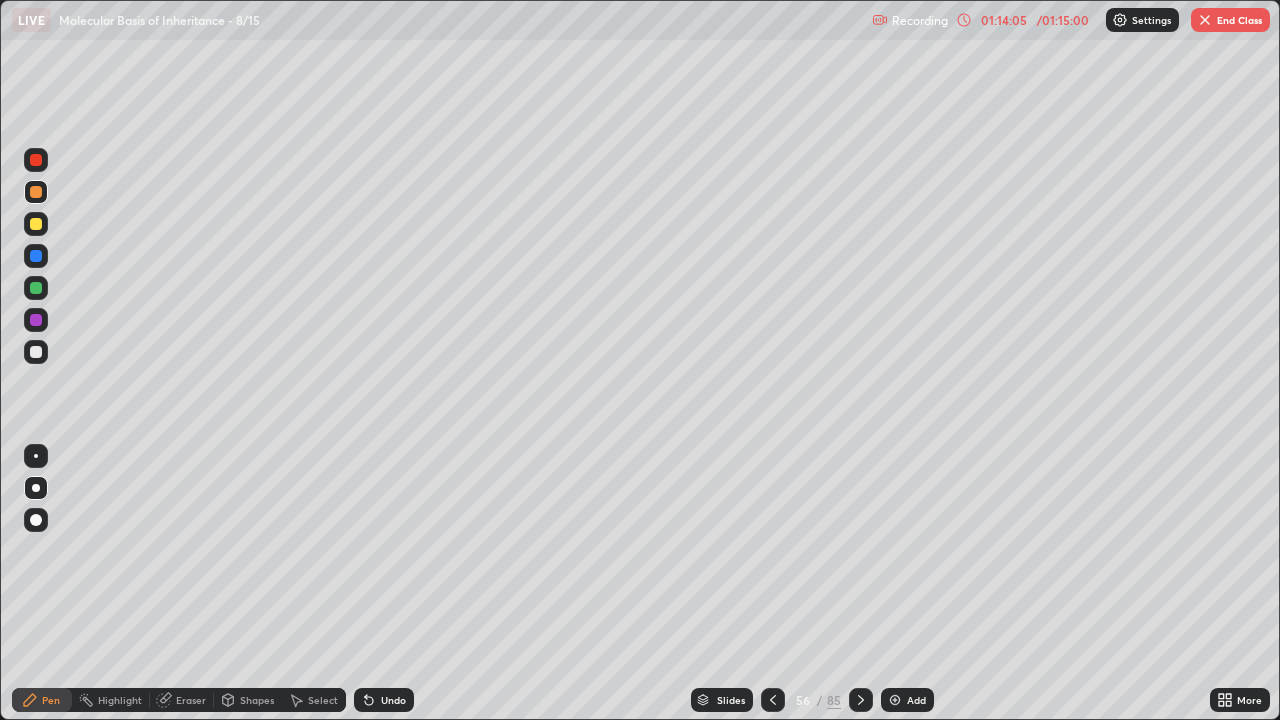 click 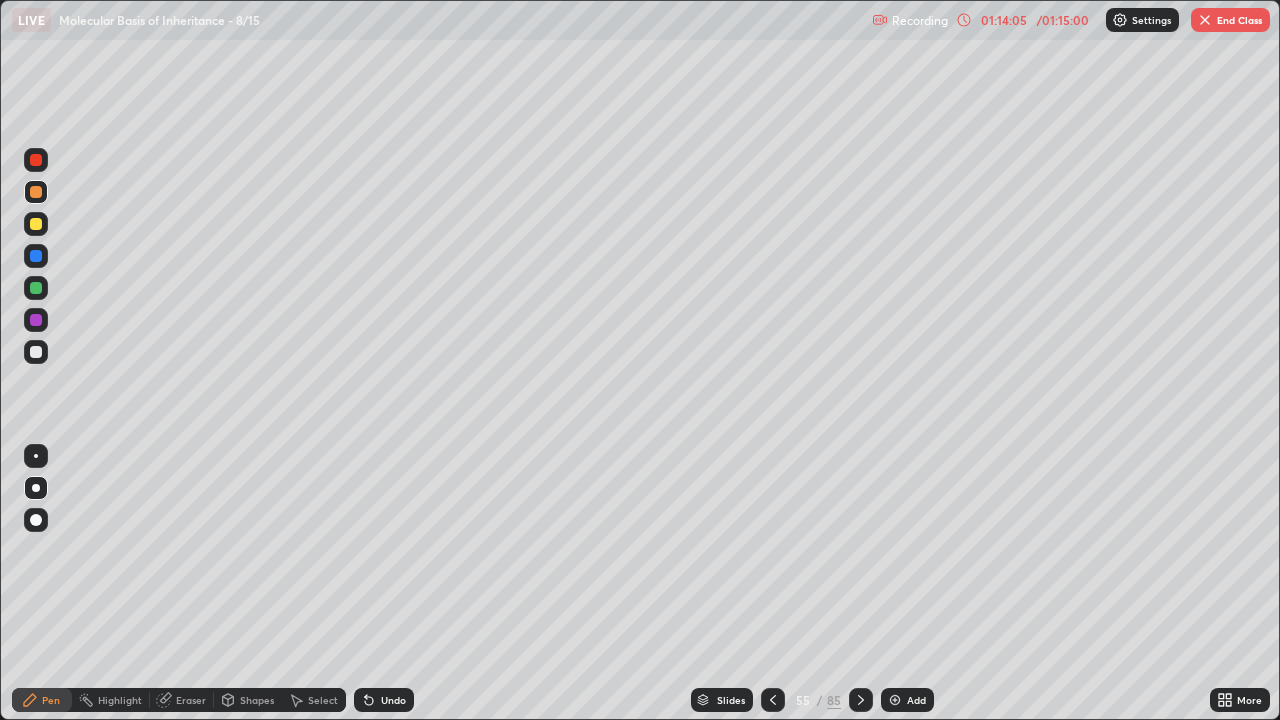 click 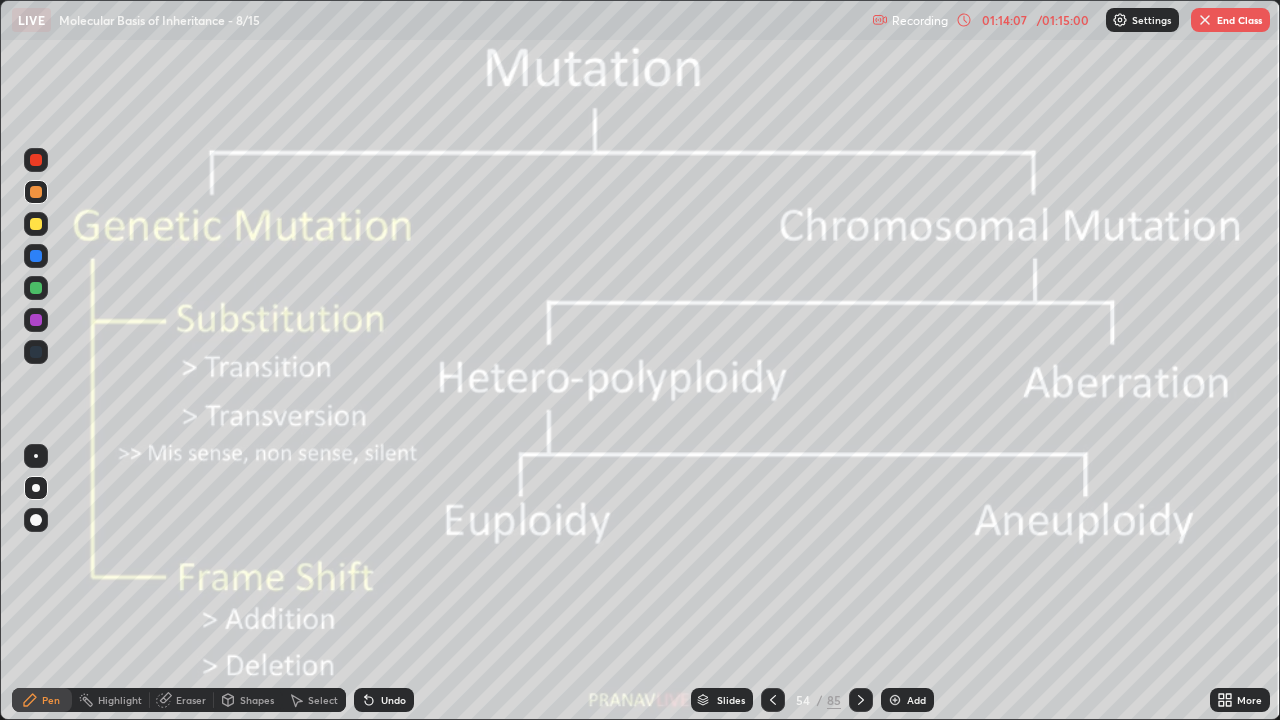 click at bounding box center [36, 256] 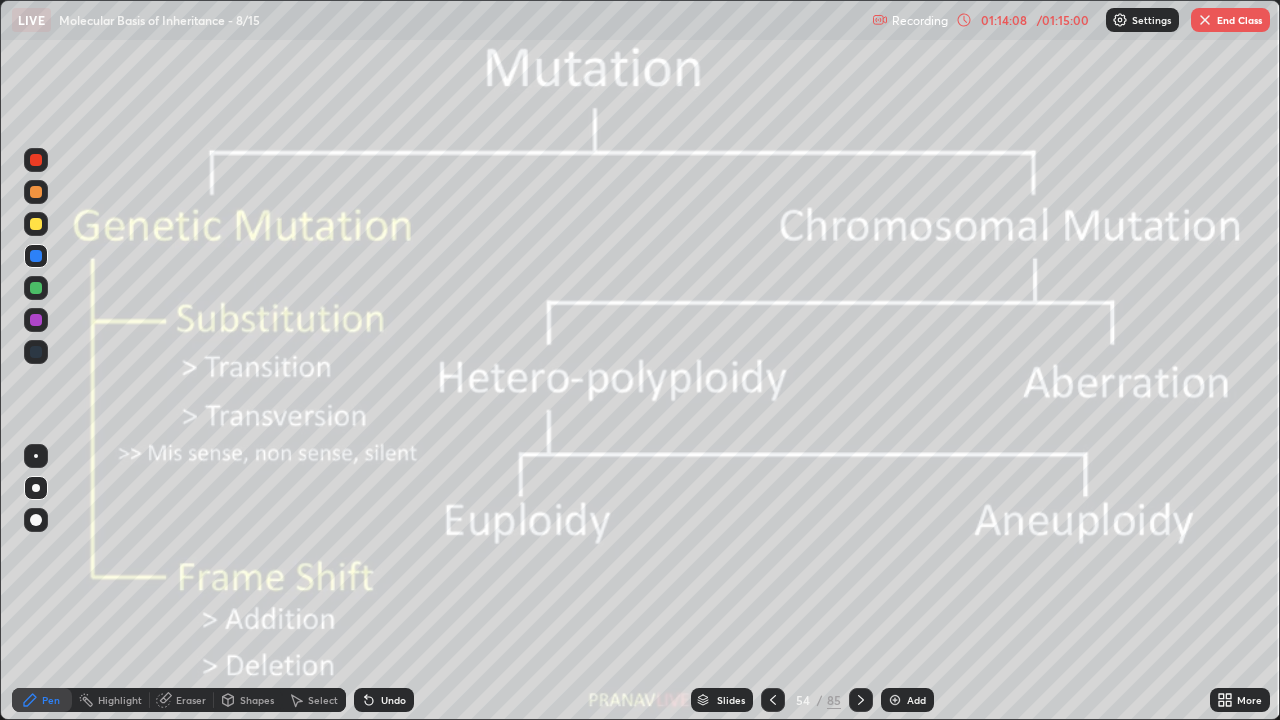 click at bounding box center (36, 224) 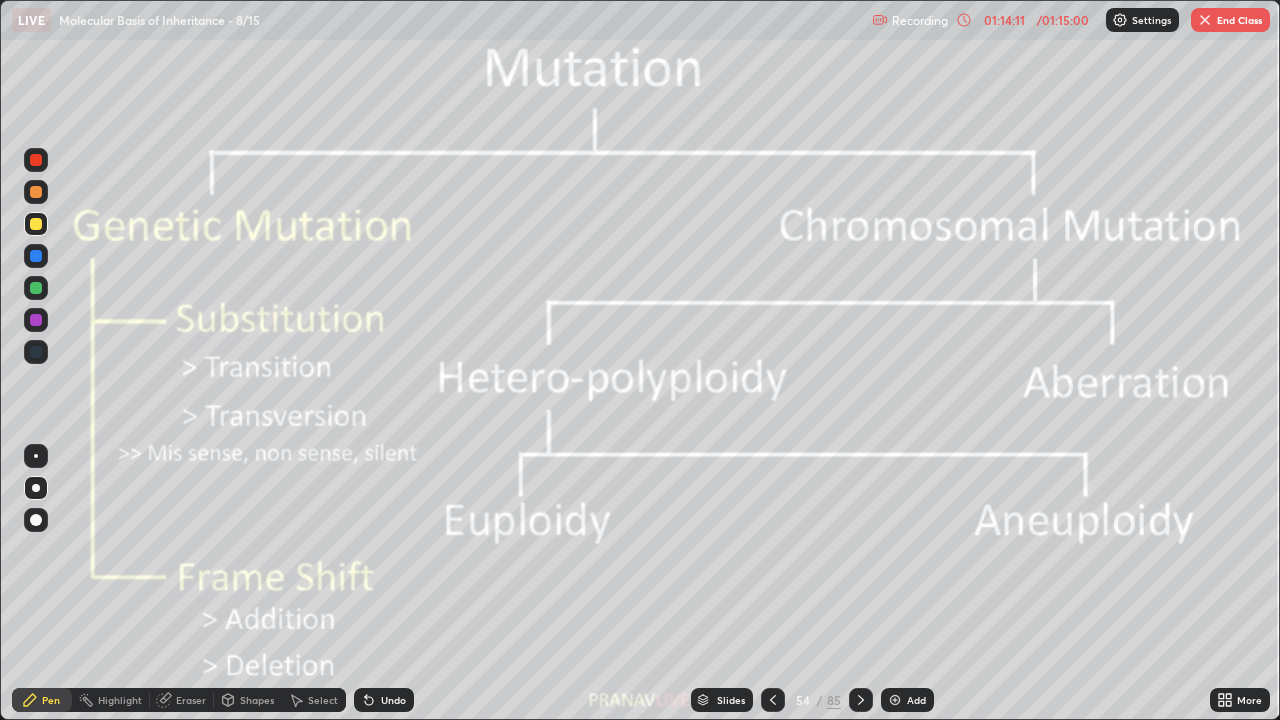 click 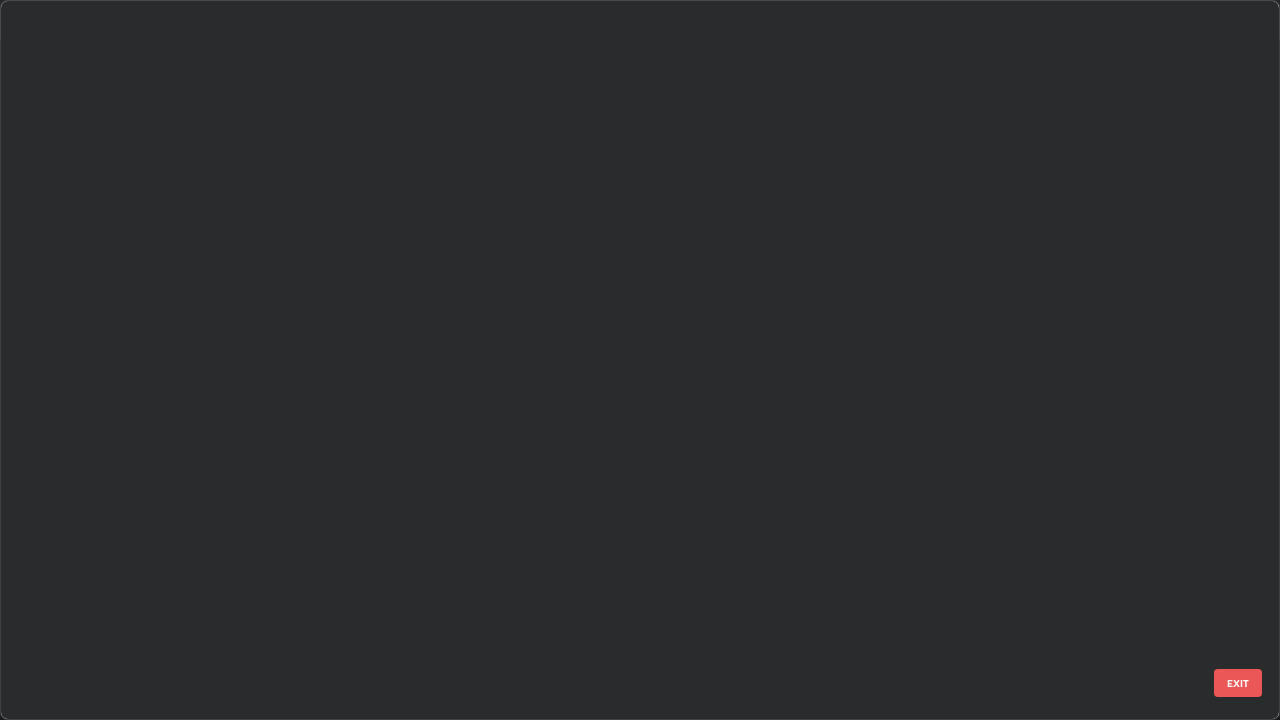 scroll, scrollTop: 3325, scrollLeft: 0, axis: vertical 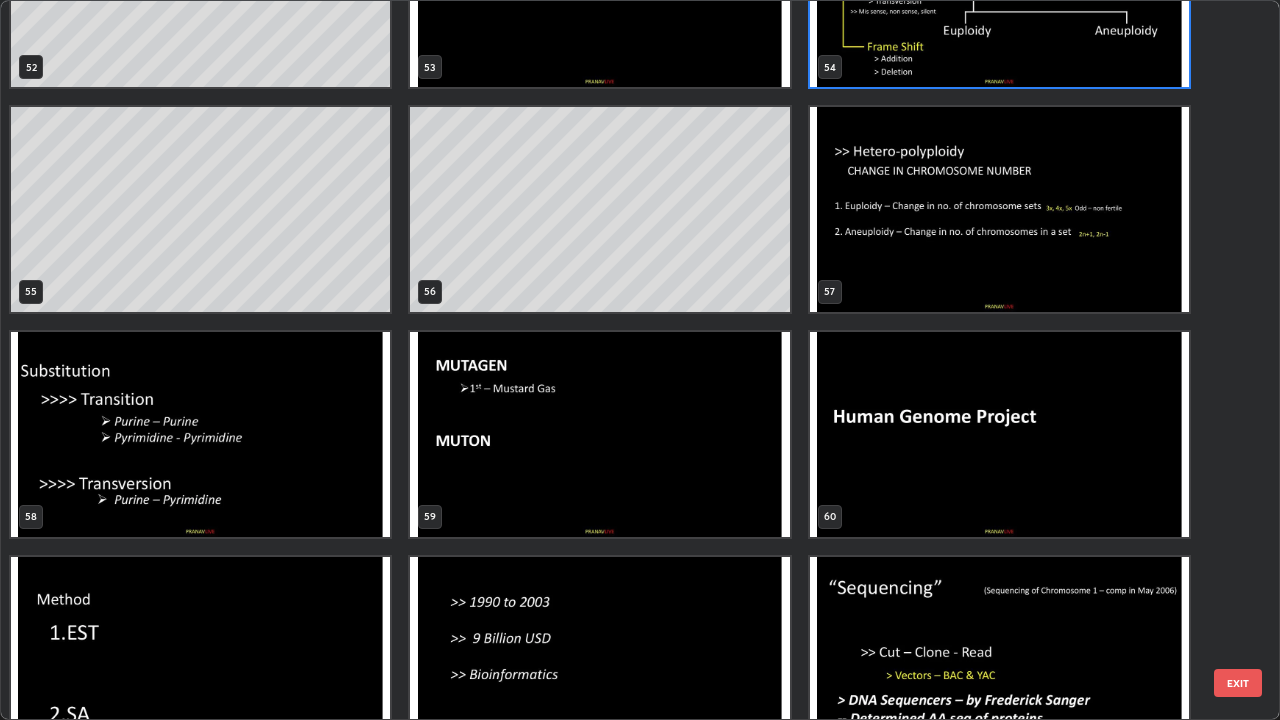 click at bounding box center [200, 434] 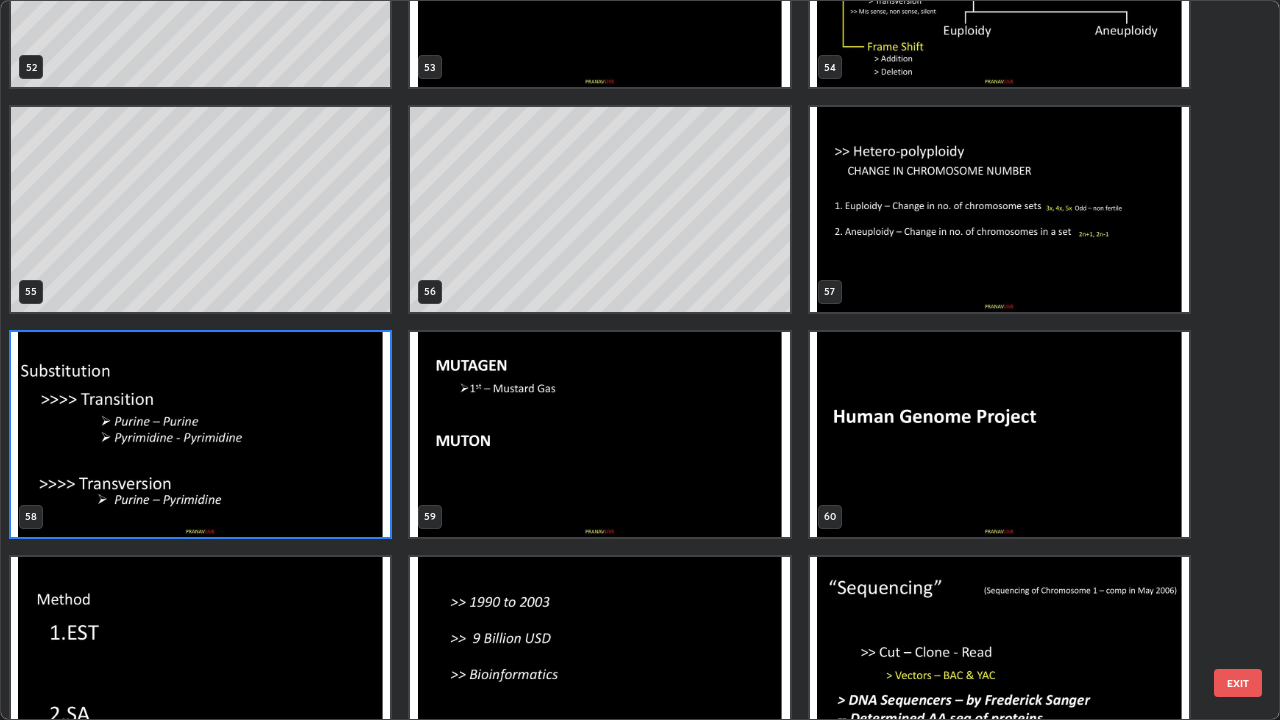 click at bounding box center [200, 434] 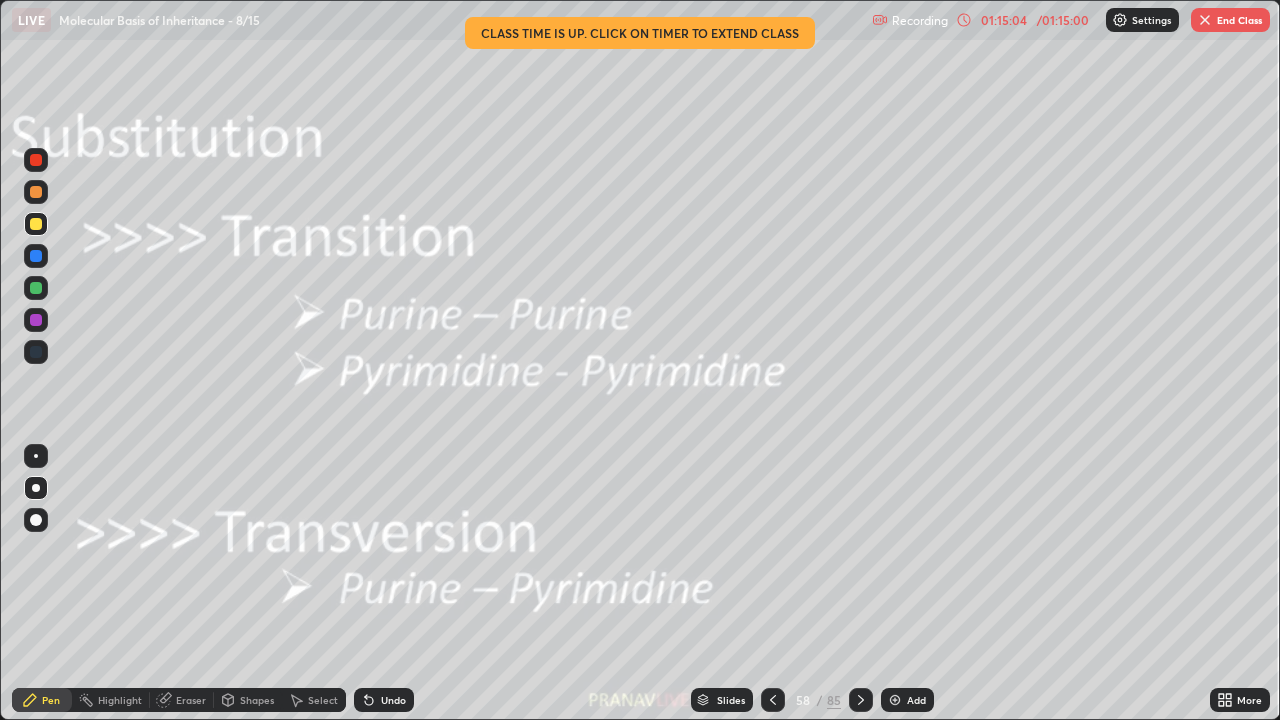 click on "End Class" at bounding box center (1230, 20) 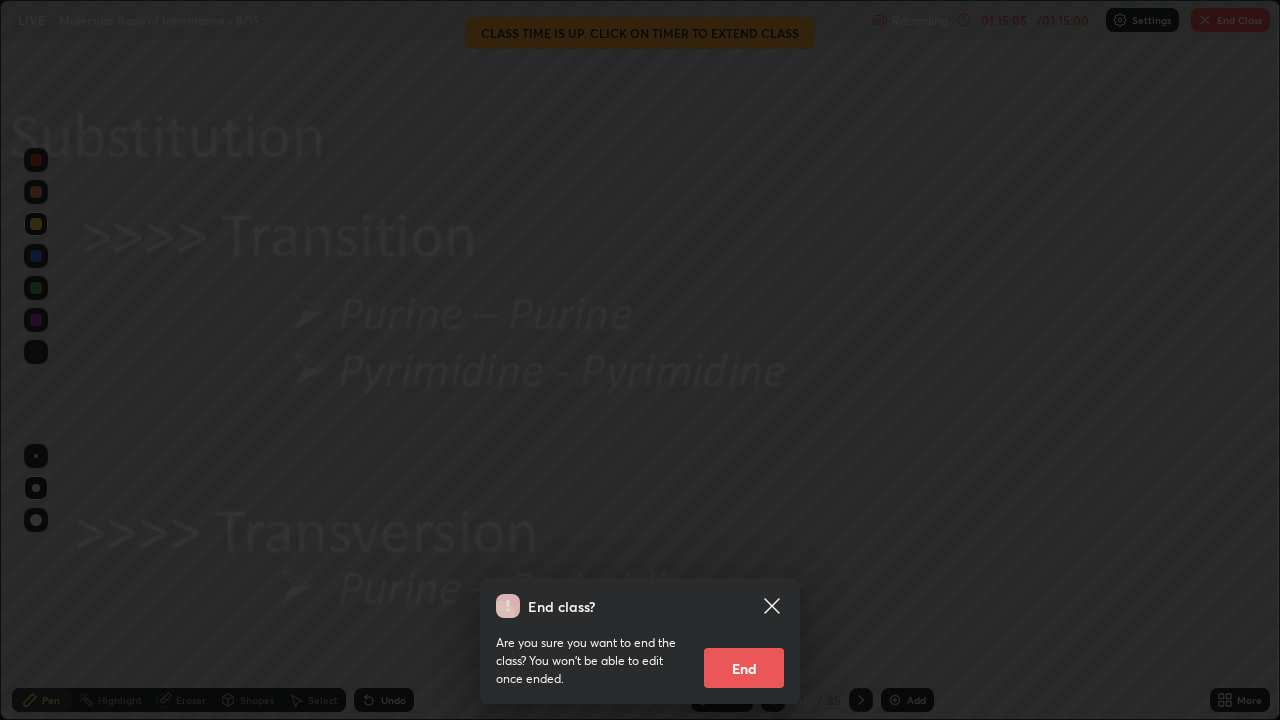 click on "End" at bounding box center (744, 668) 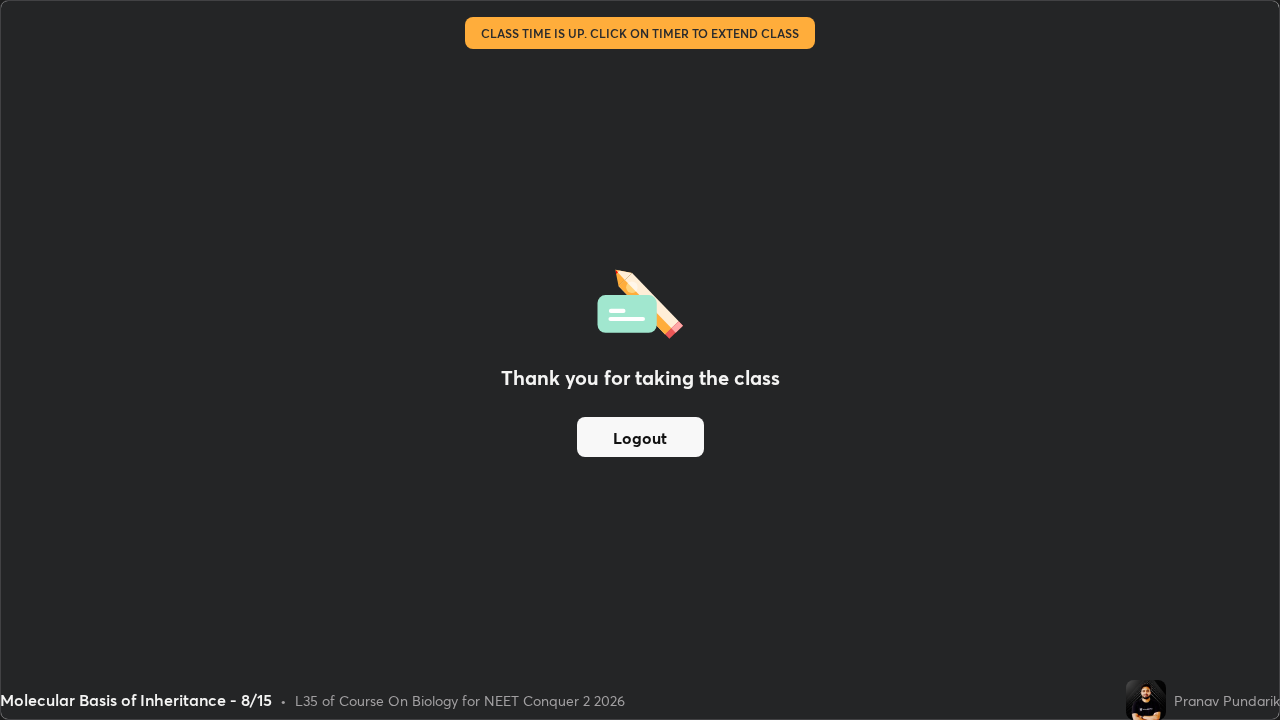 click on "Logout" at bounding box center [640, 437] 